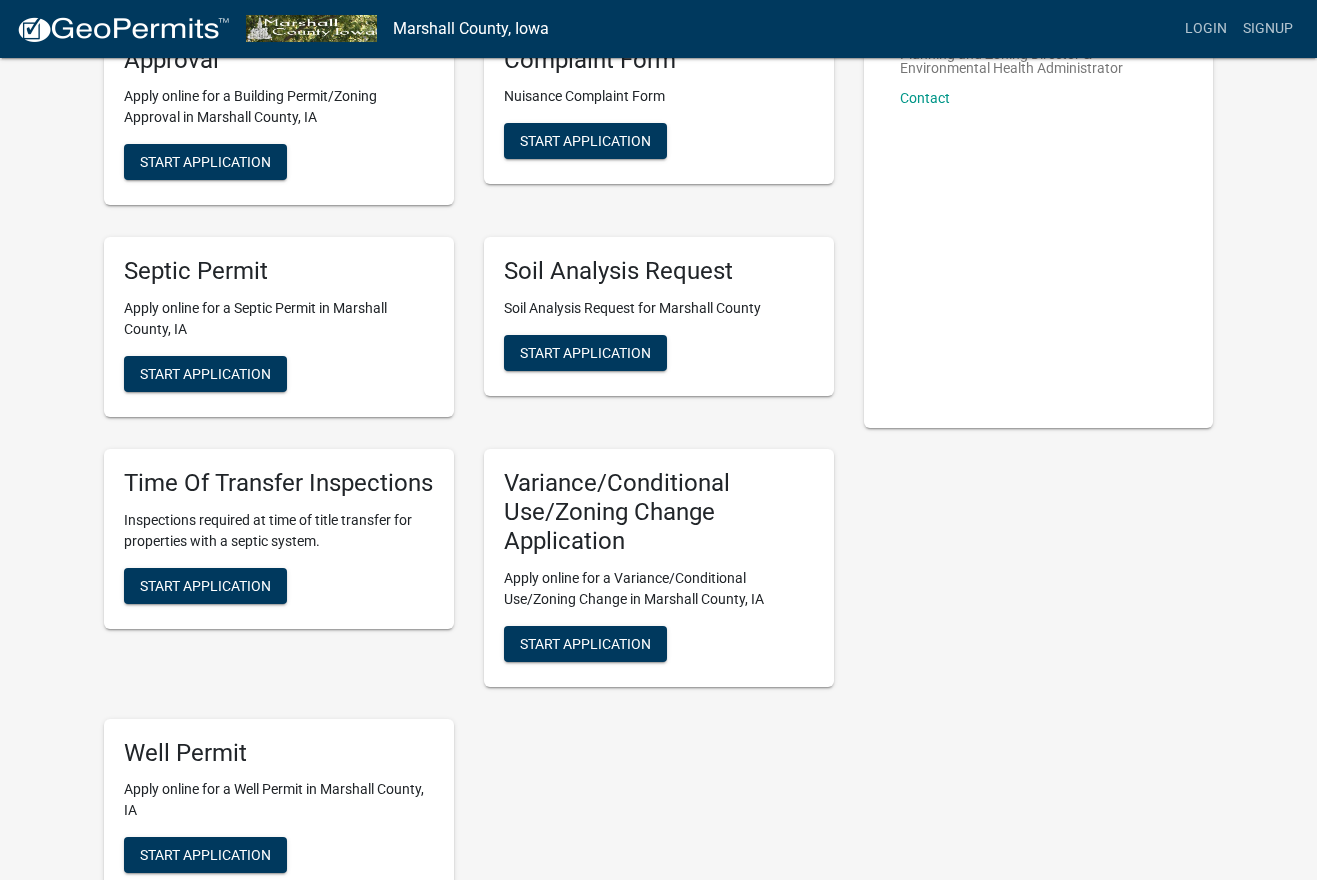 scroll, scrollTop: 0, scrollLeft: 0, axis: both 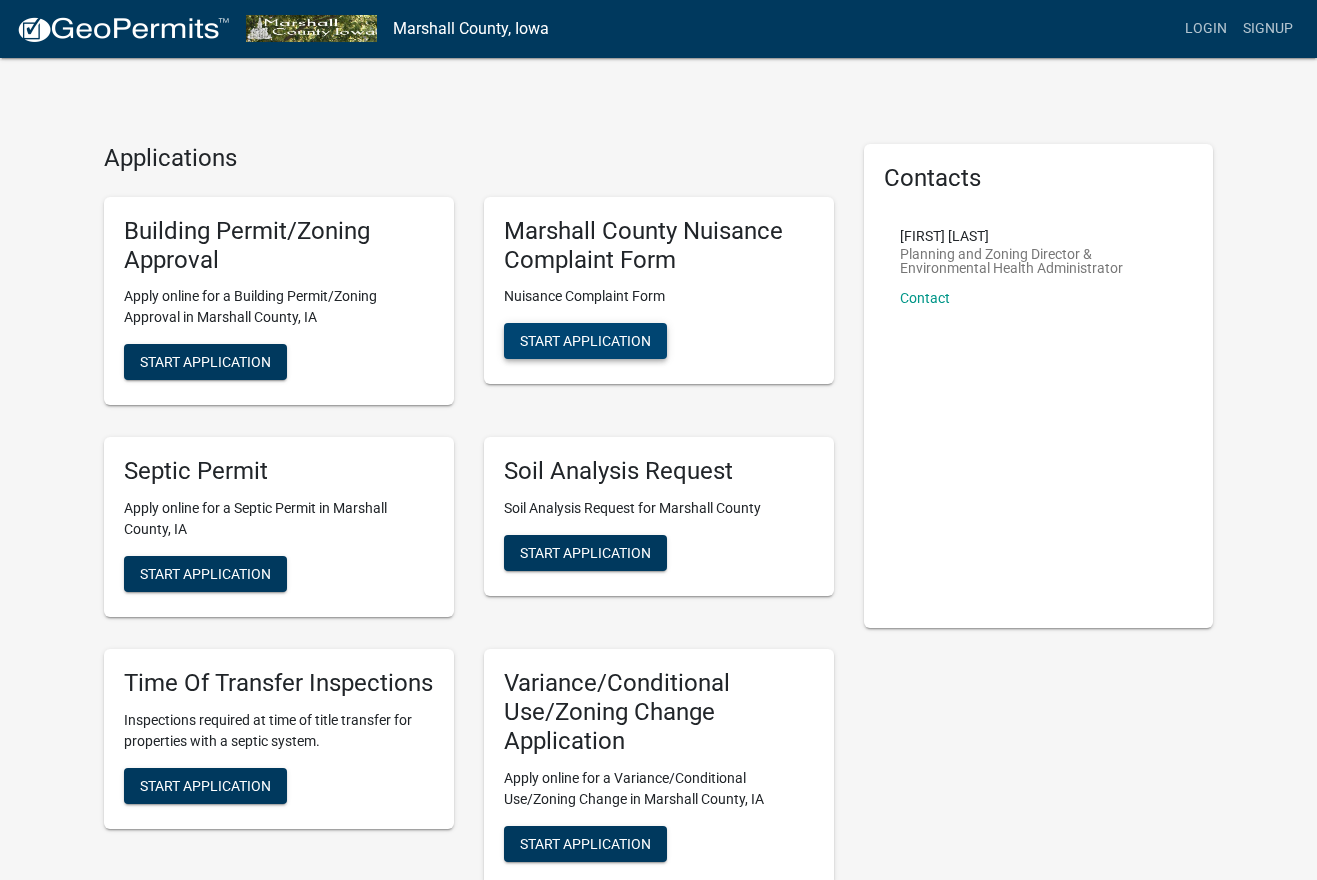 click on "Start Application" 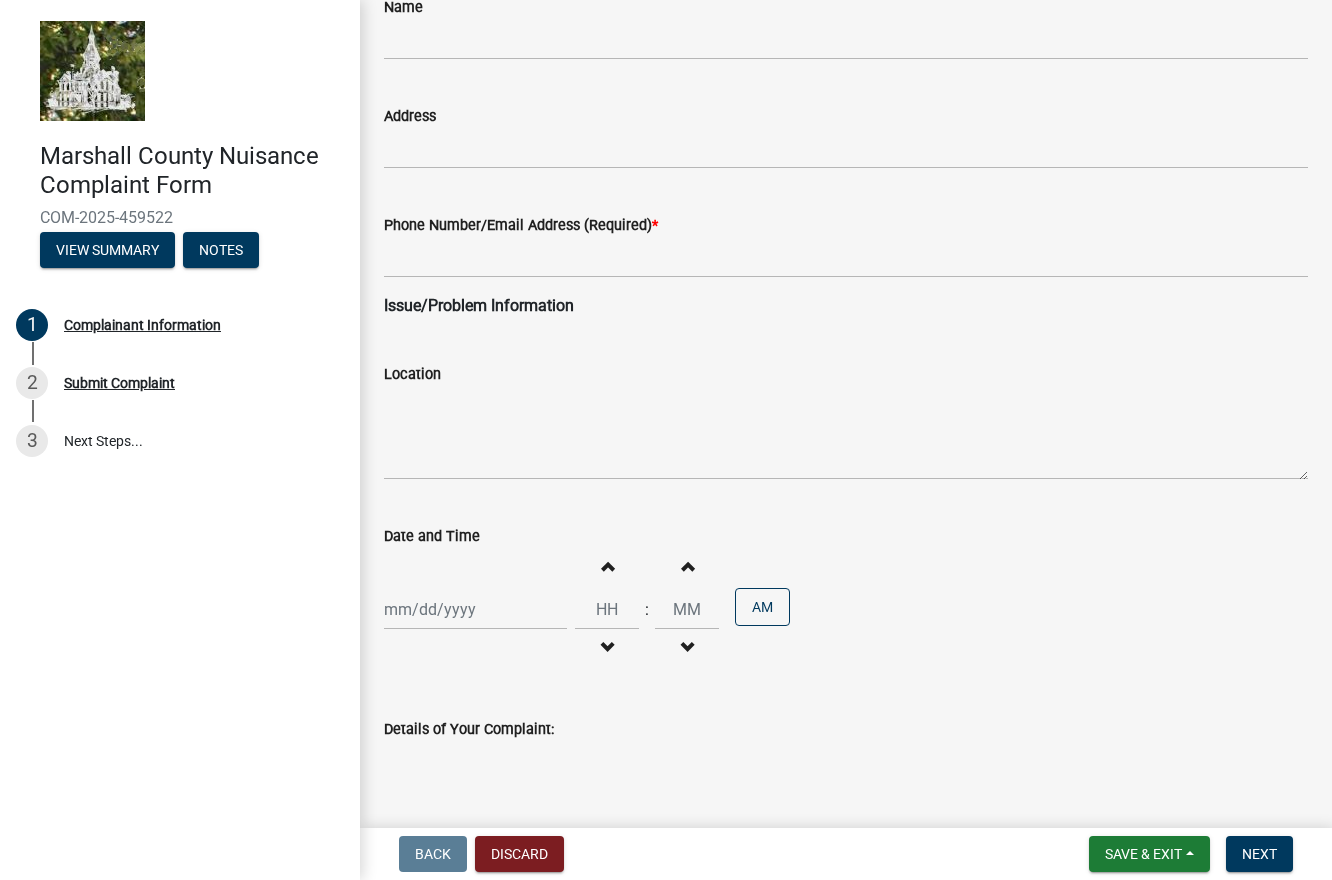 scroll, scrollTop: 300, scrollLeft: 0, axis: vertical 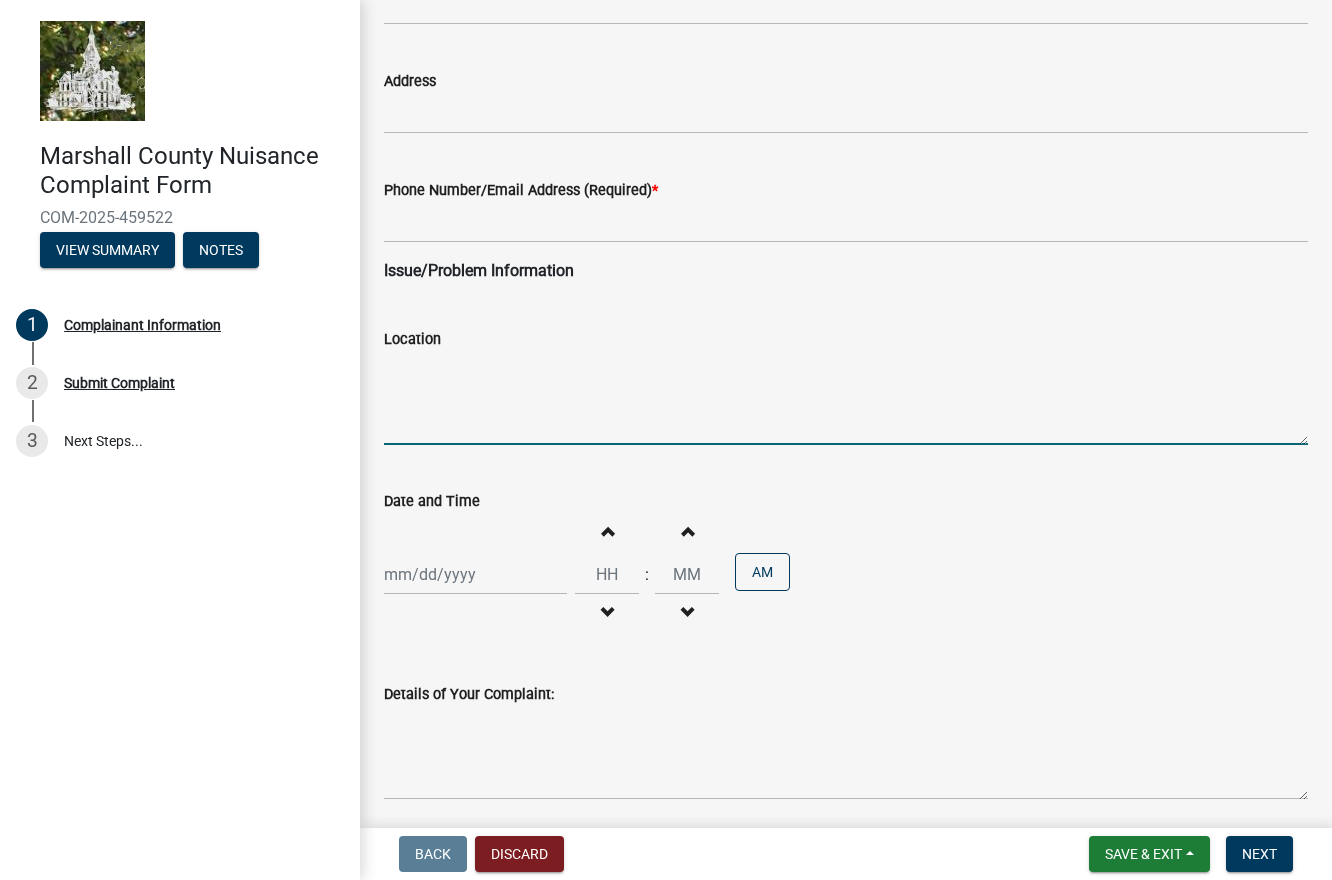 click on "Location" at bounding box center [846, 398] 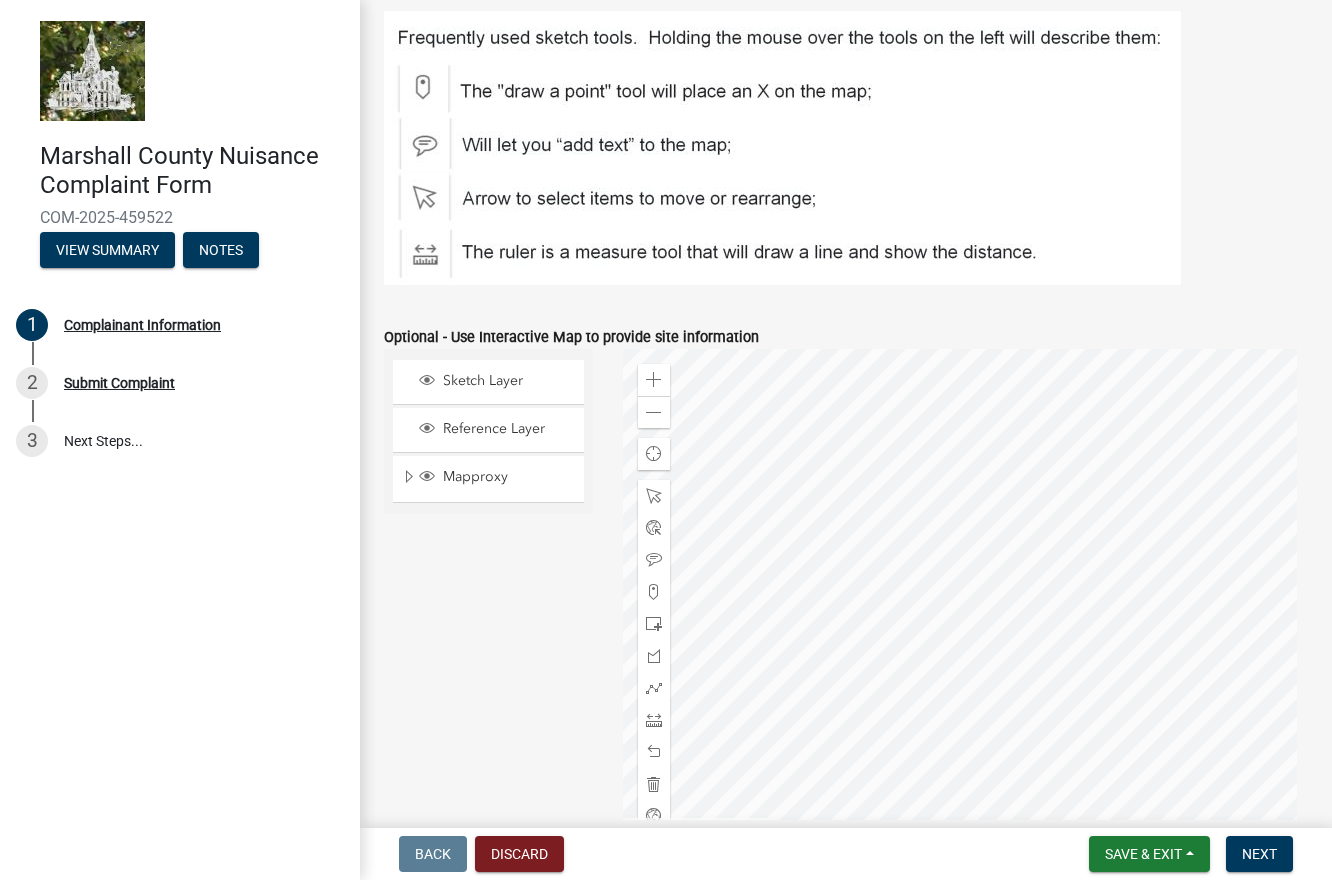 scroll, scrollTop: 1300, scrollLeft: 0, axis: vertical 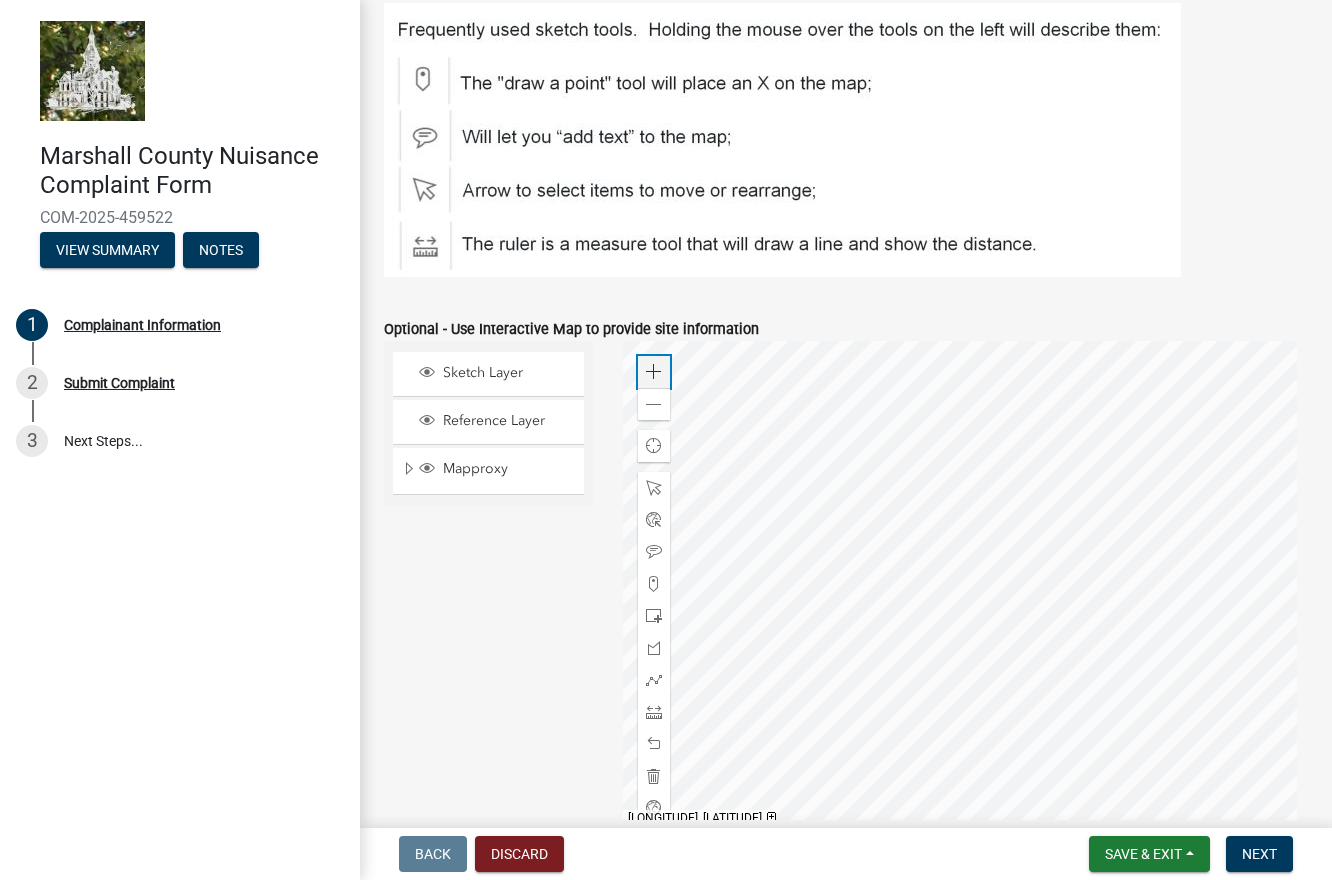 click on "Zoom in" 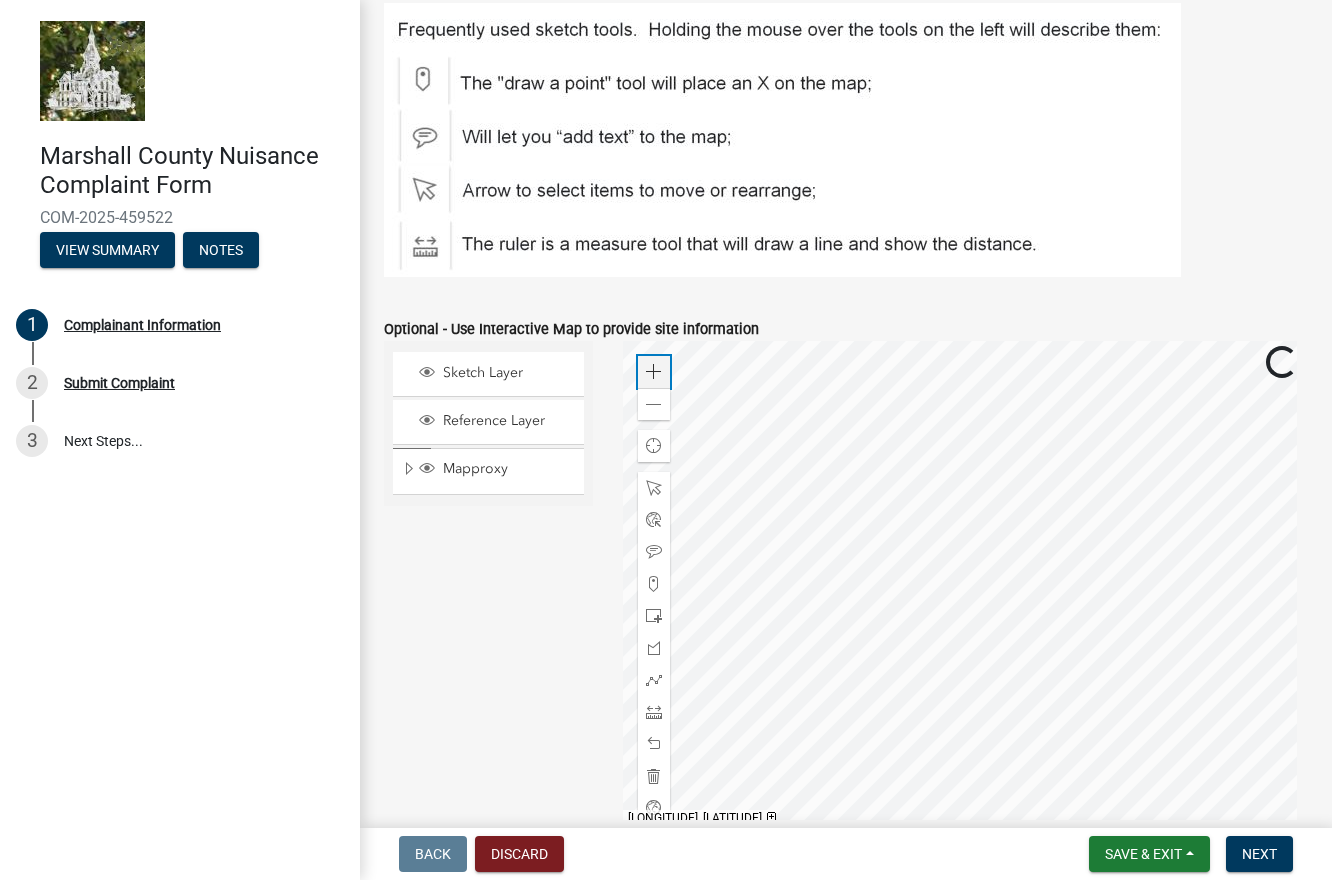 click on "Zoom in" 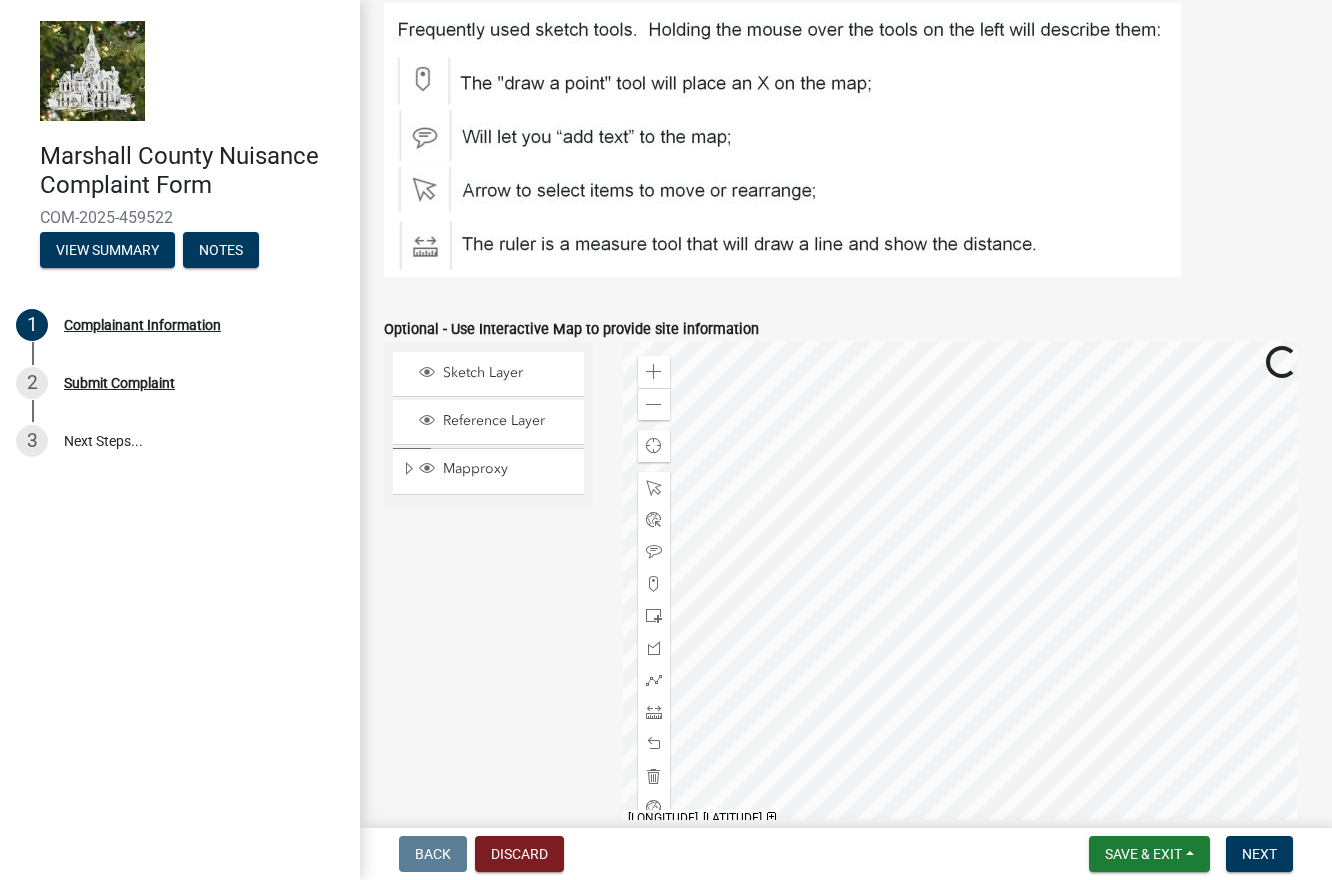 click 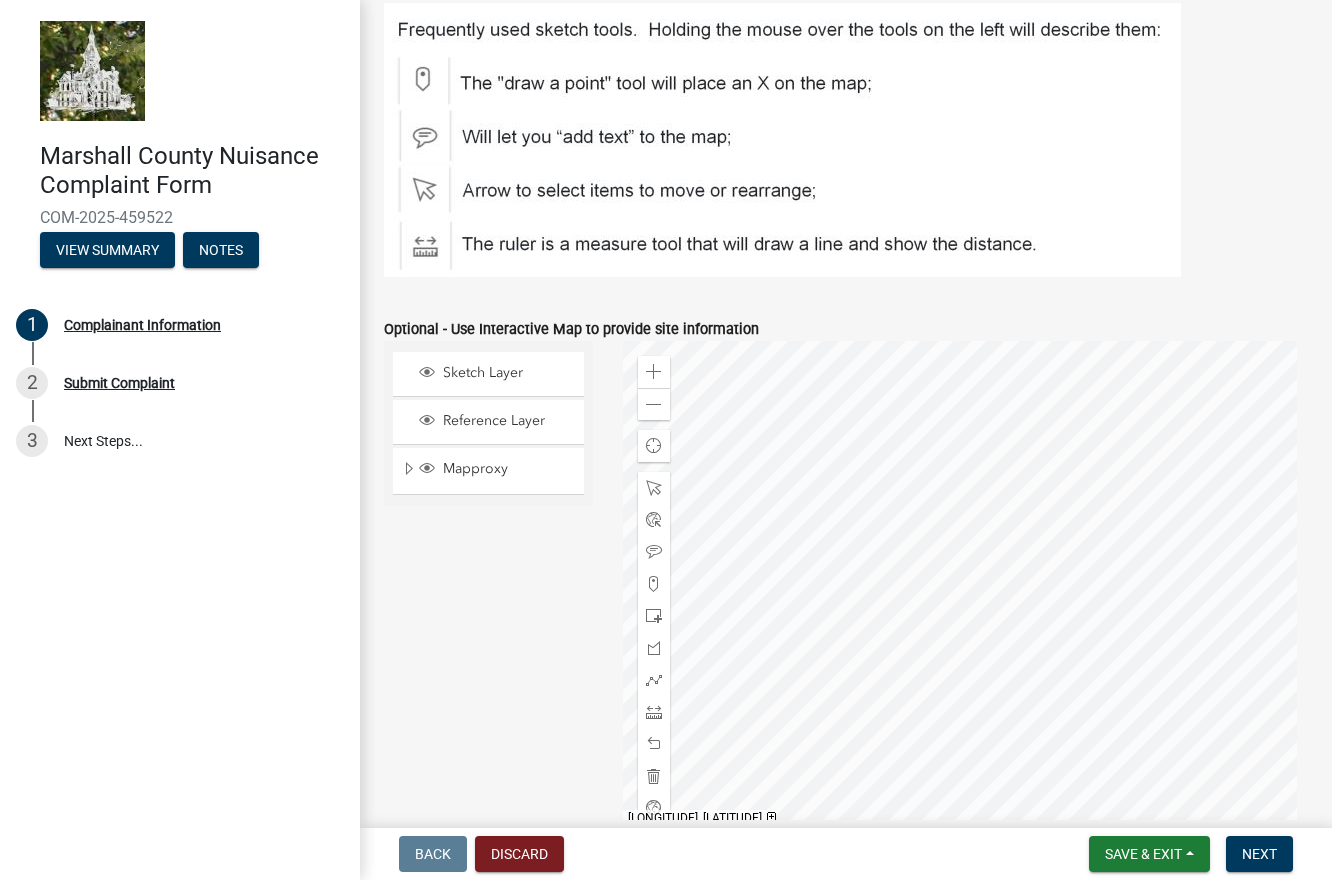 click 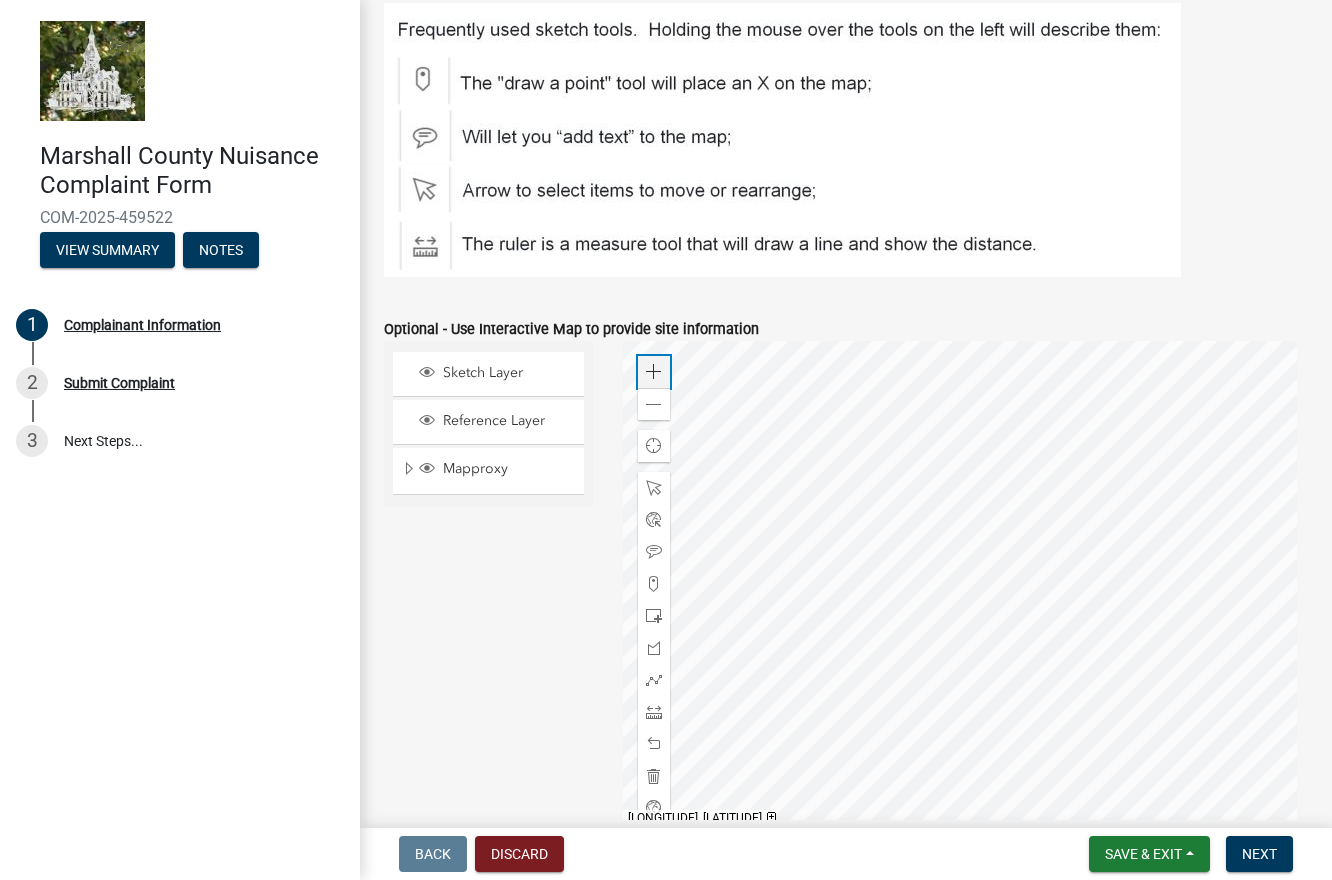 click 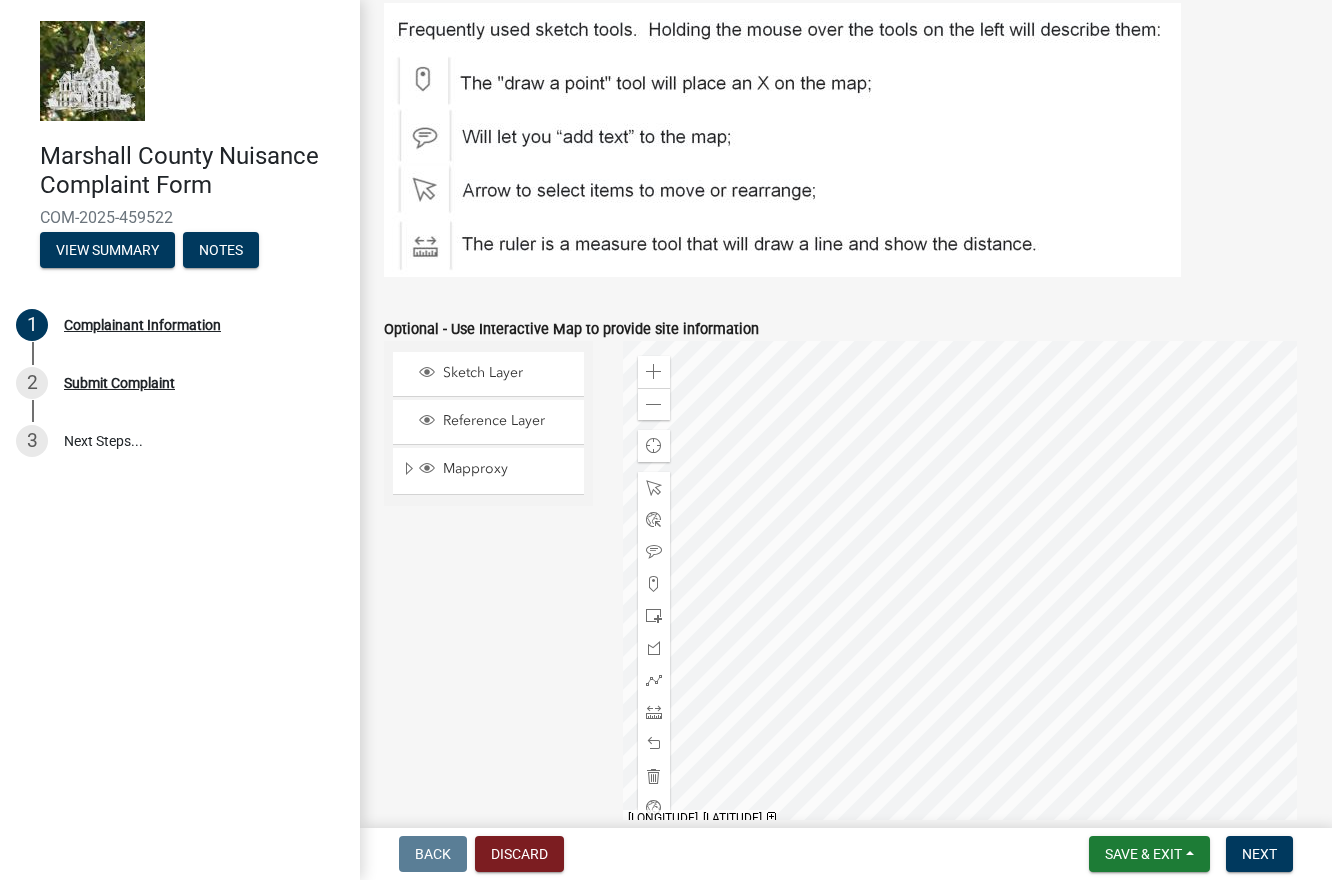 click 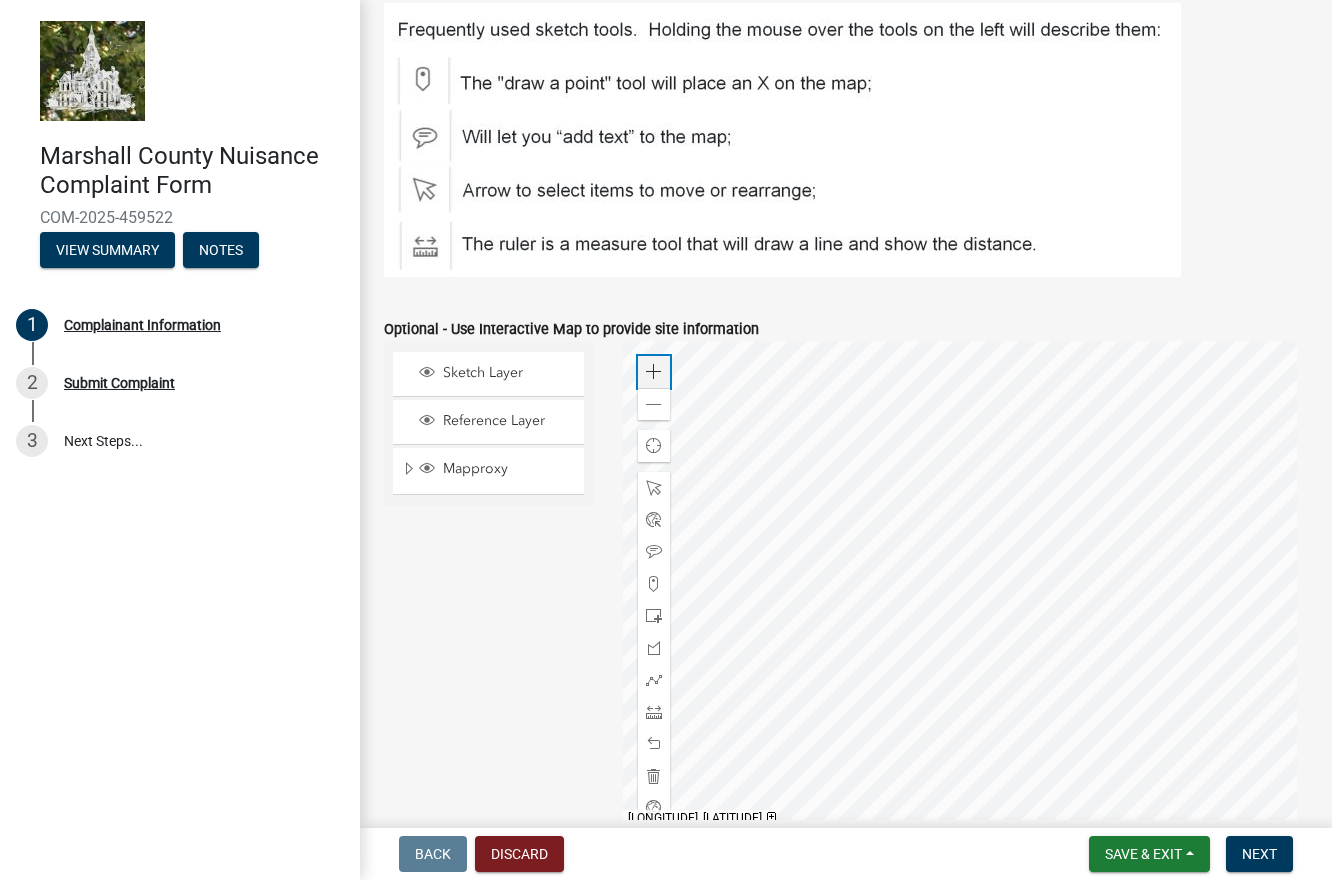 click 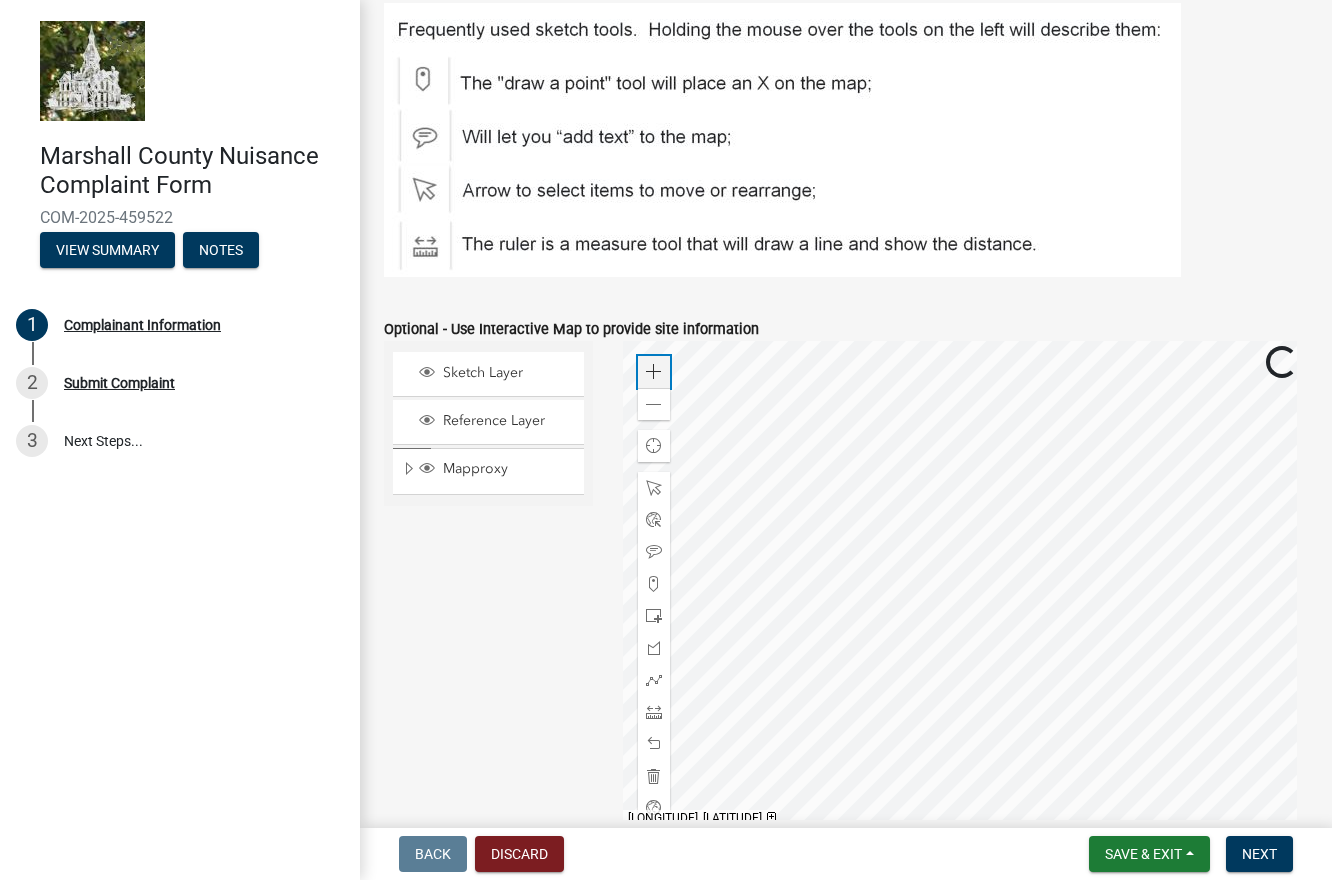 click 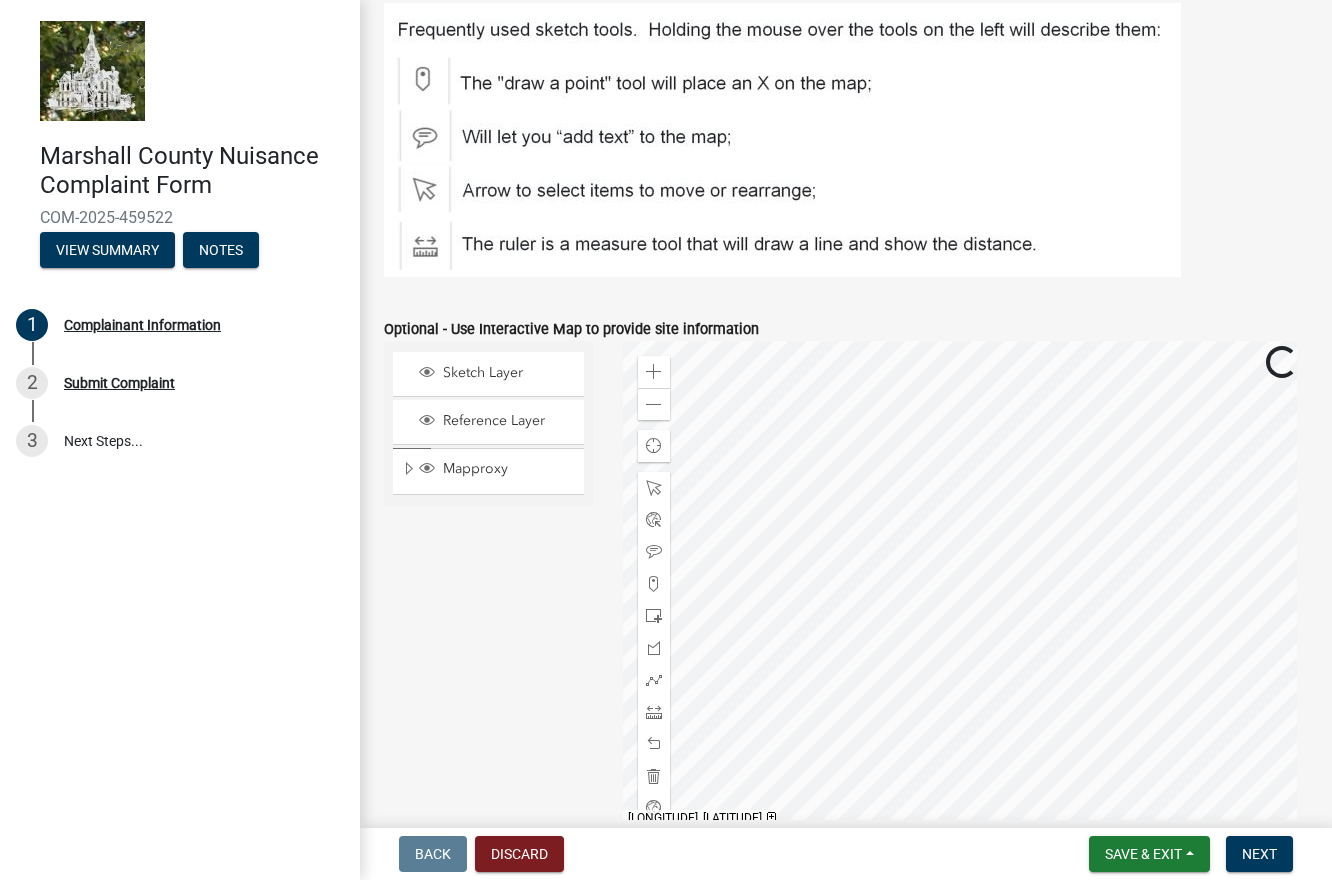 click 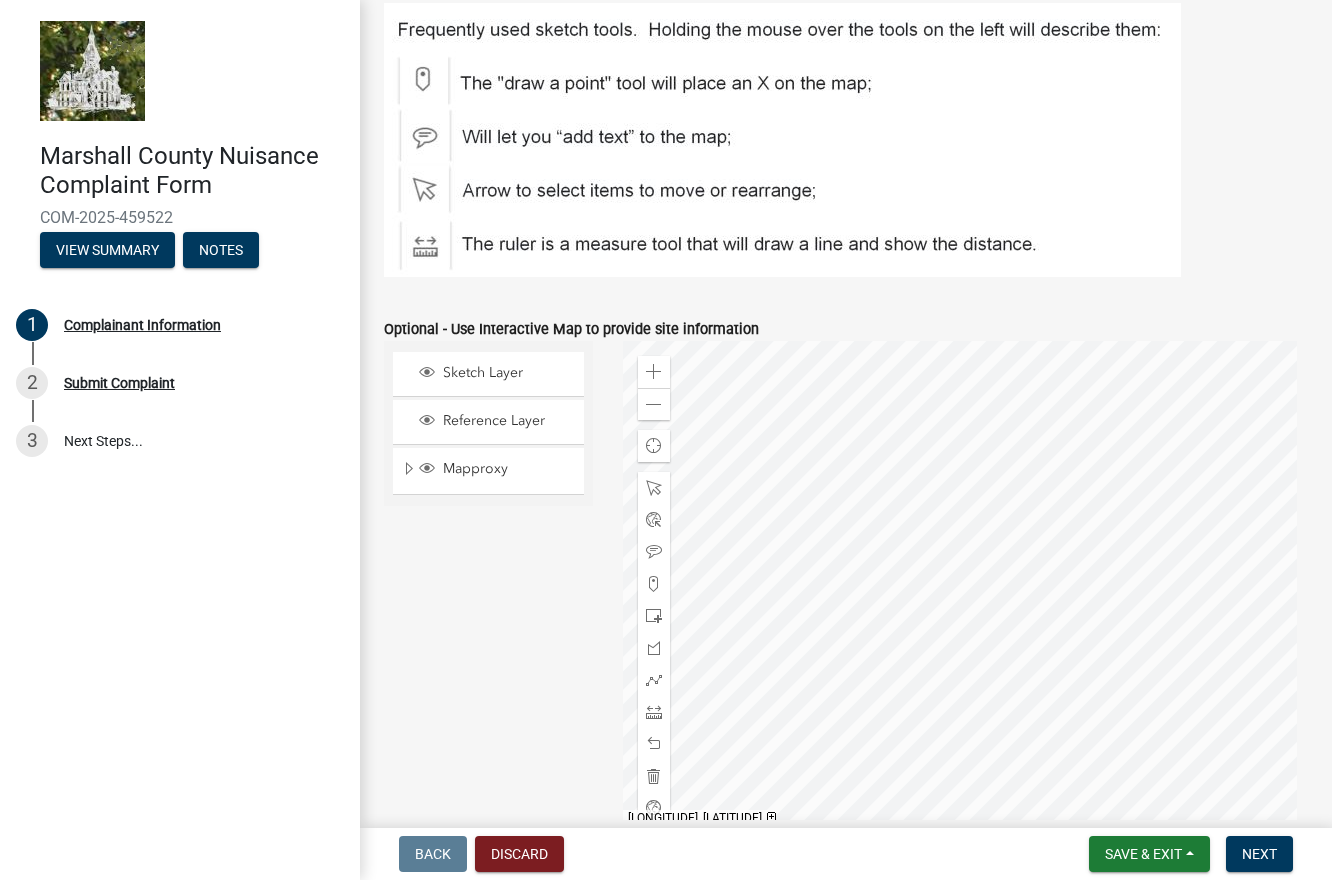 click 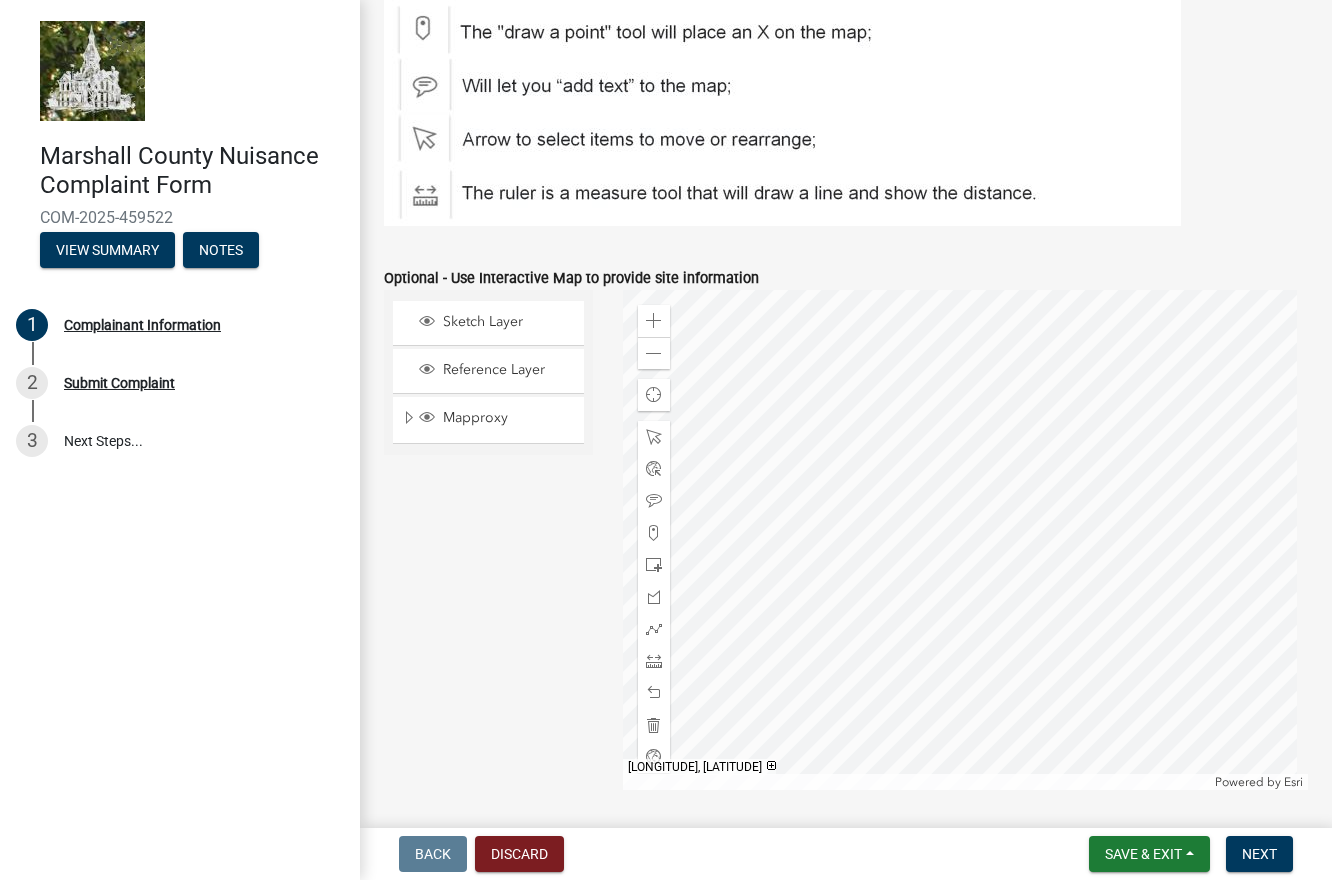 scroll, scrollTop: 1317, scrollLeft: 0, axis: vertical 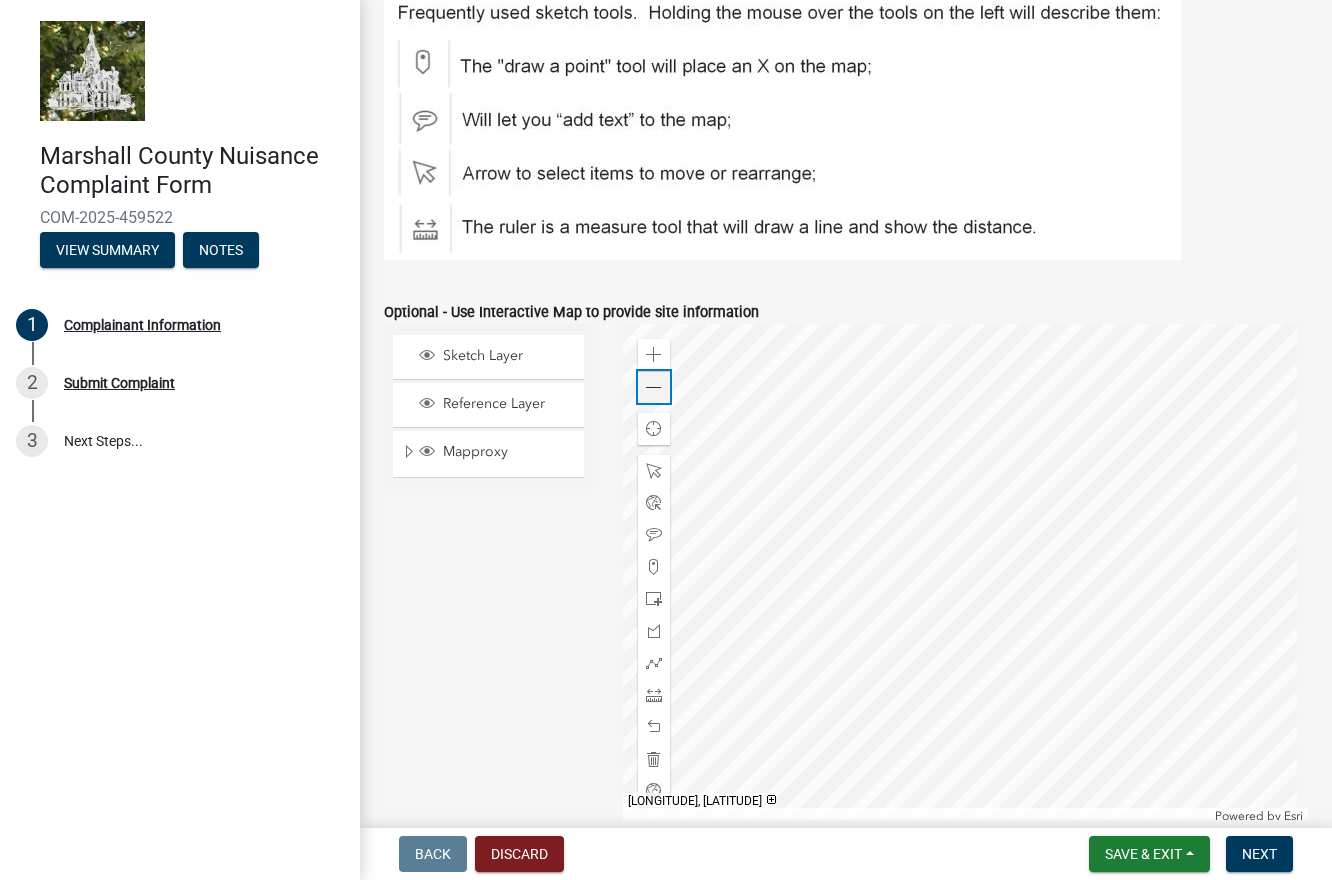 click 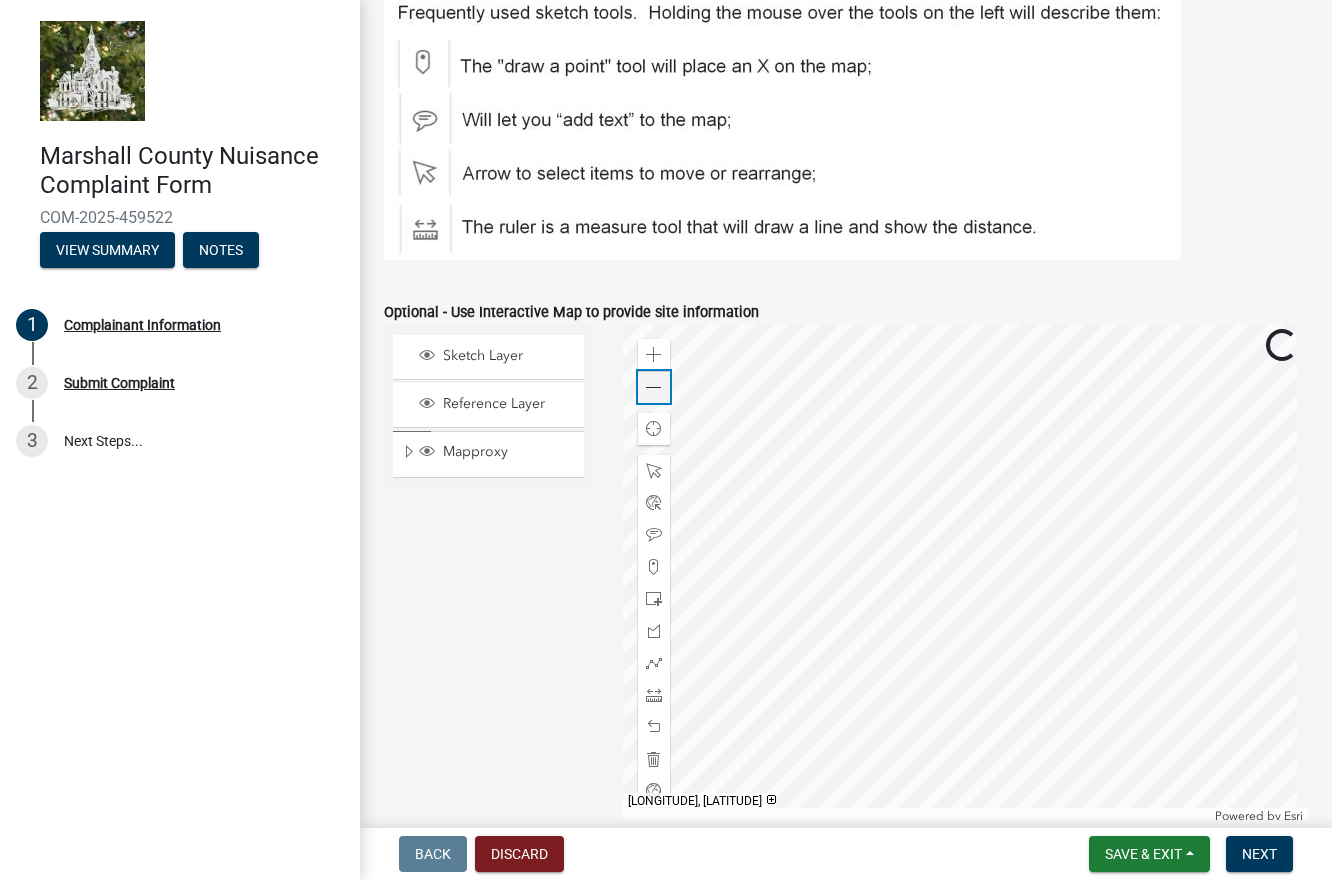 click 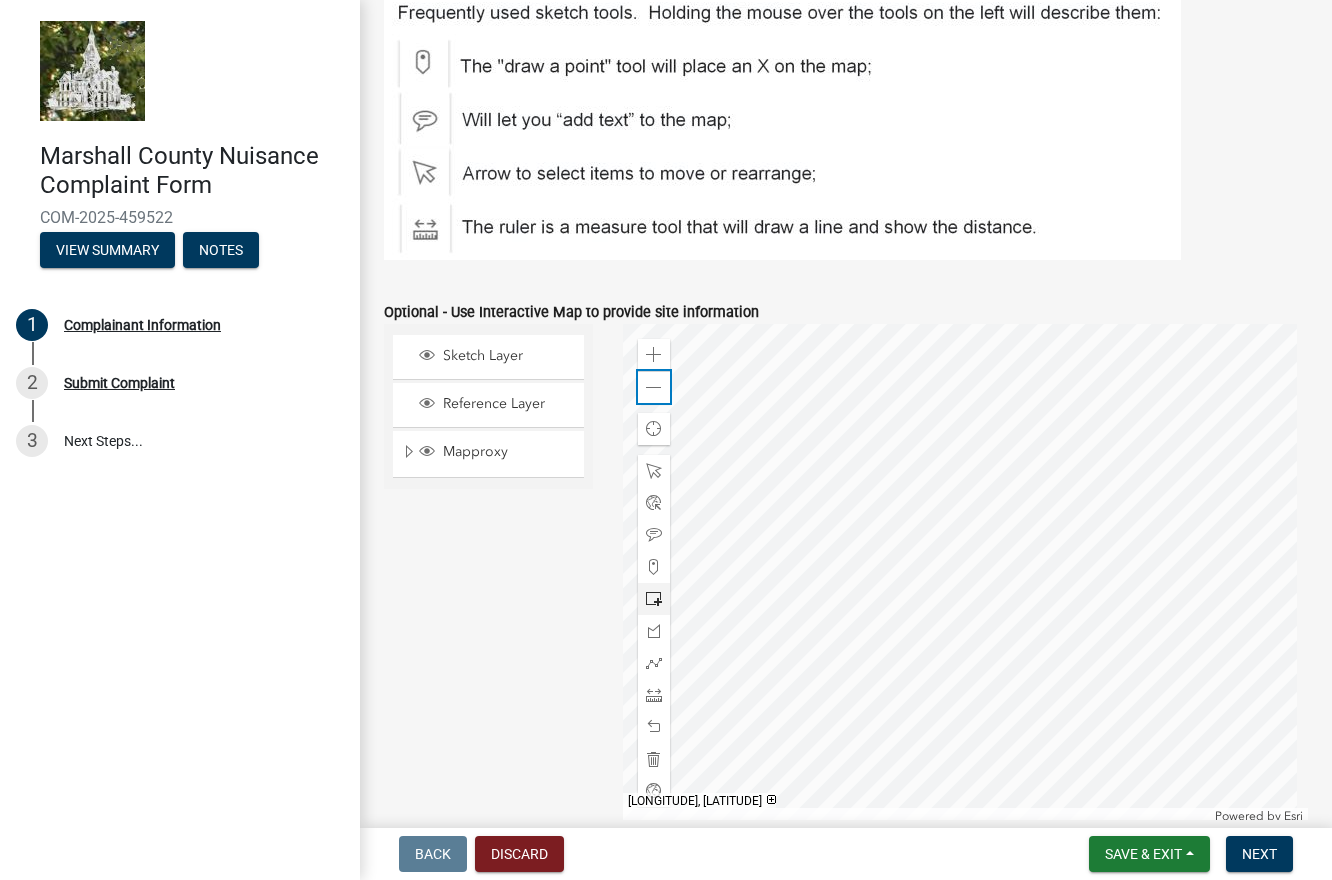 scroll, scrollTop: 1217, scrollLeft: 0, axis: vertical 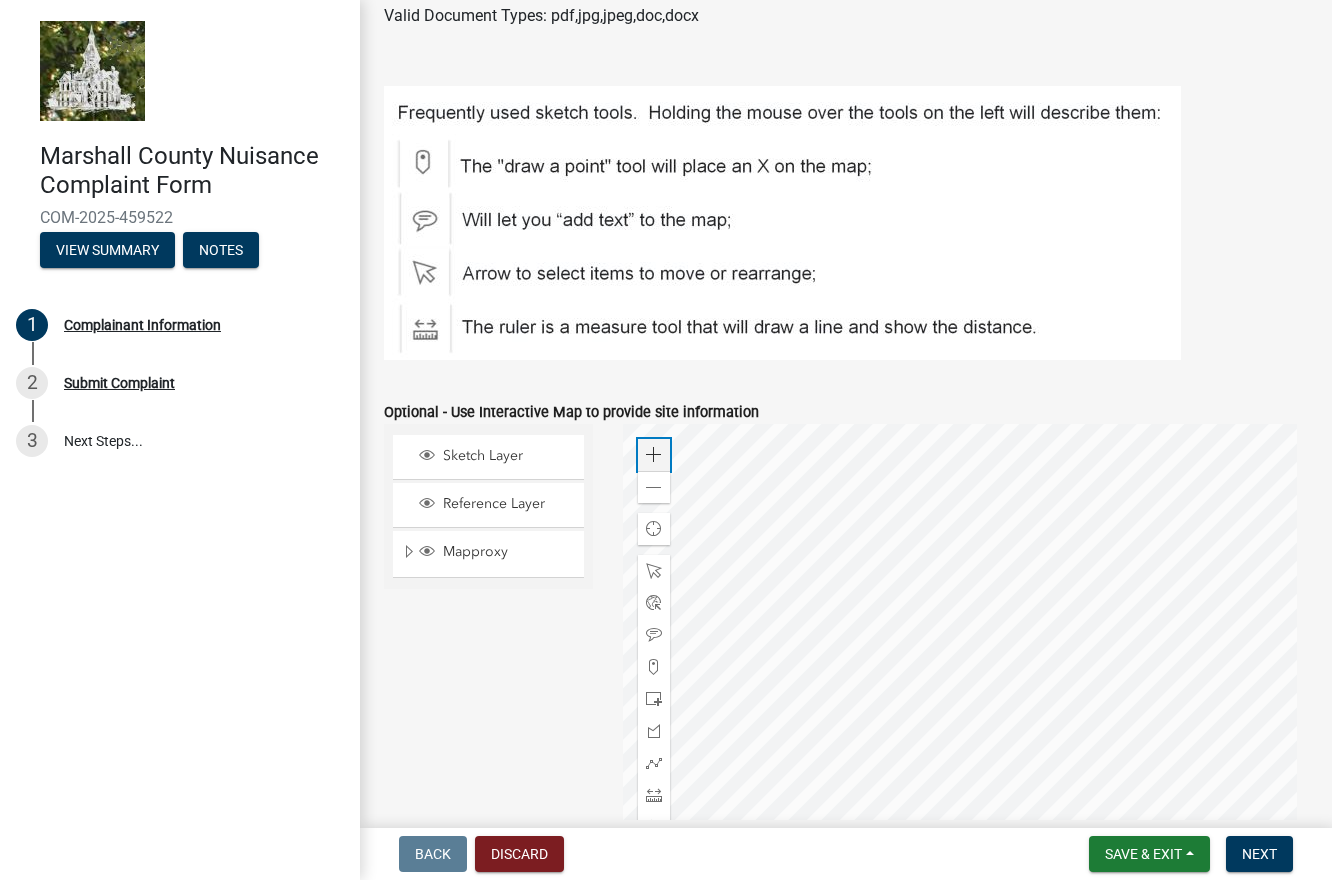 click 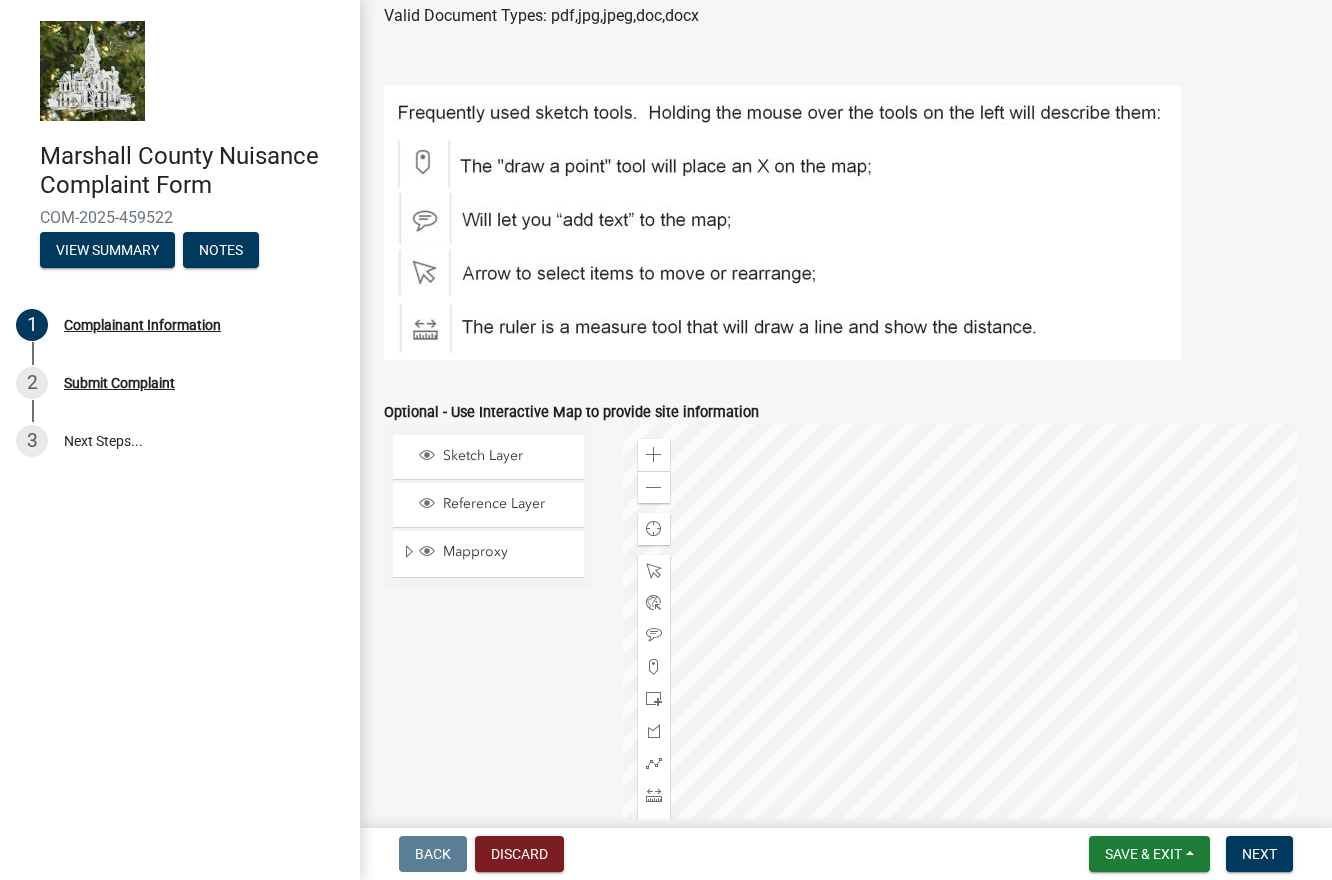 click 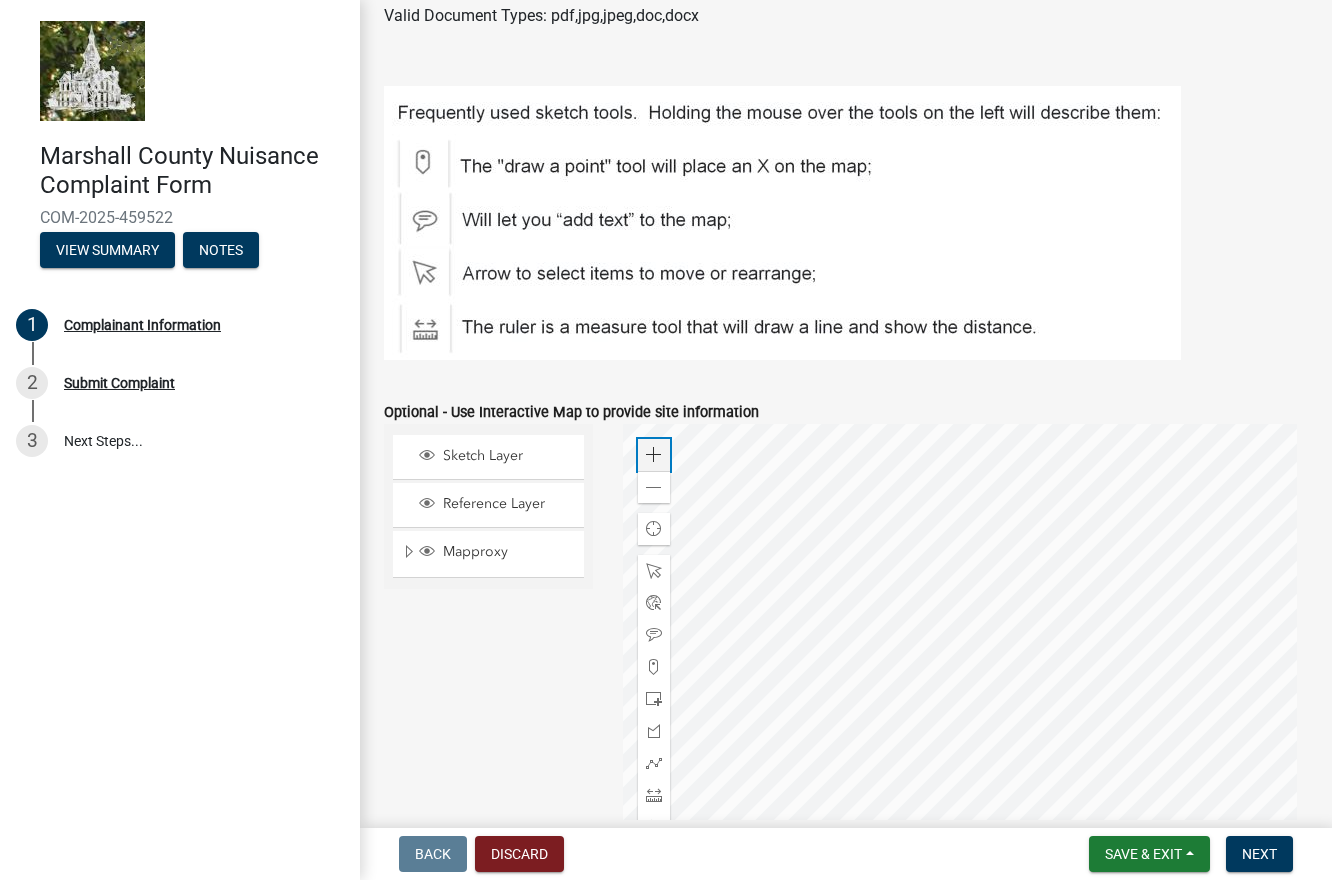 click 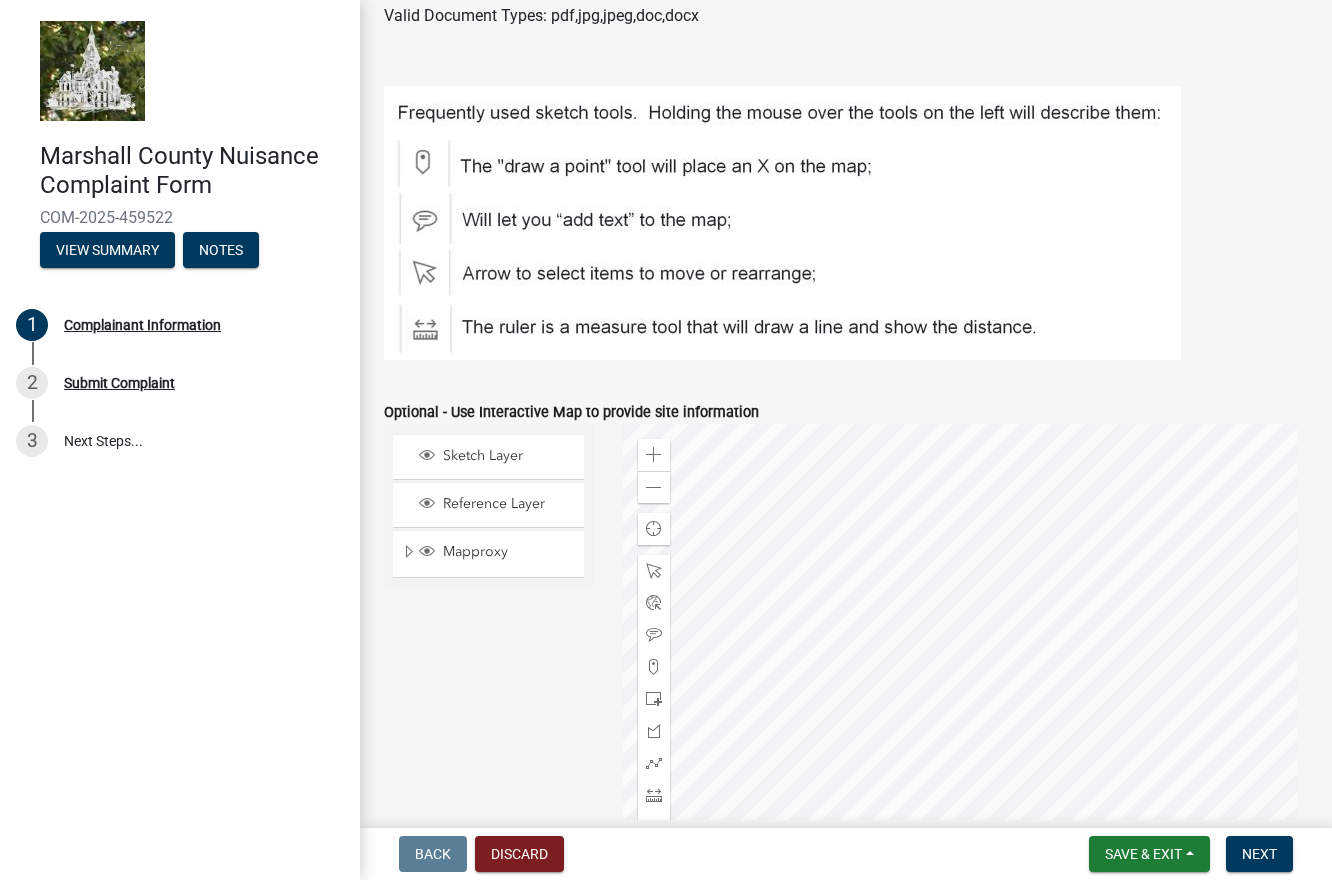 click 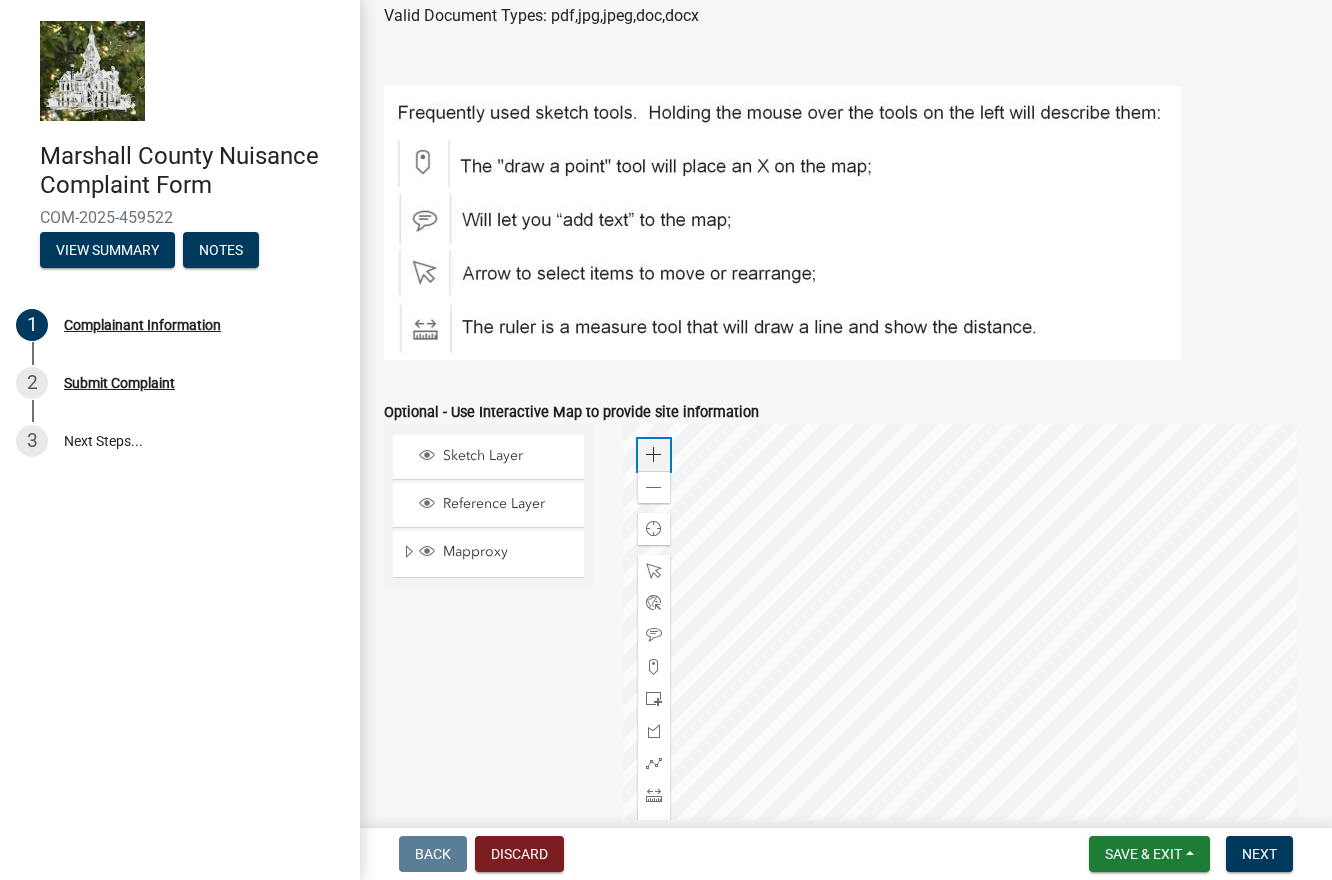 click 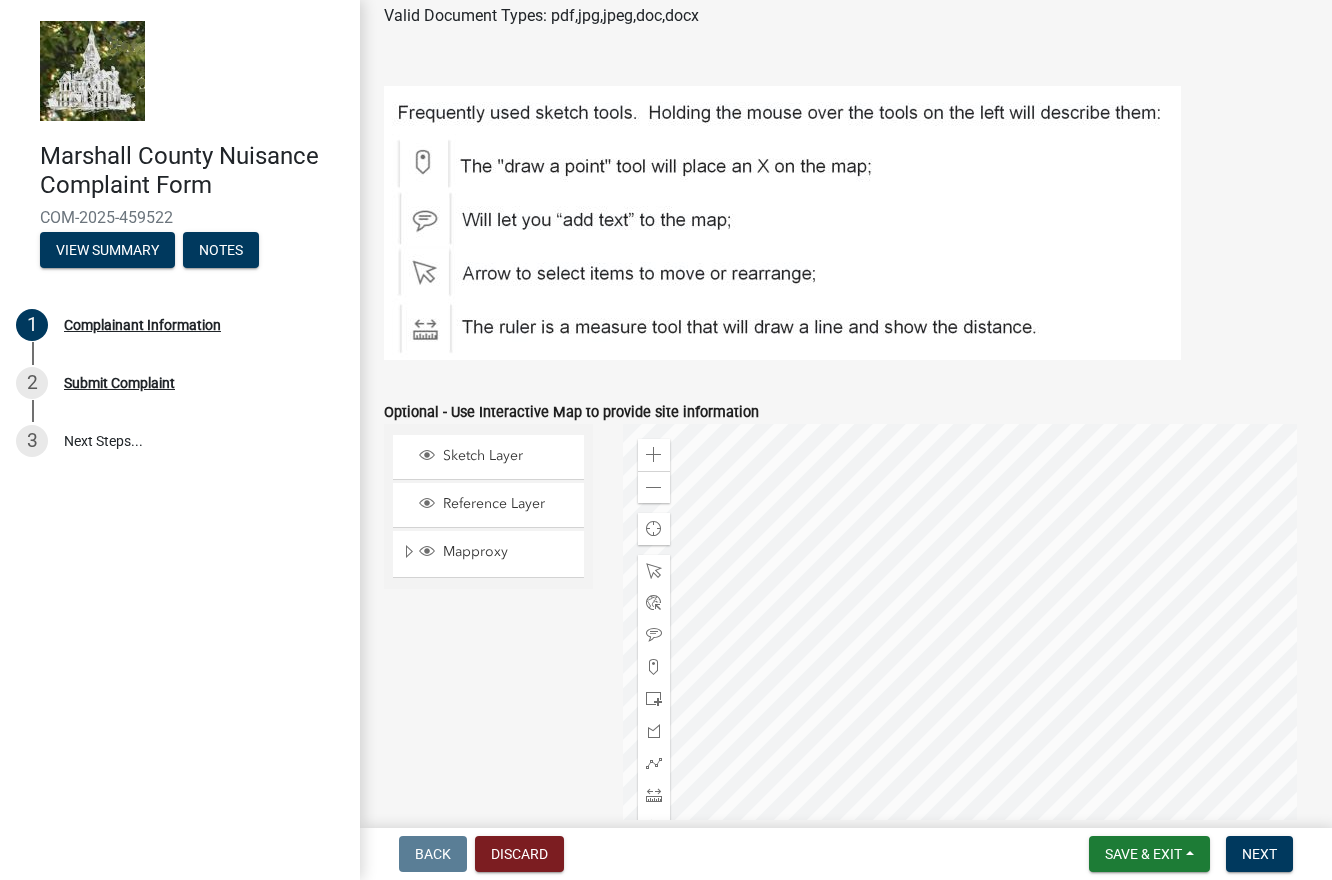 click 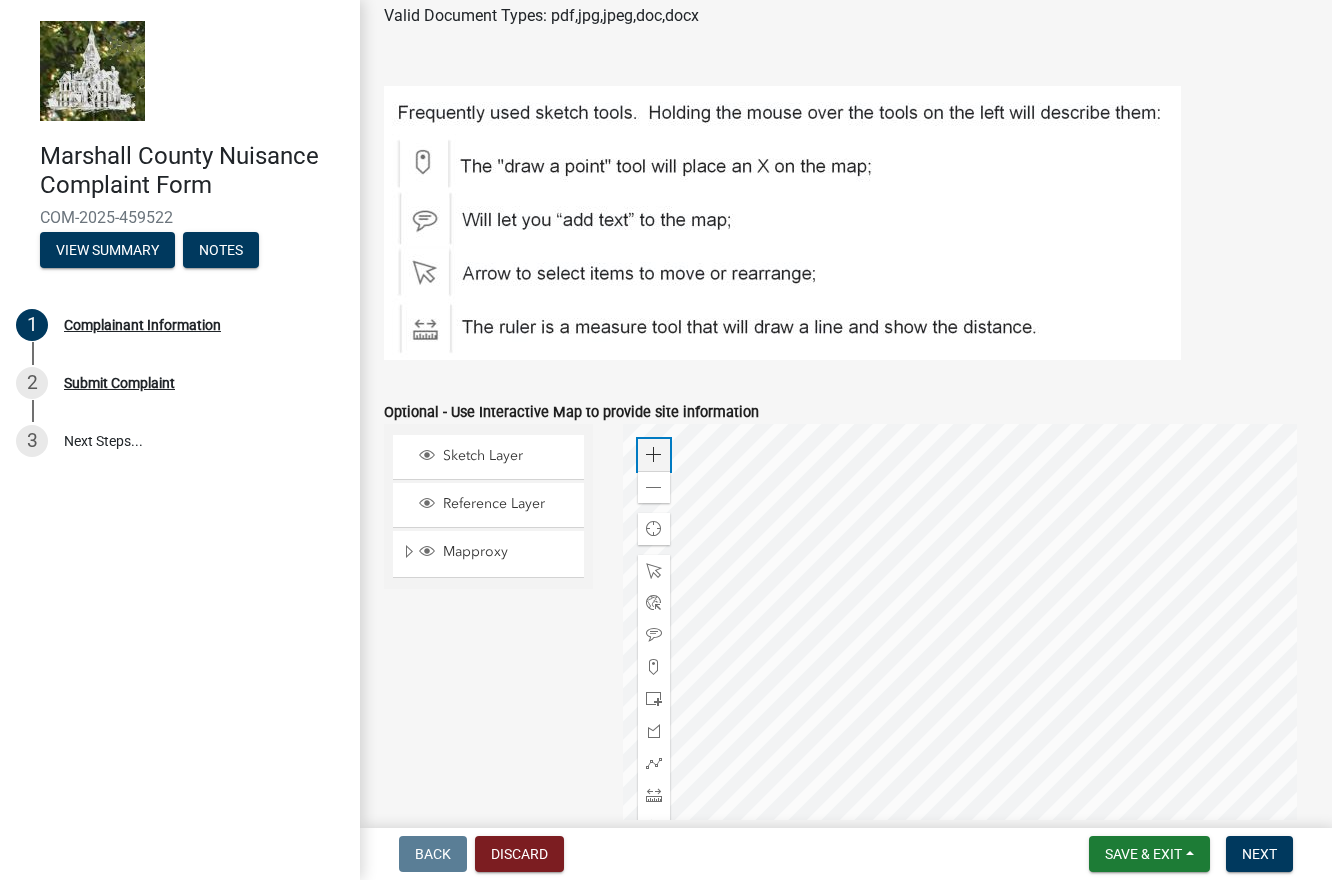 click 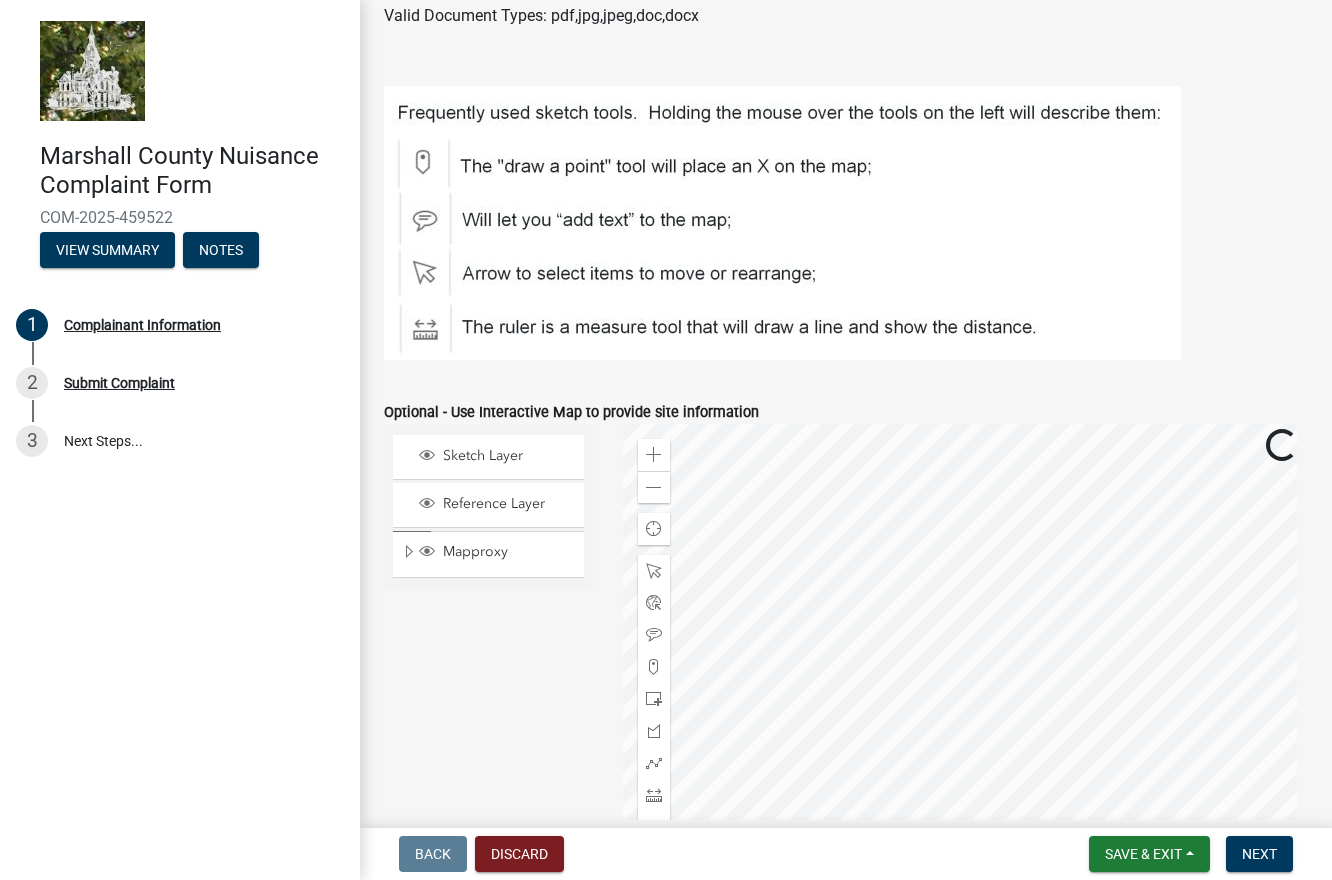 click 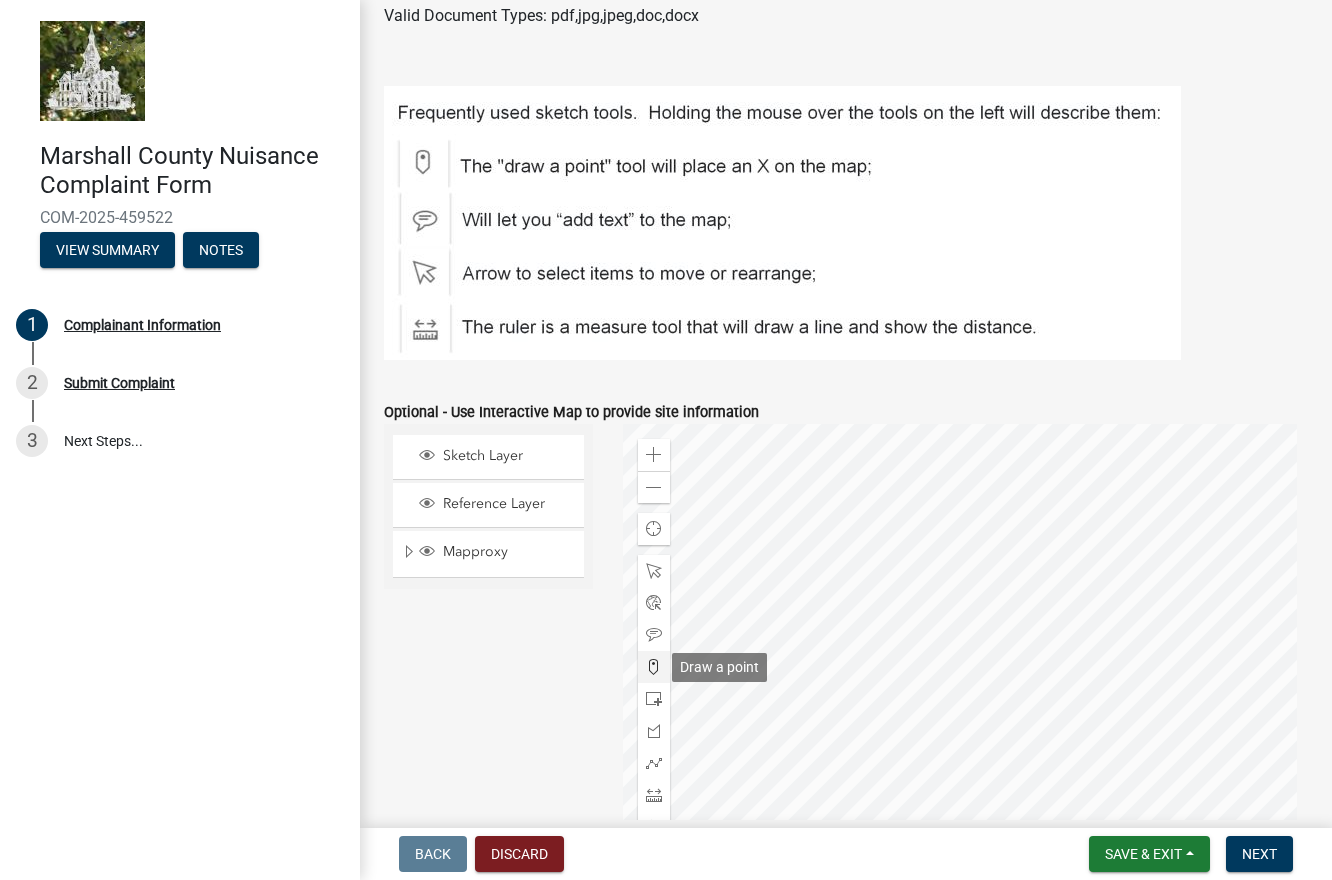 click 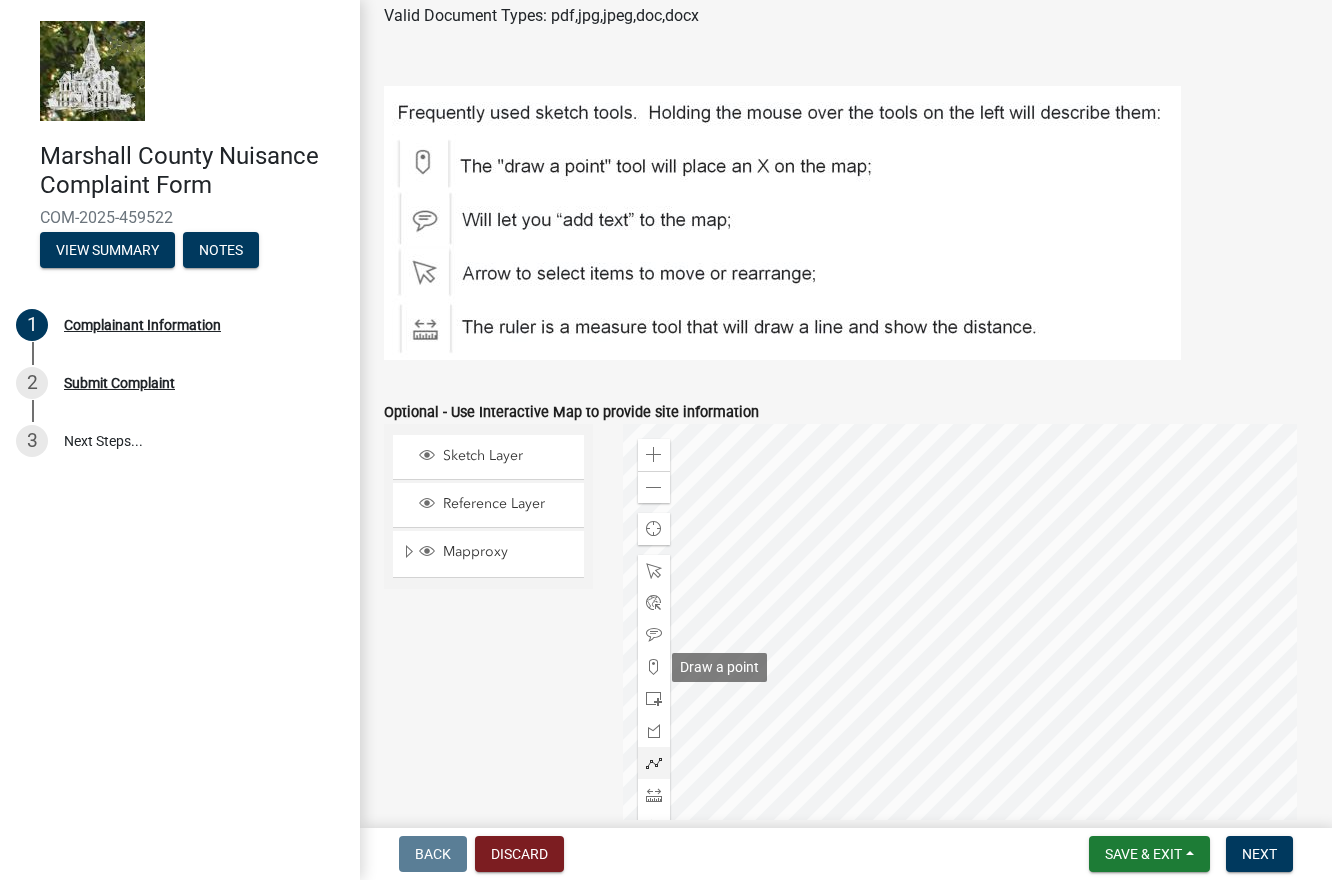 scroll, scrollTop: 1321, scrollLeft: 0, axis: vertical 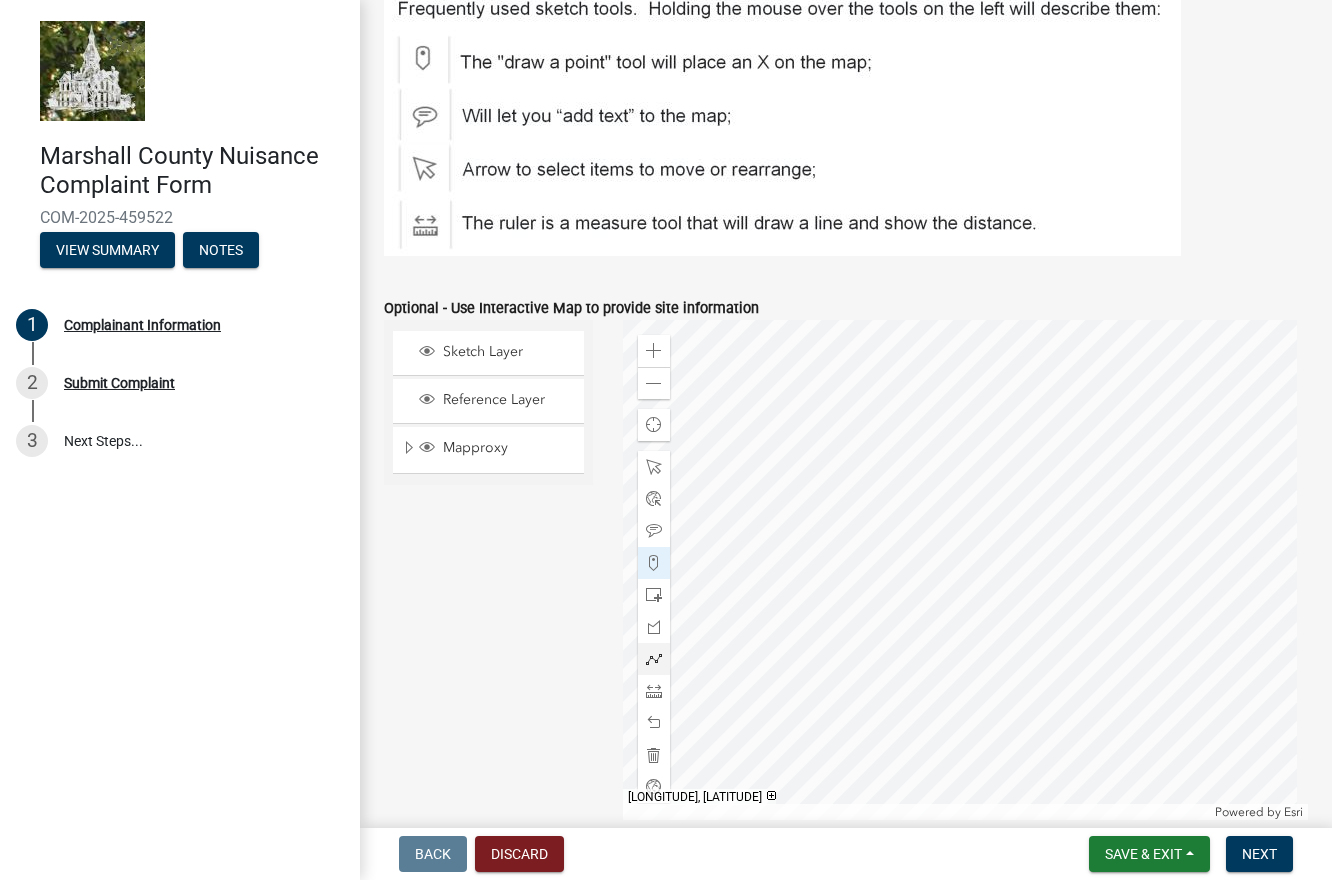 click 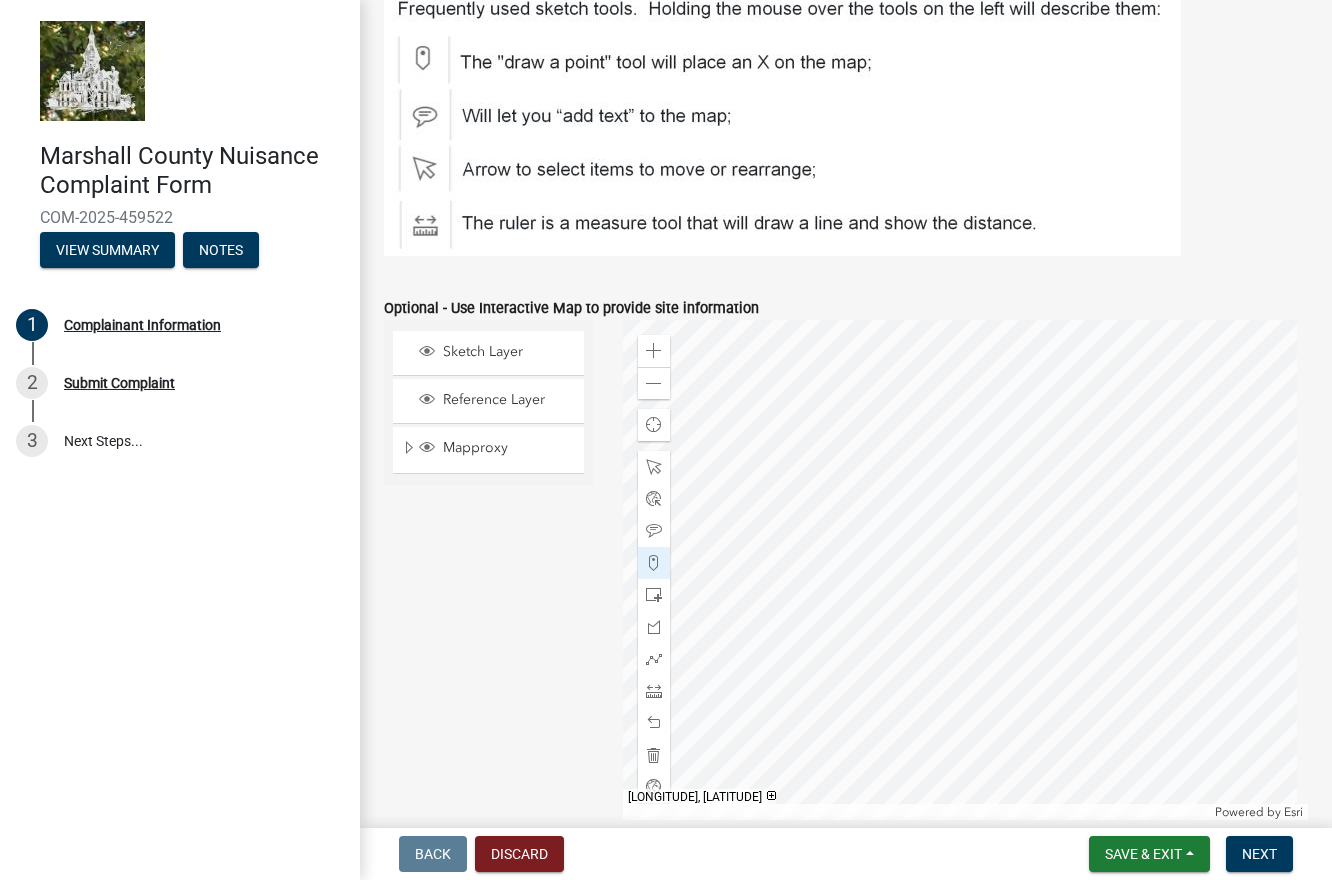 click 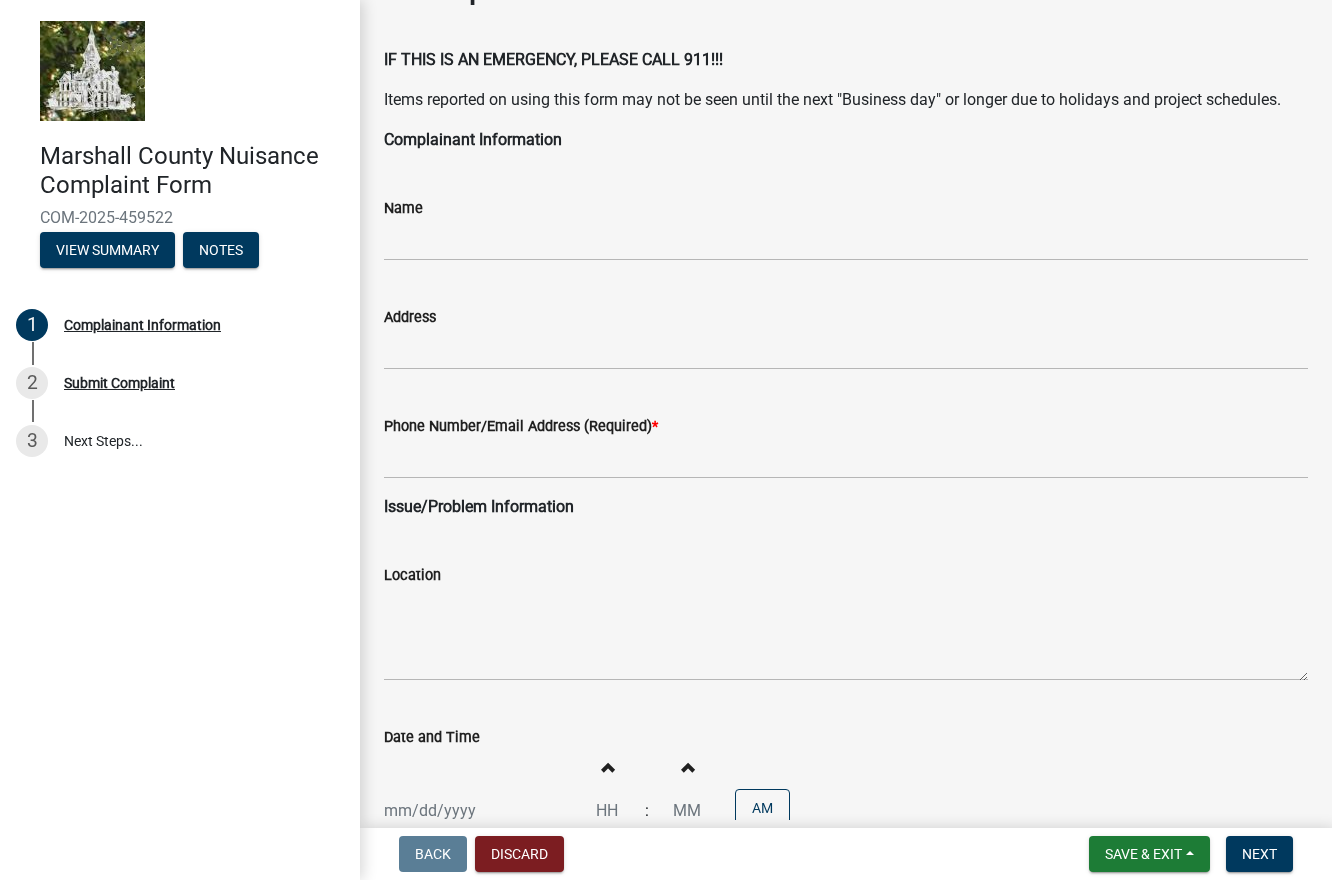 scroll, scrollTop: 100, scrollLeft: 0, axis: vertical 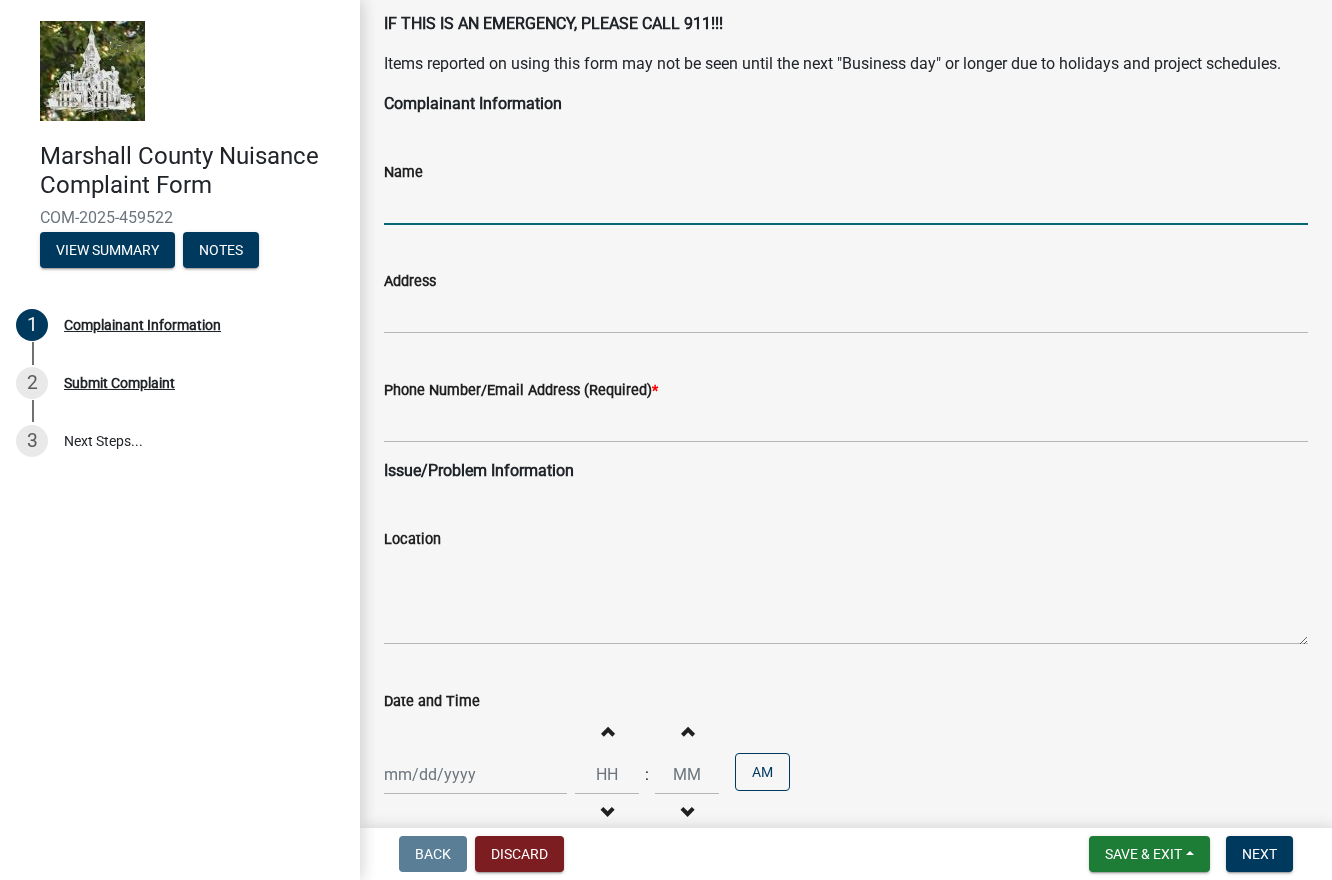 click on "Name" at bounding box center (846, 204) 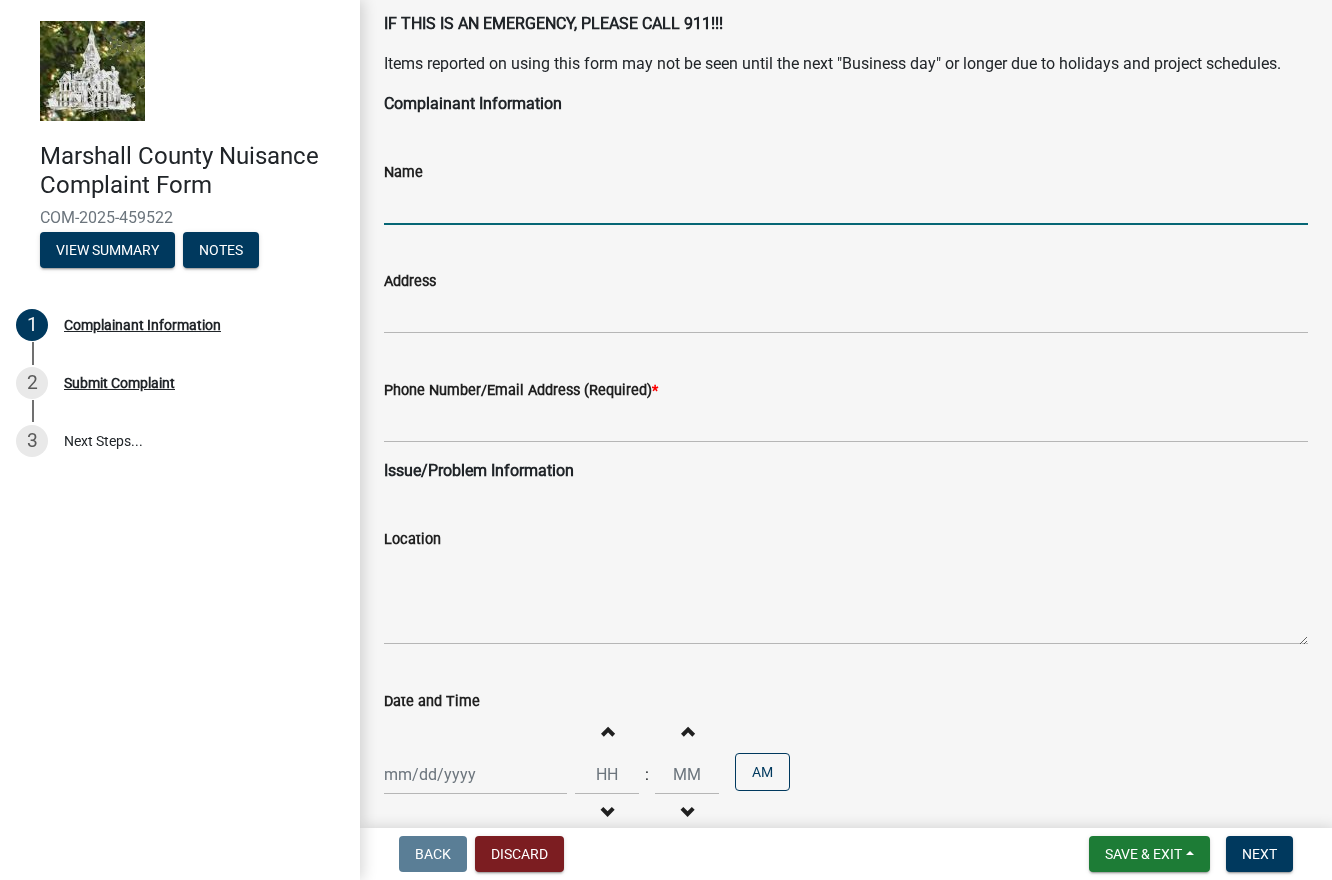 type on "[FIRST] [LAST]" 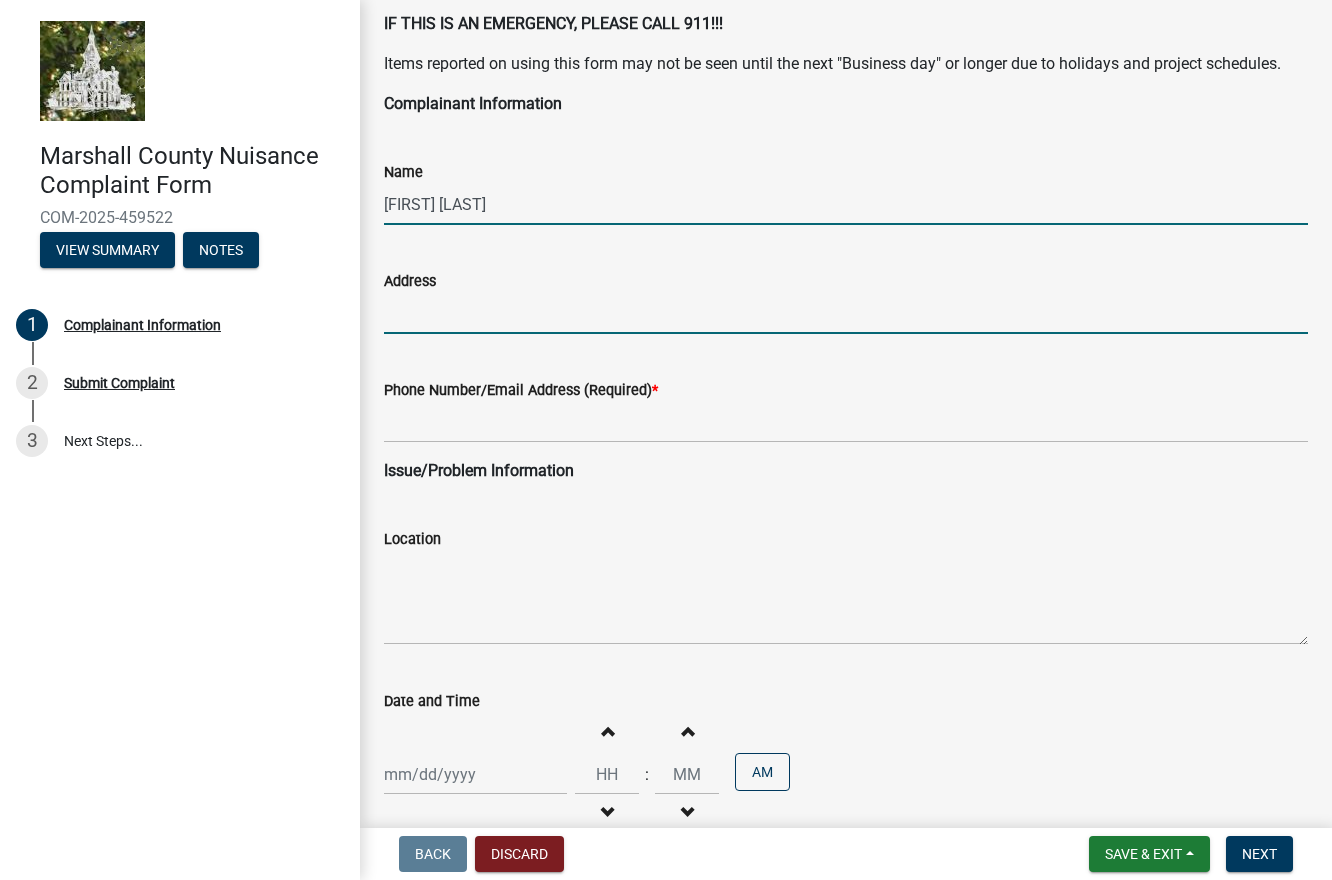 type on "[NUMBER] [STREET] [STREET]" 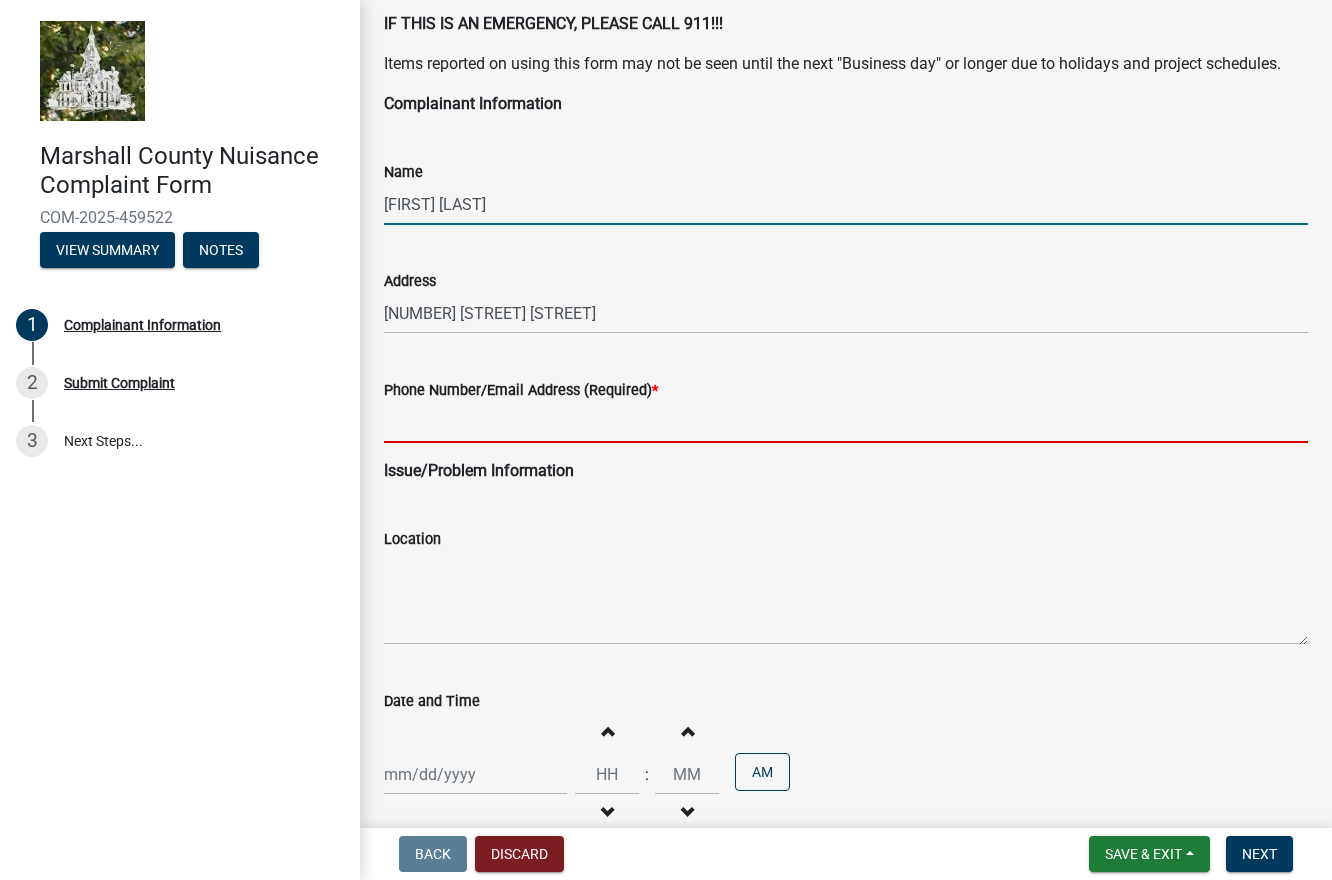type on "[EMAIL]" 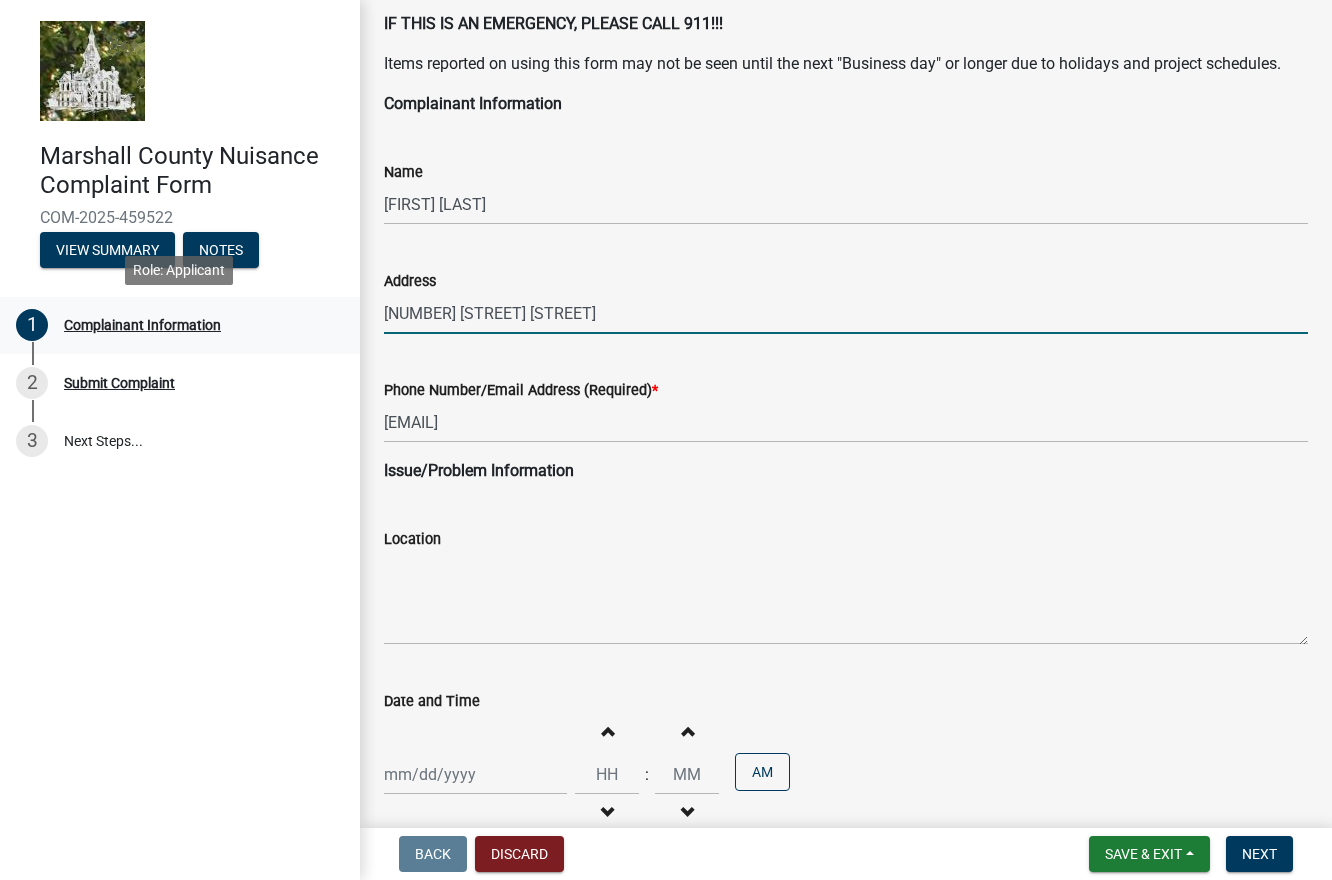 drag, startPoint x: 506, startPoint y: 311, endPoint x: 313, endPoint y: 318, distance: 193.1269 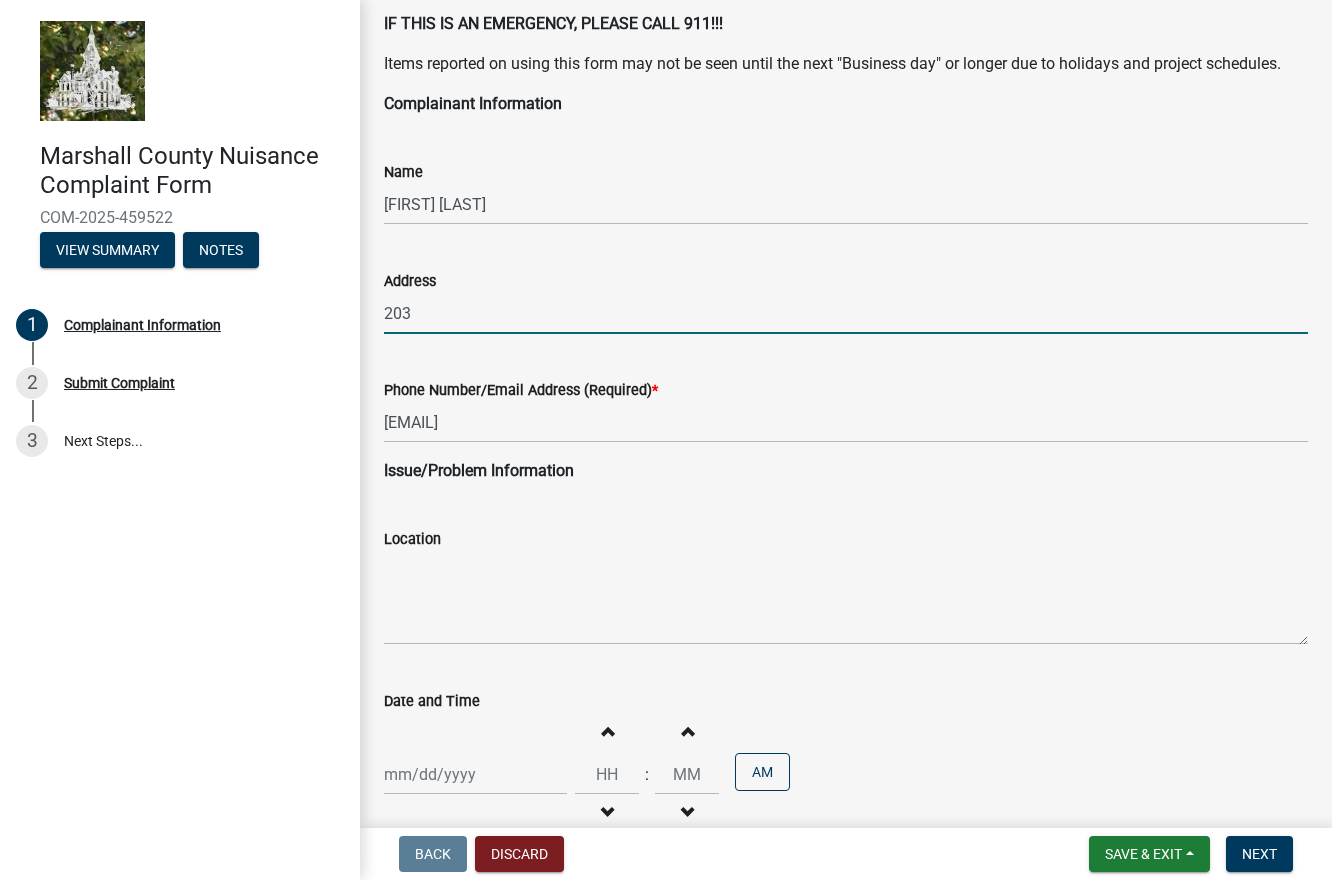 click on "Address" 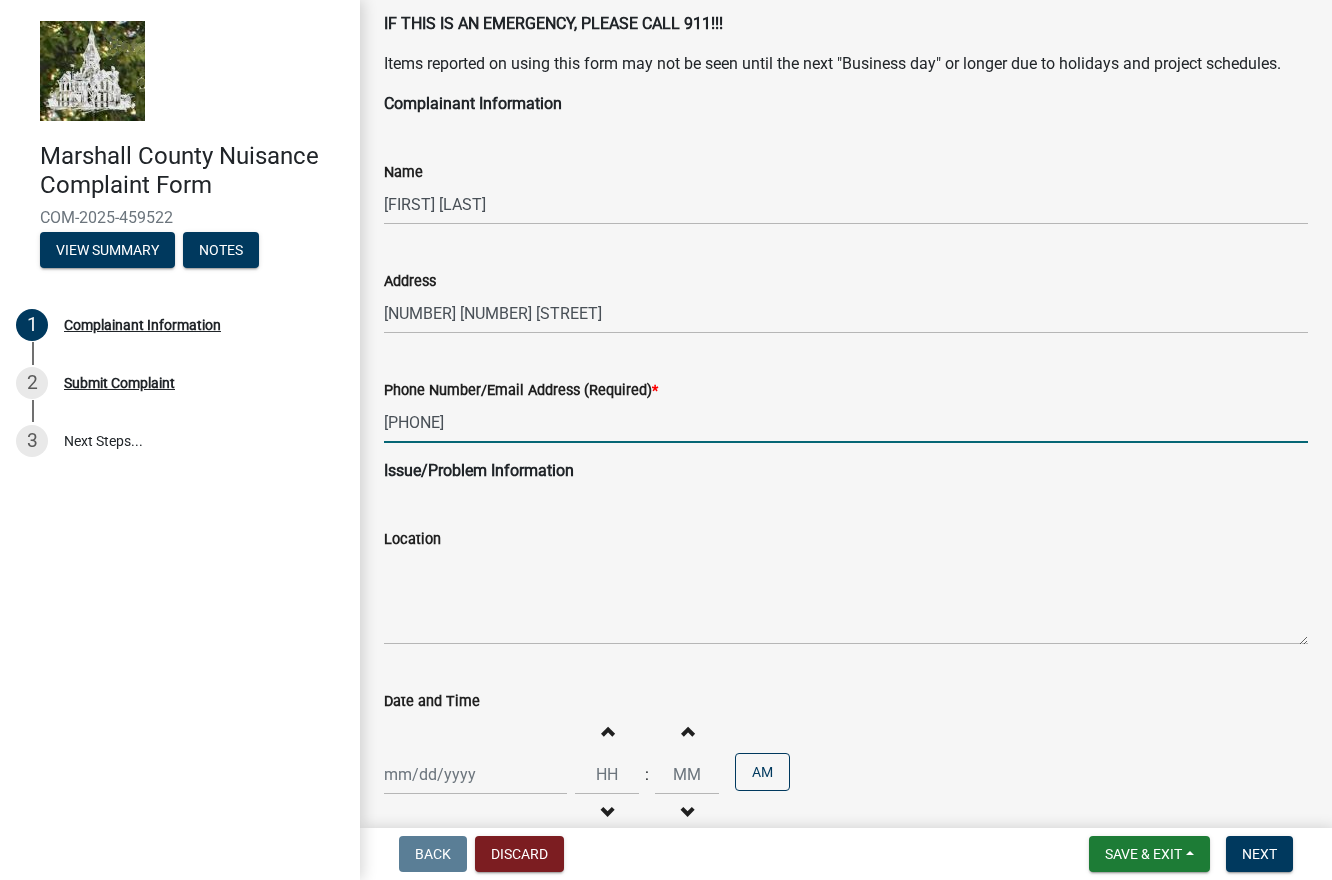 type on "[PHONE]" 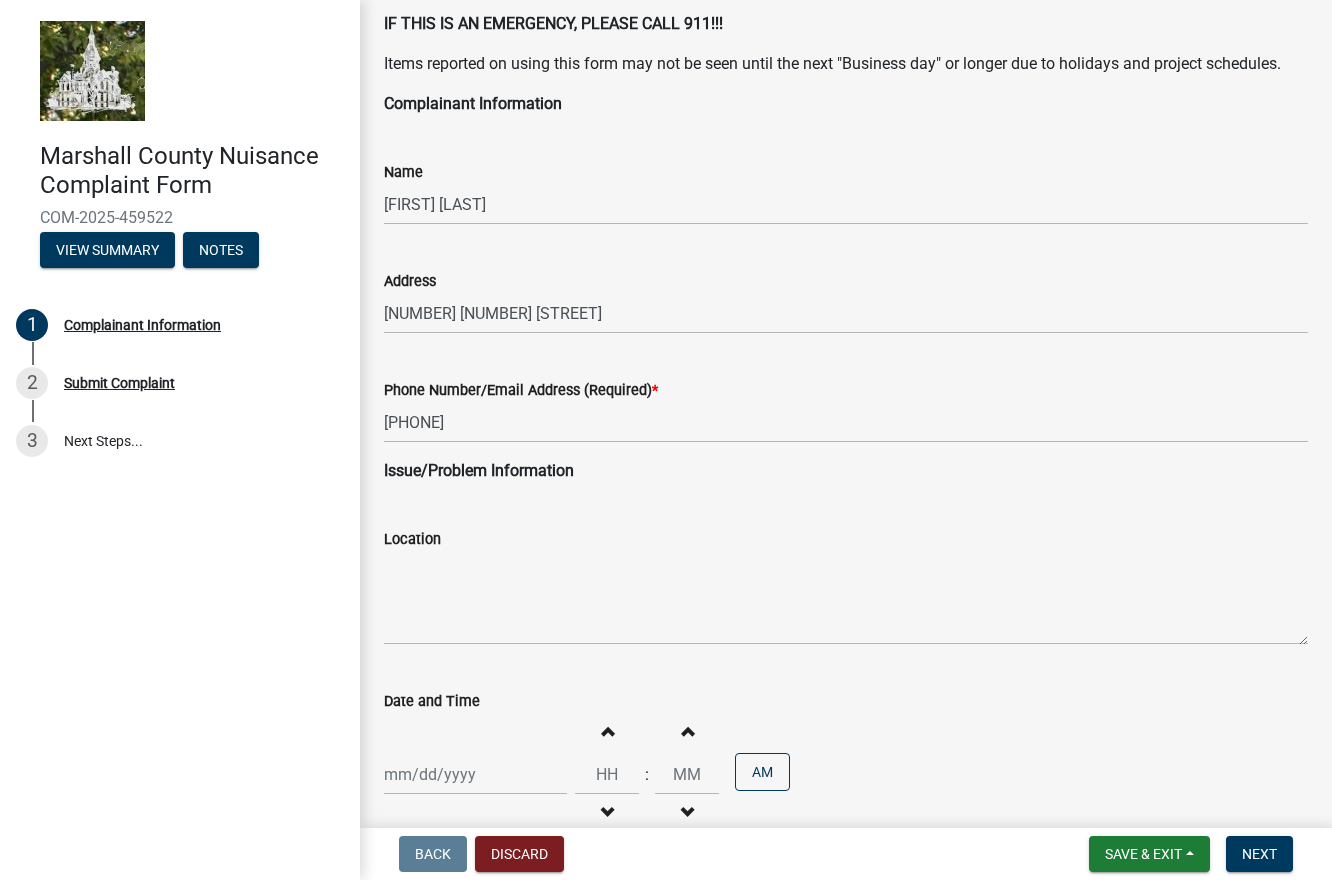 click on "Issue/Problem Information" 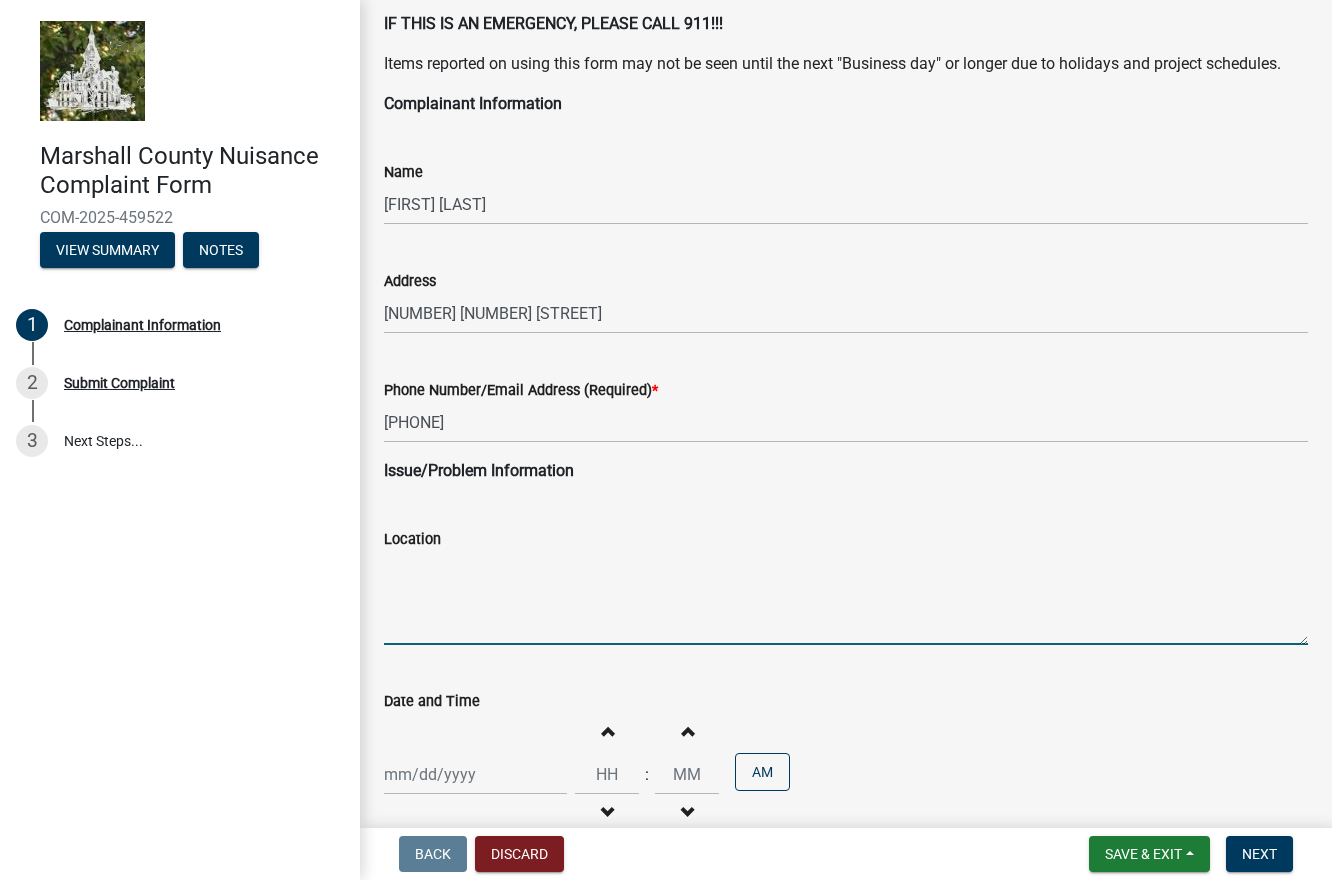 click on "Location" at bounding box center (846, 598) 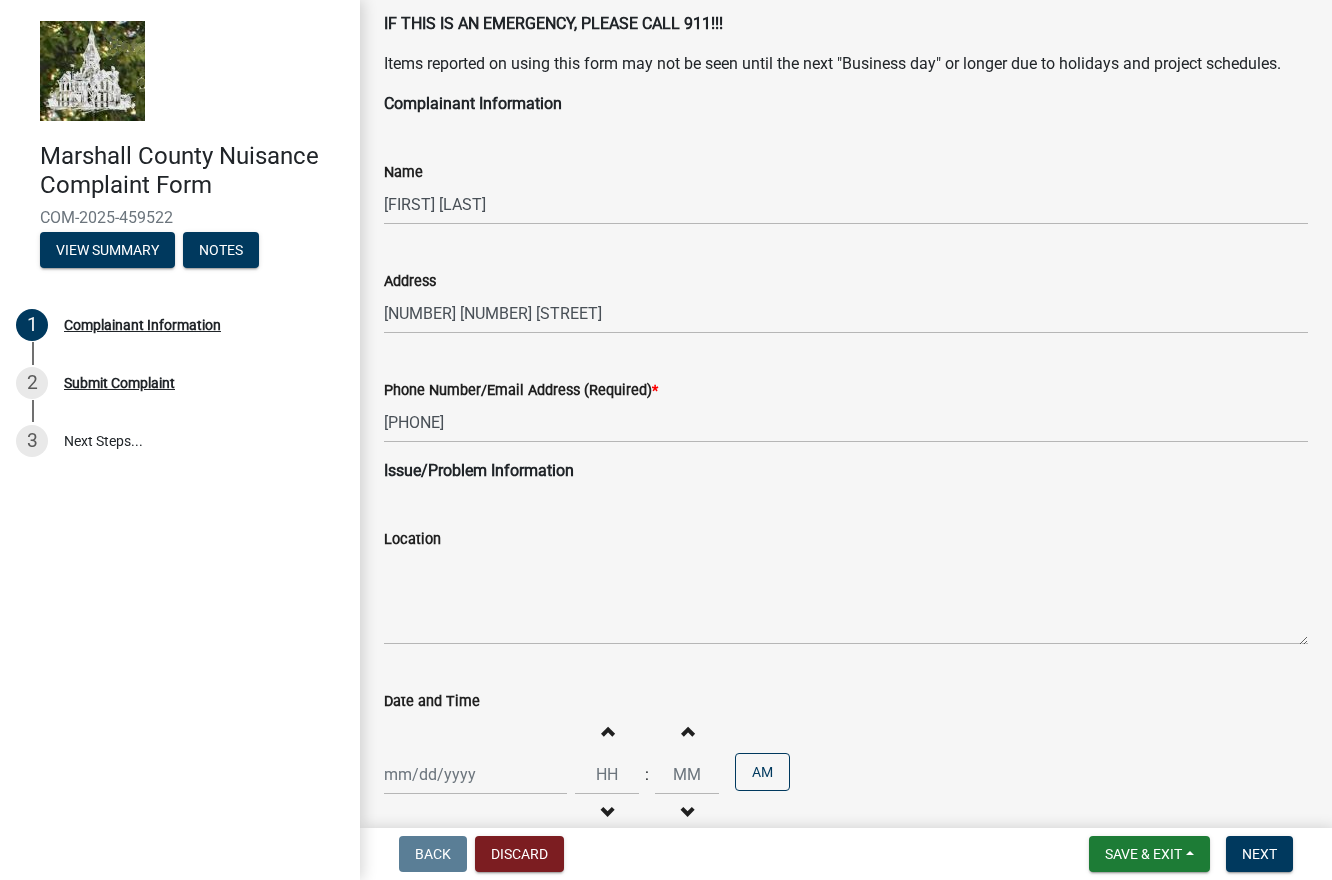 click on "Issue/Problem Information" 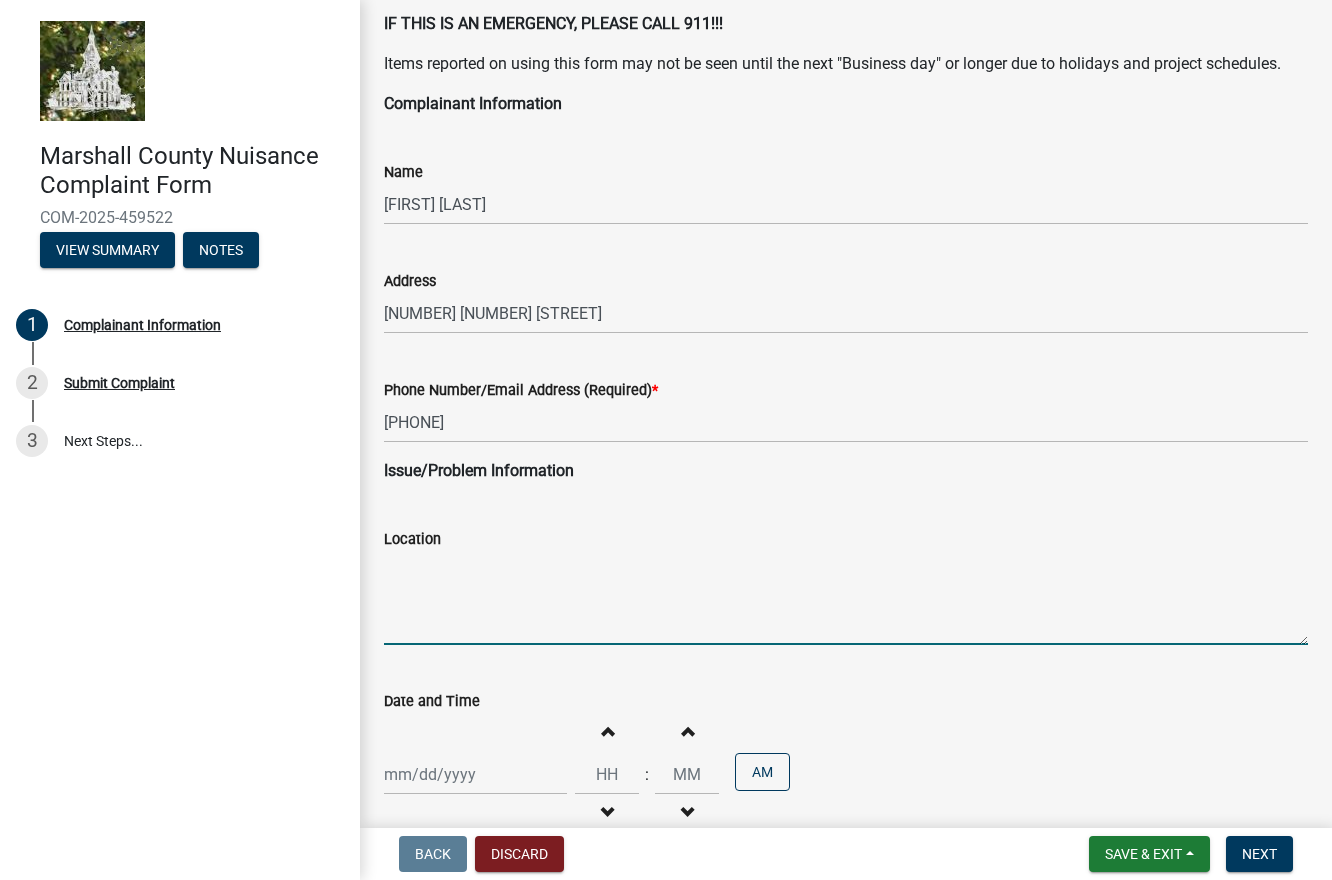 click on "Location" at bounding box center [846, 598] 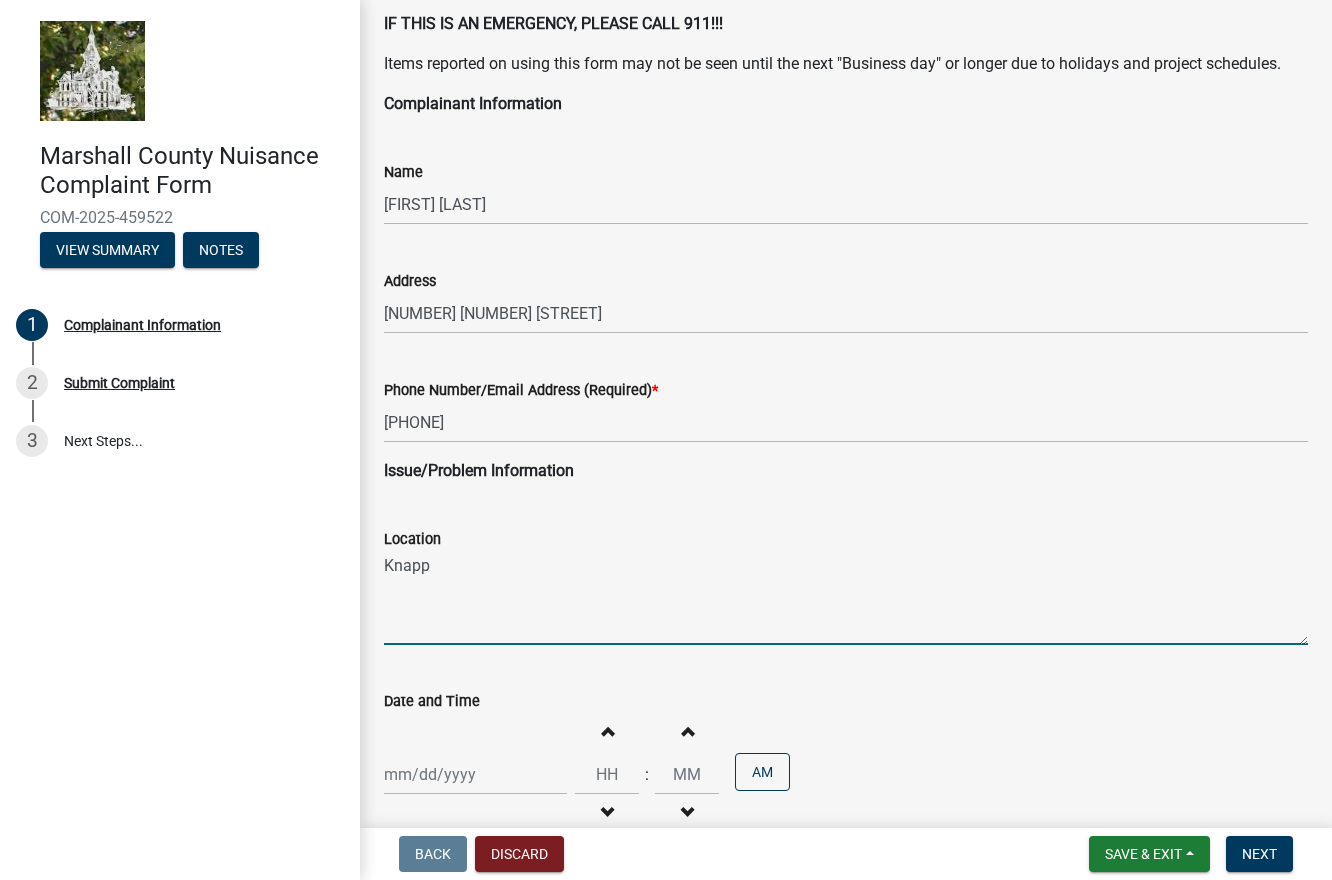 type on "Knapp" 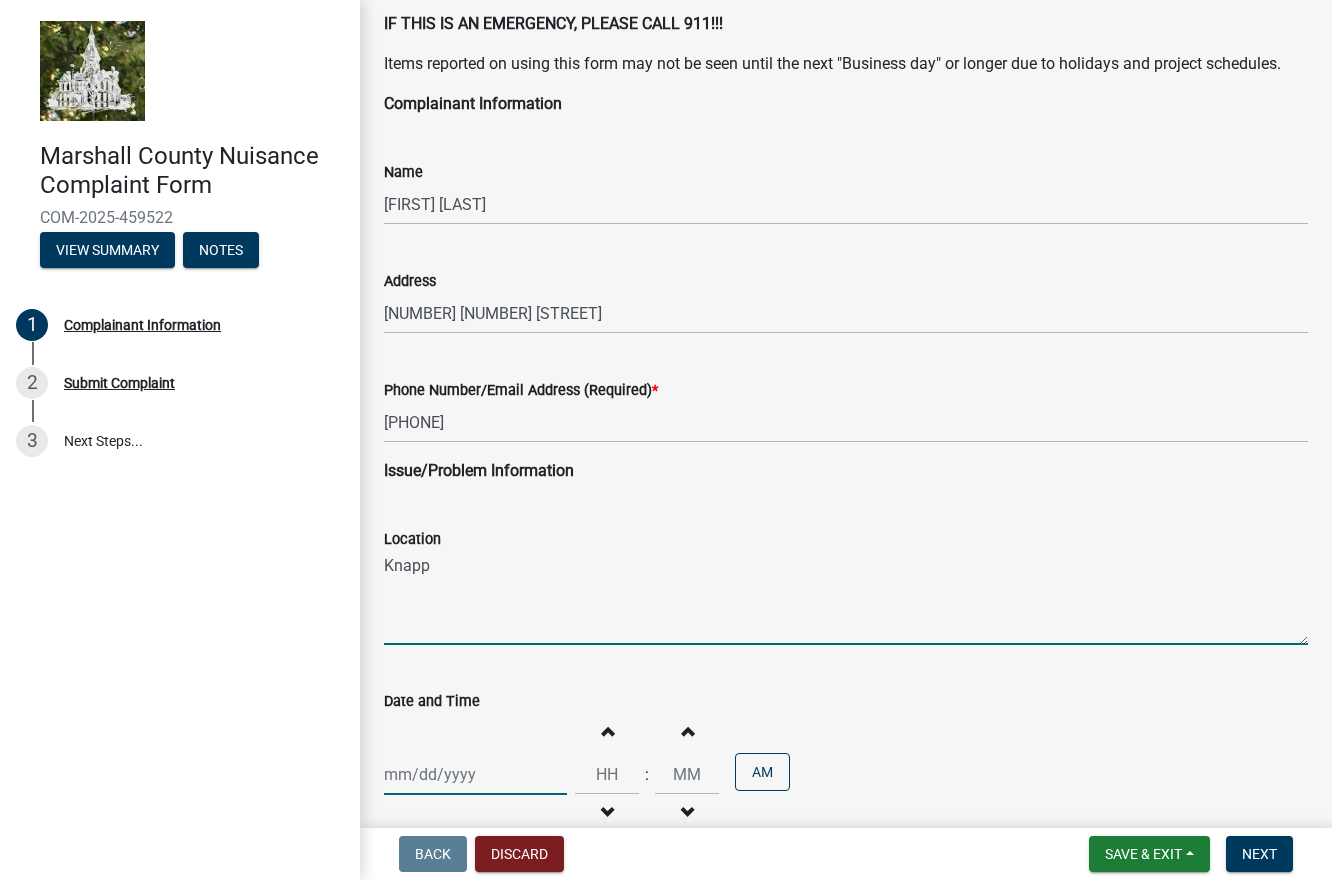 click 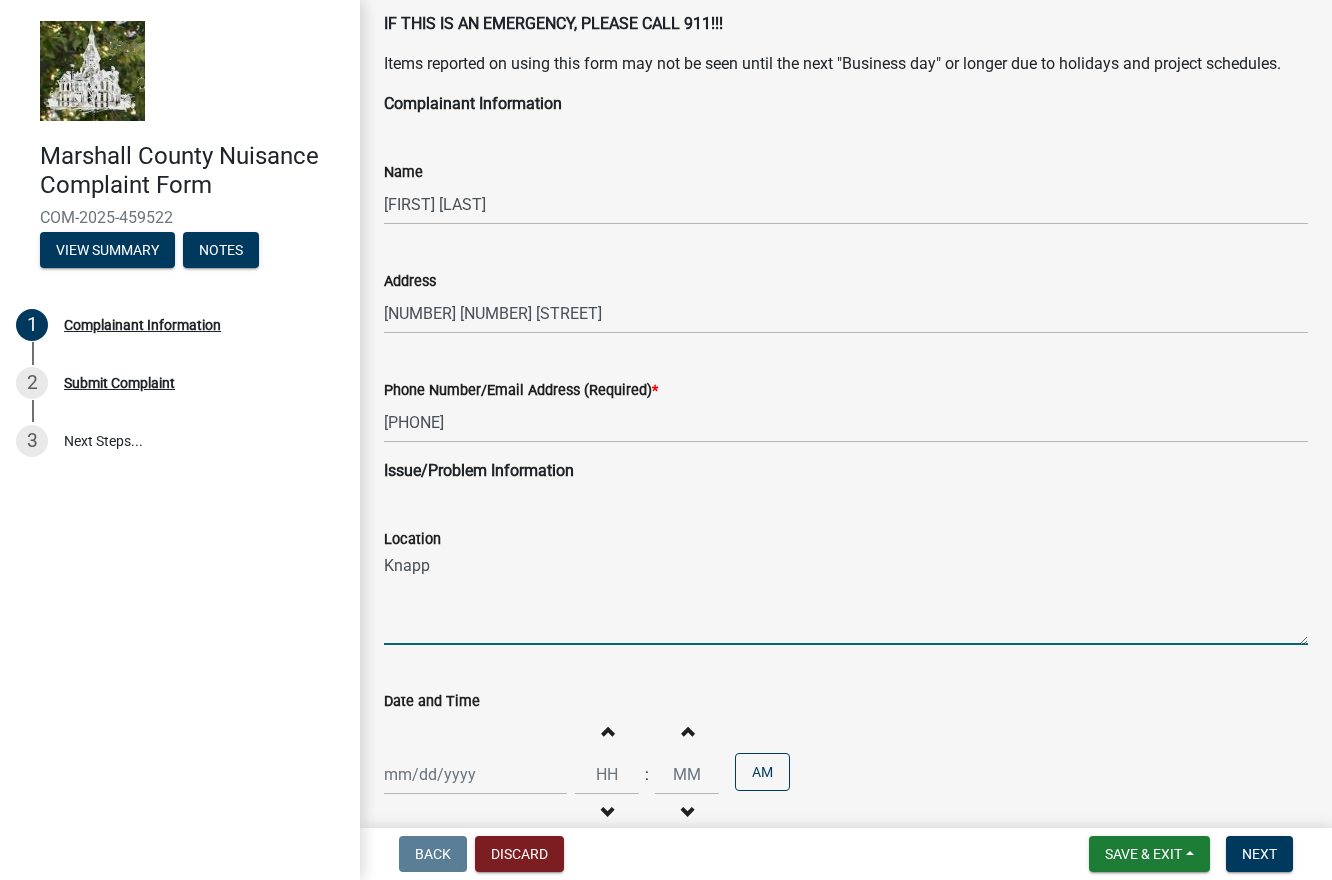 select on "8" 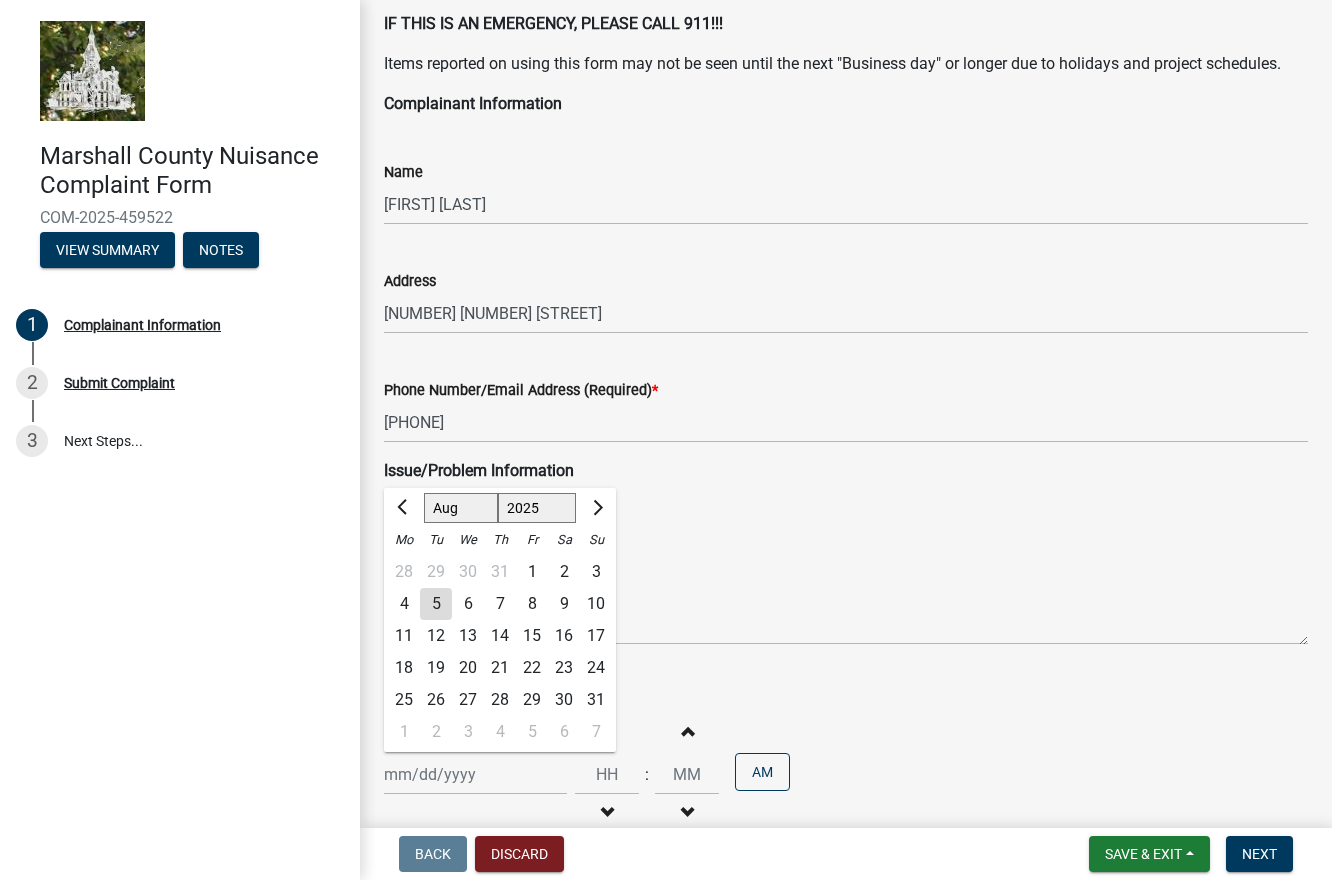 click on "5" 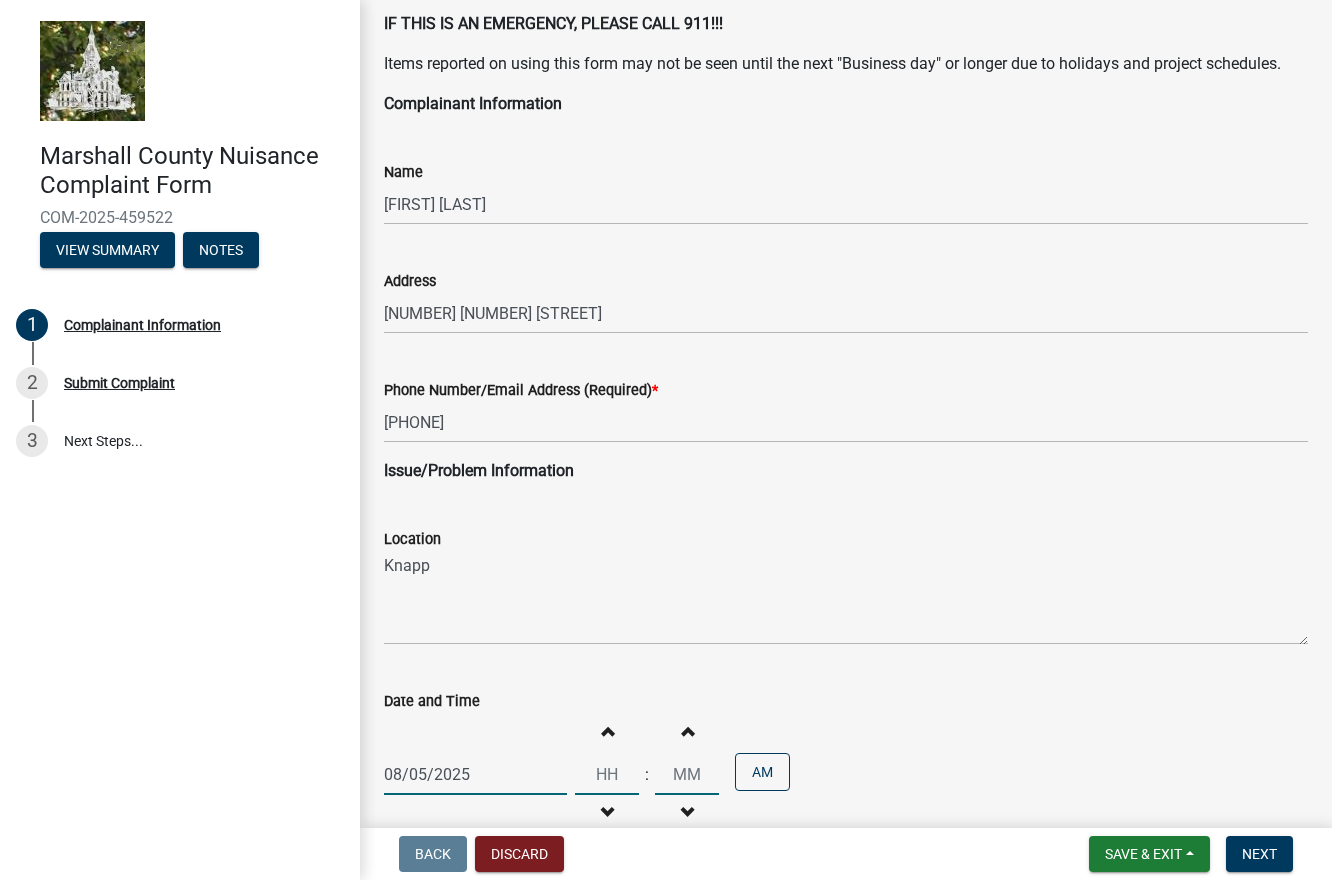 click at bounding box center [607, 774] 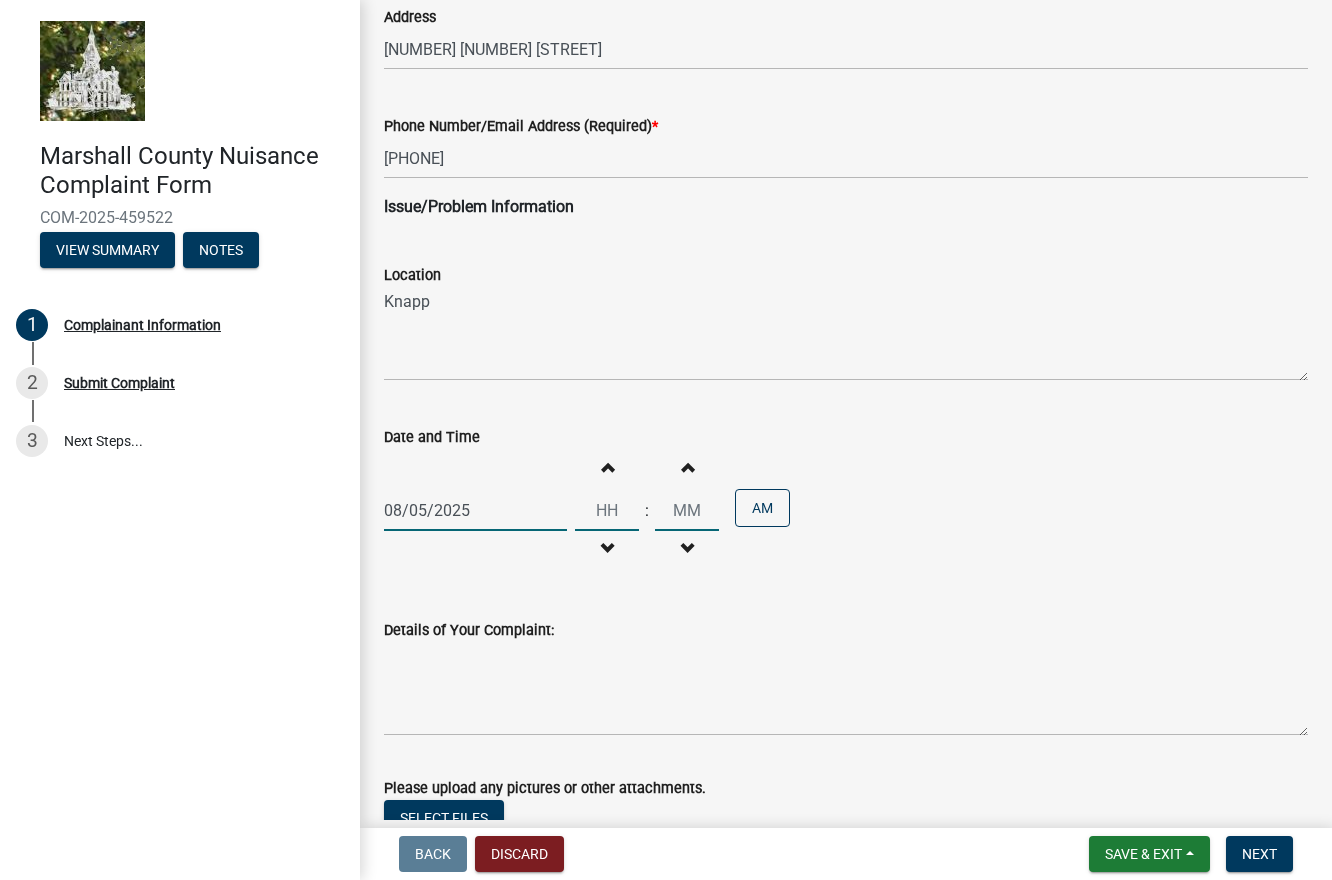 scroll, scrollTop: 400, scrollLeft: 0, axis: vertical 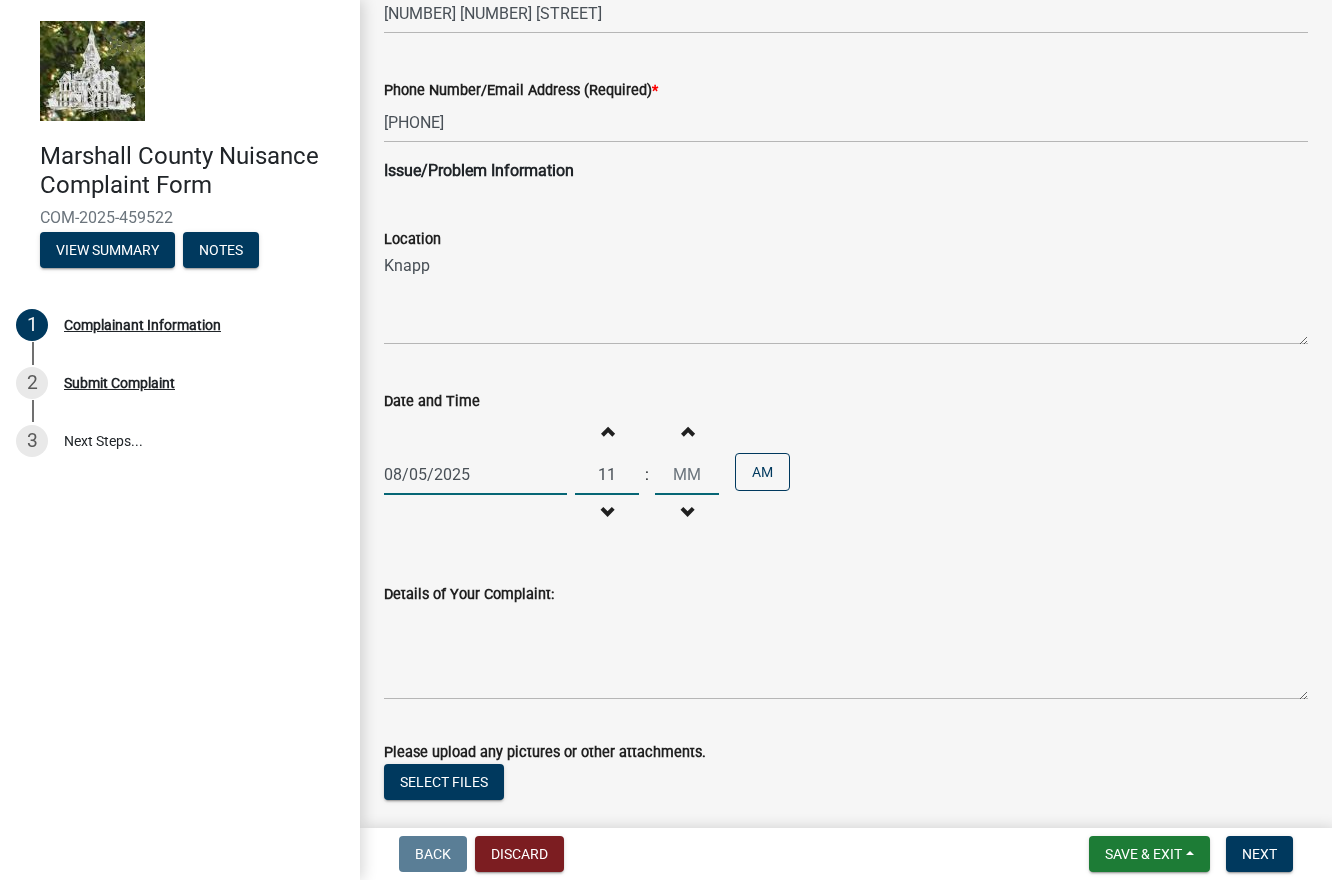 type on "11" 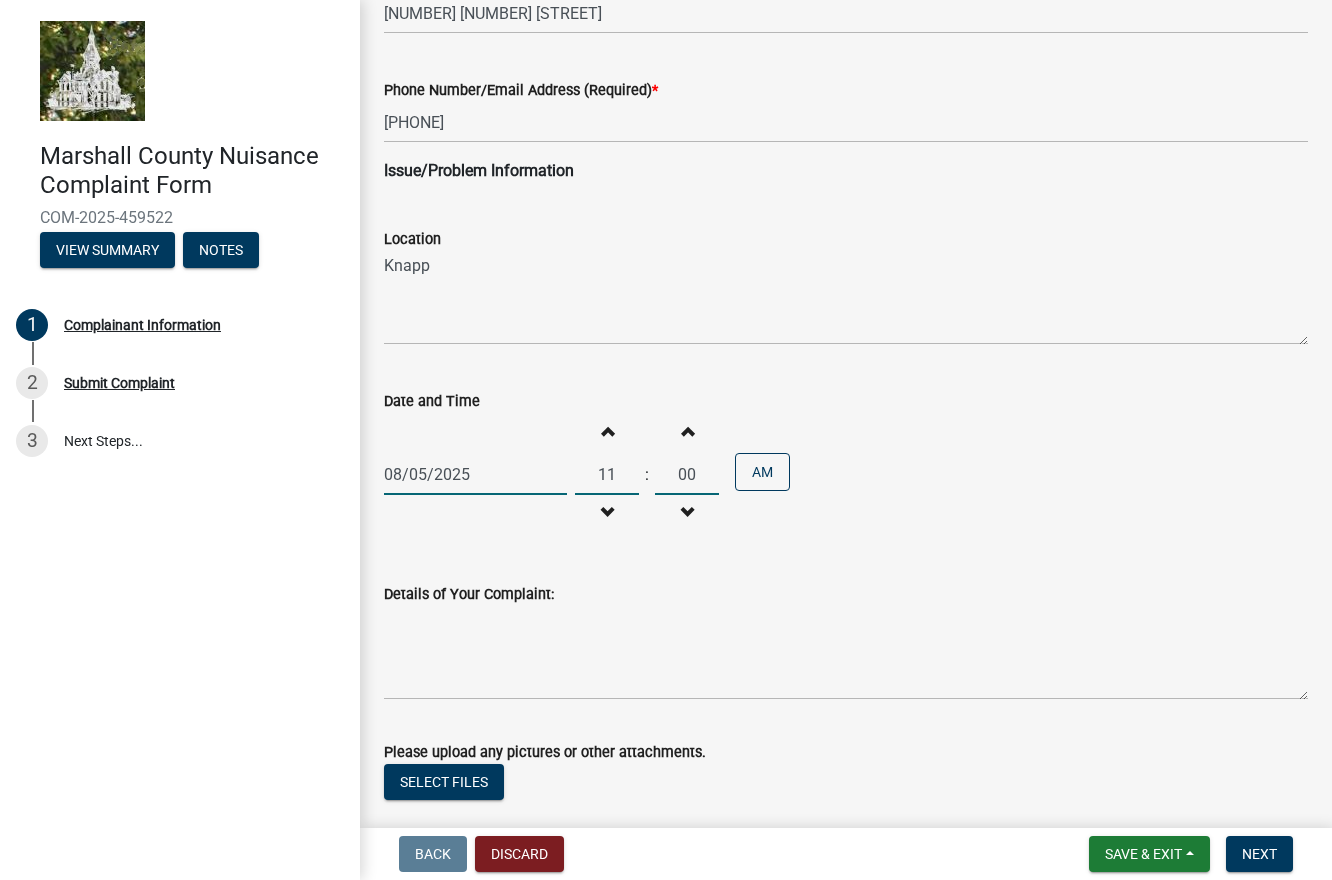 click on "00" at bounding box center [687, 474] 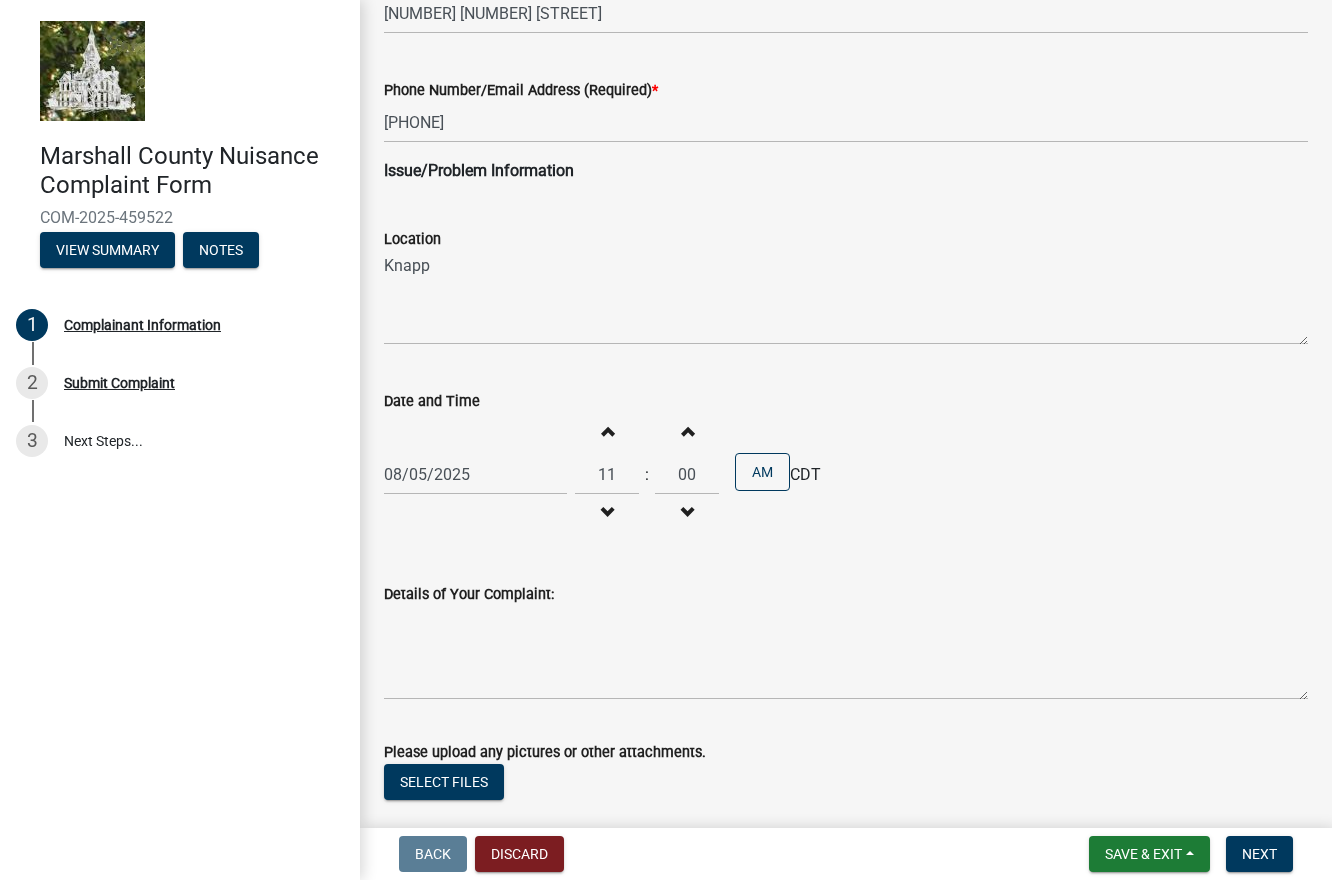click on "Location Knapp" 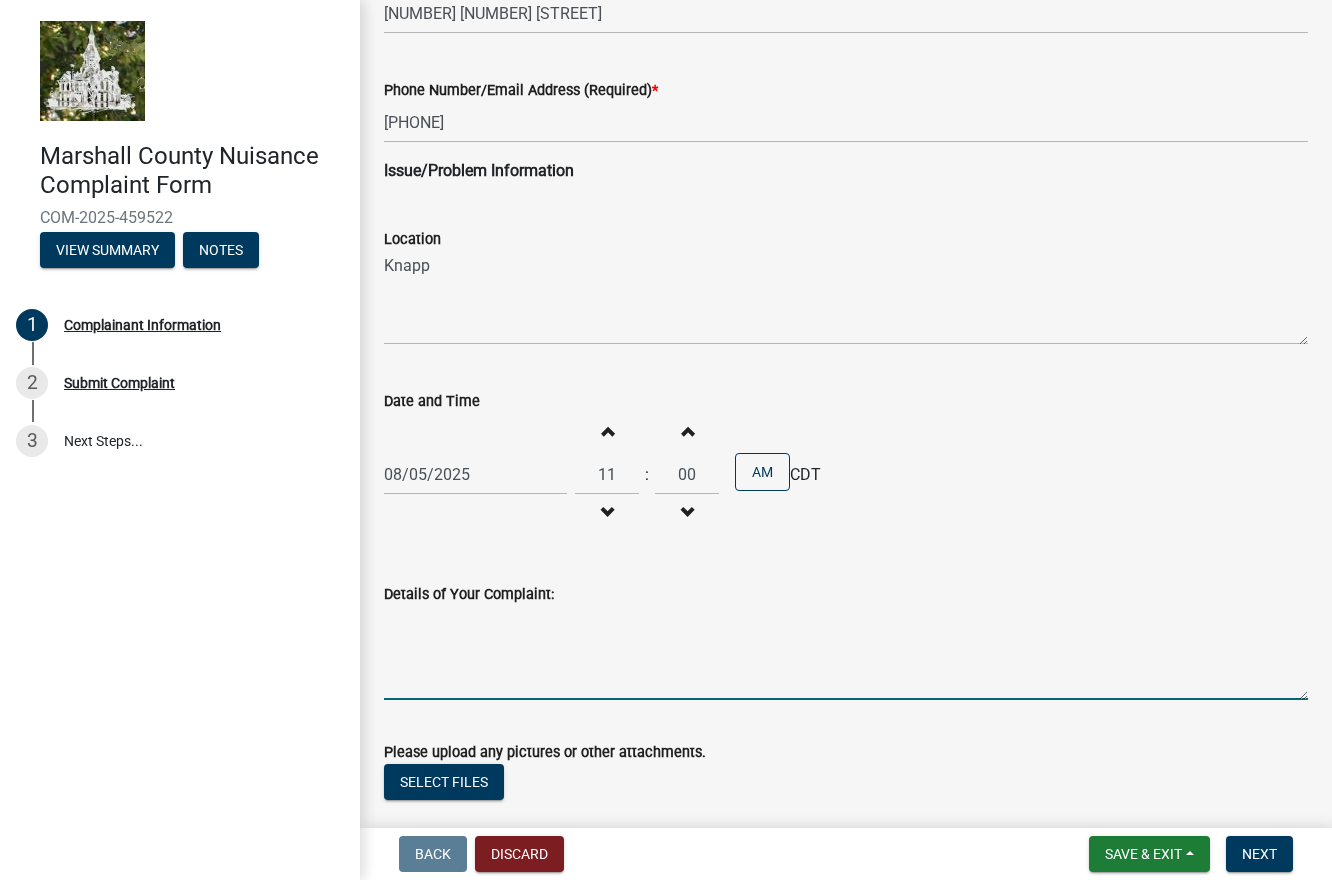 click on "Details of Your Complaint:" at bounding box center [846, 653] 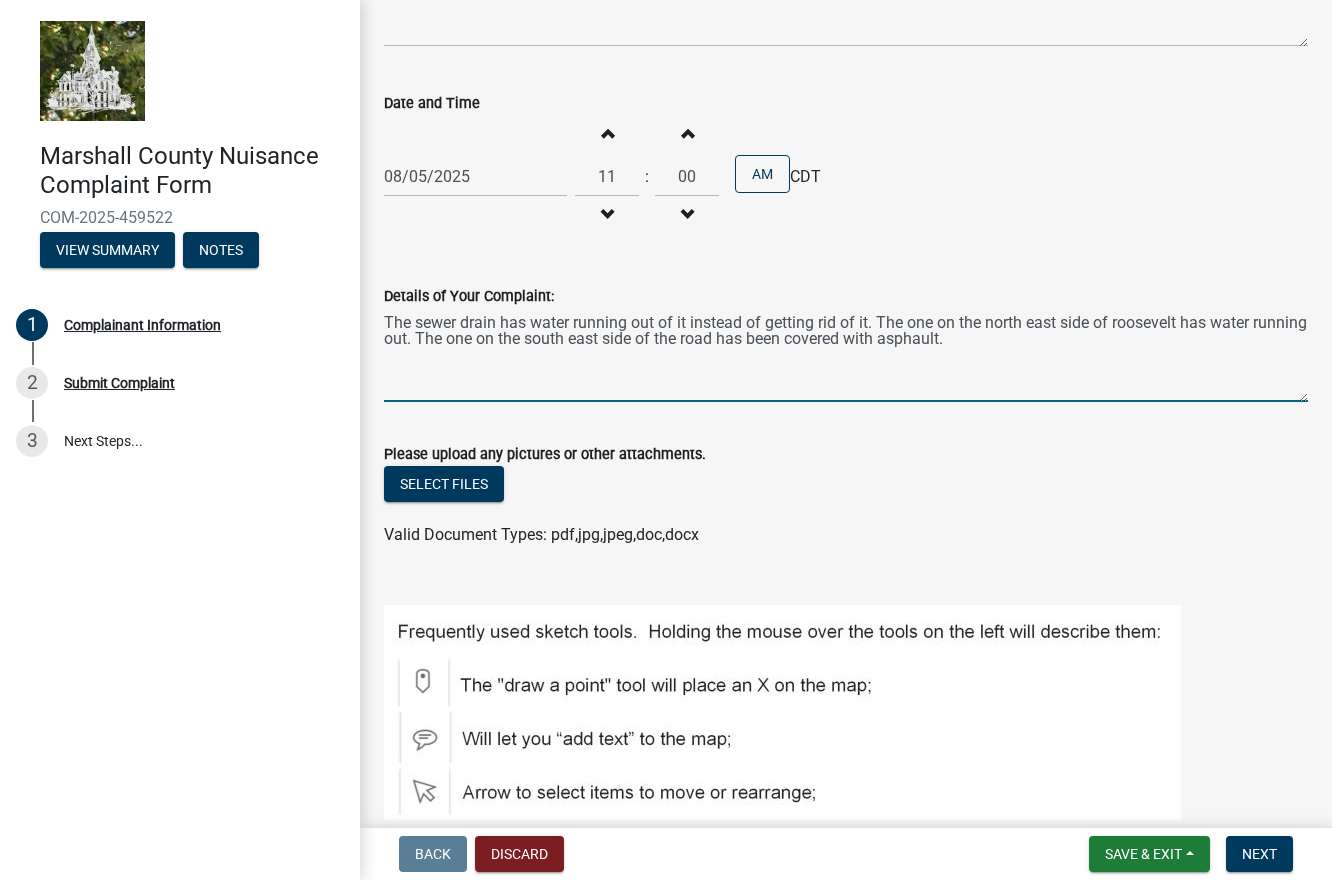 scroll, scrollTop: 700, scrollLeft: 0, axis: vertical 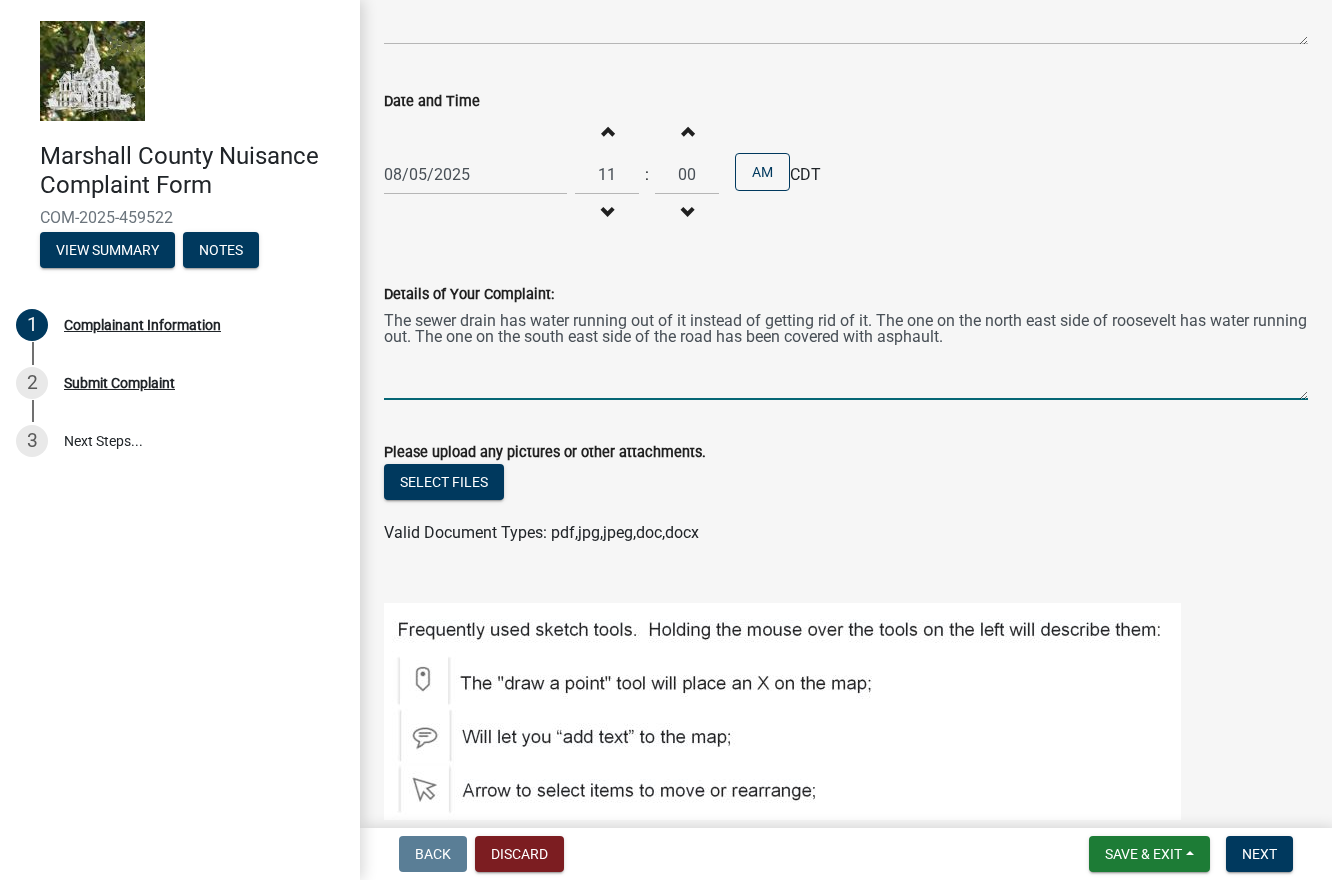type on "The sewer drain has water running out of it instead of getting rid of it. The one on the north east side of roosevelt has water running out. The one on the south east side of the road has been covered with asphault." 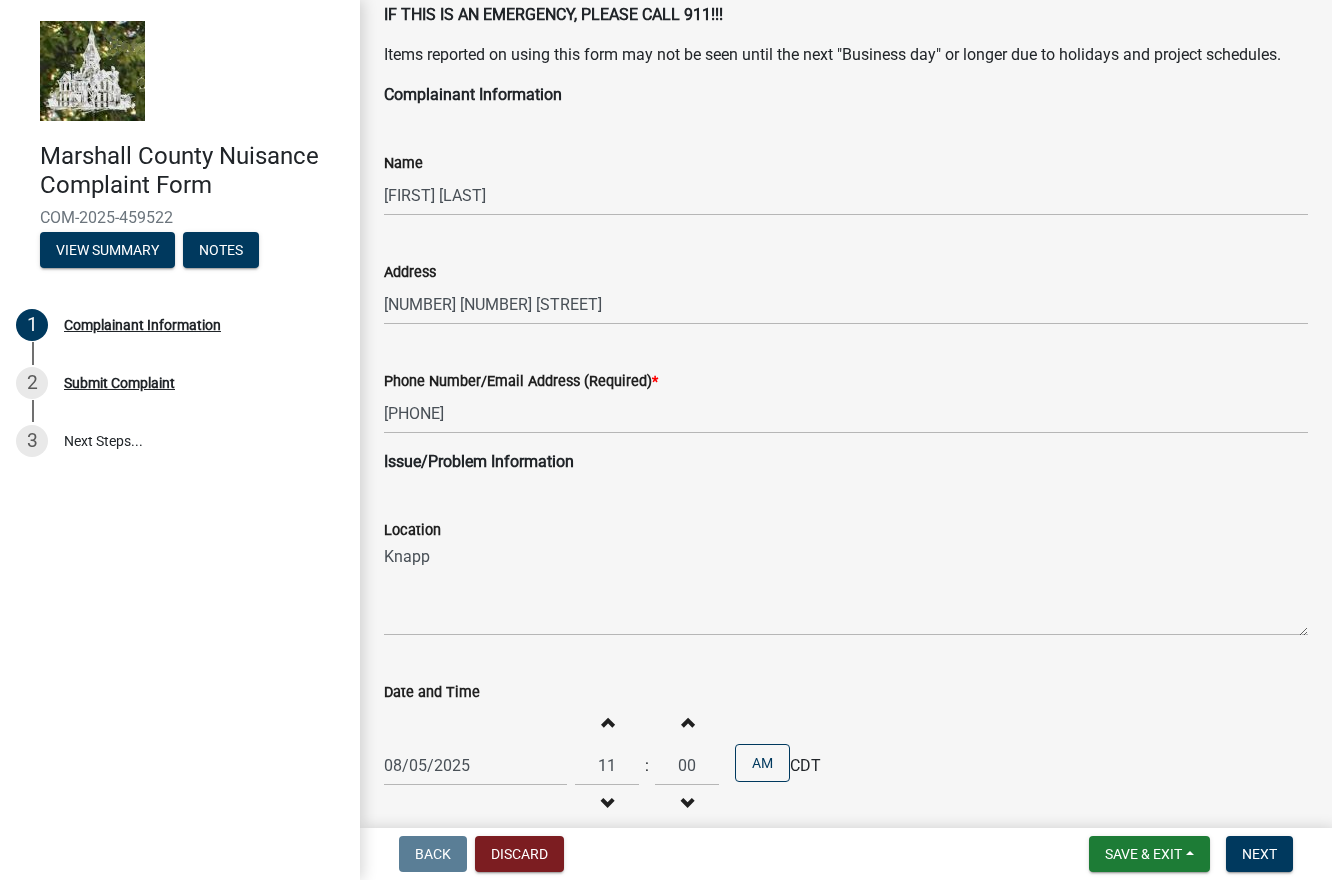 scroll, scrollTop: 100, scrollLeft: 0, axis: vertical 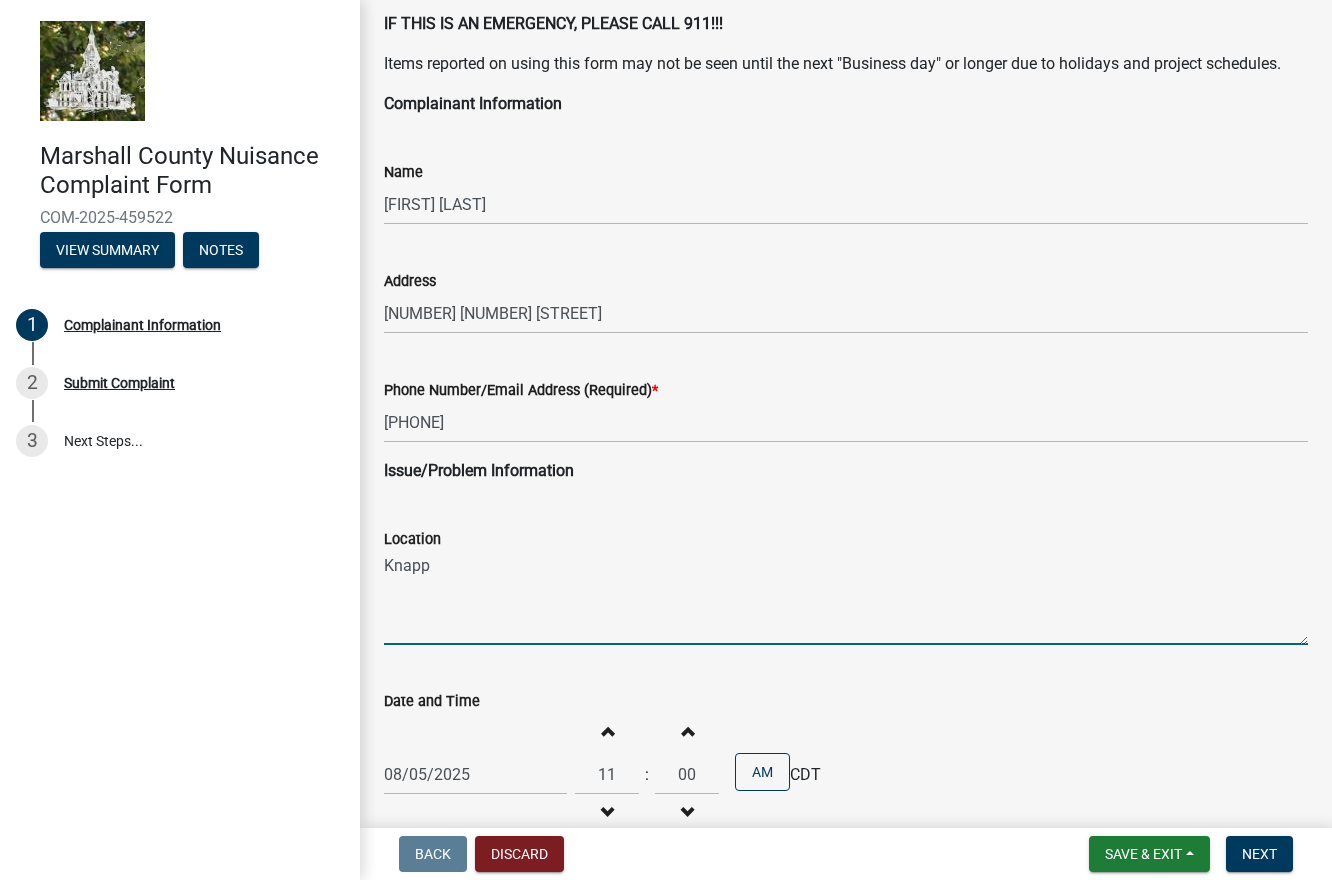 click on "Knapp" at bounding box center (846, 598) 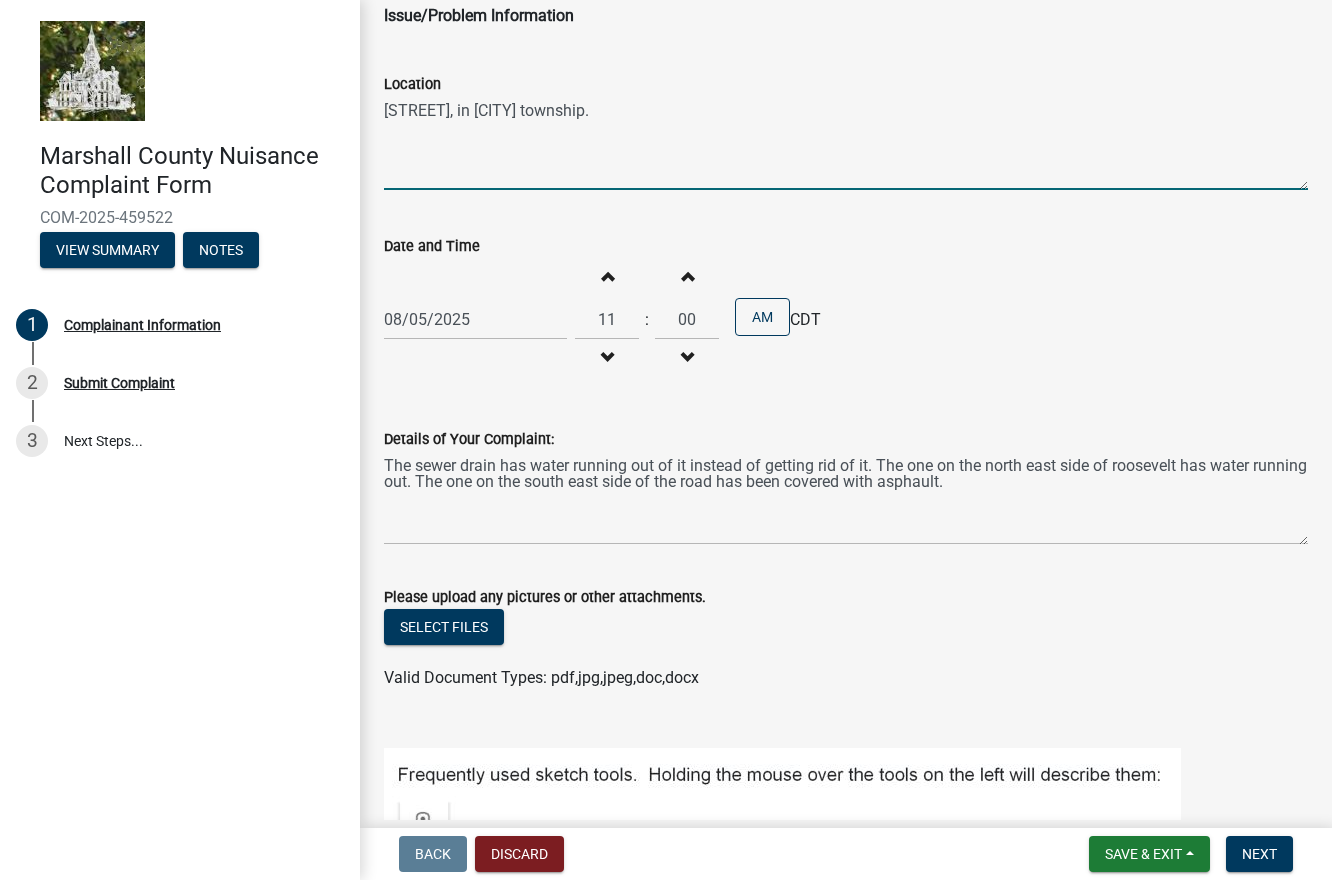 scroll, scrollTop: 600, scrollLeft: 0, axis: vertical 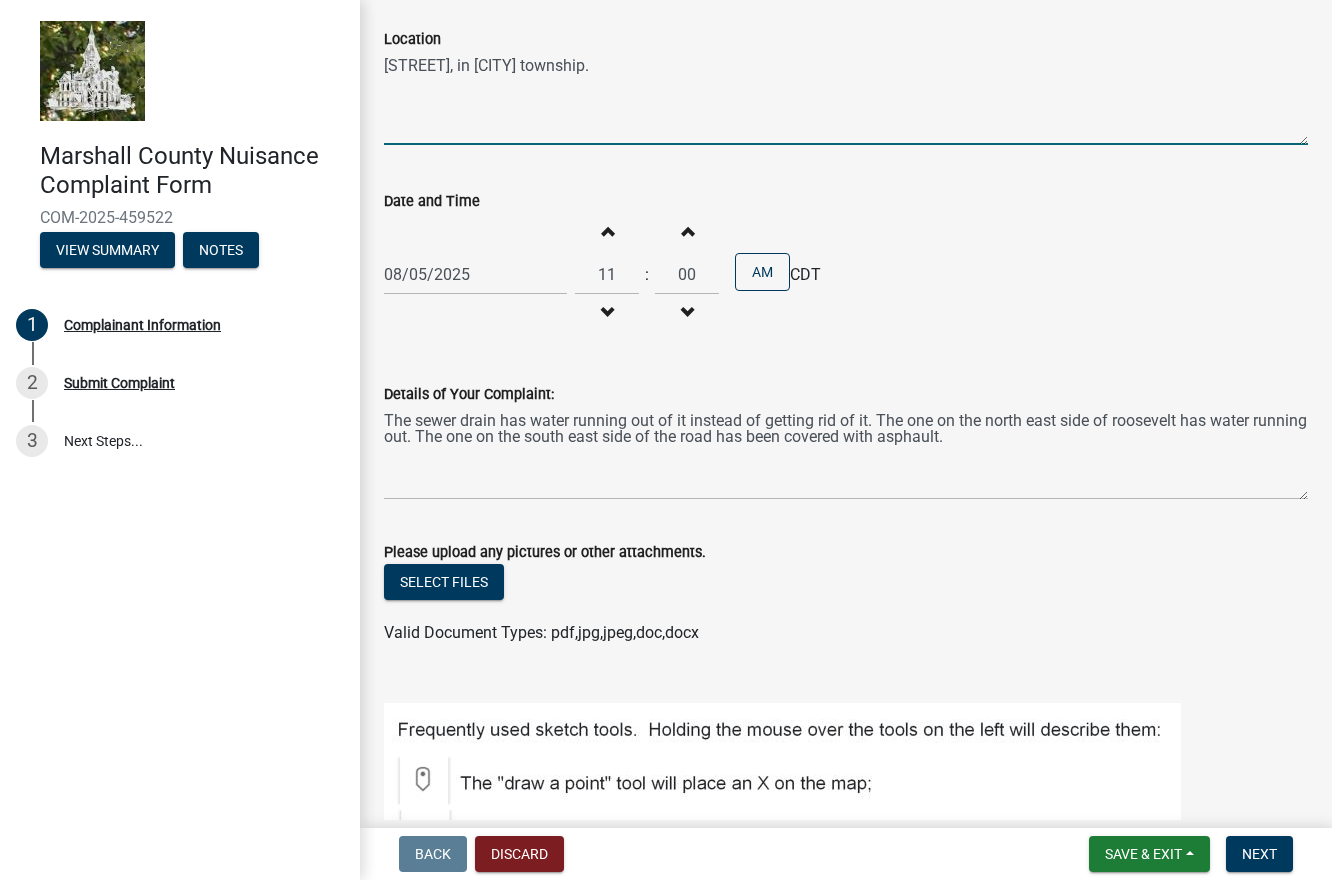 type on "[STREET], in [CITY] township." 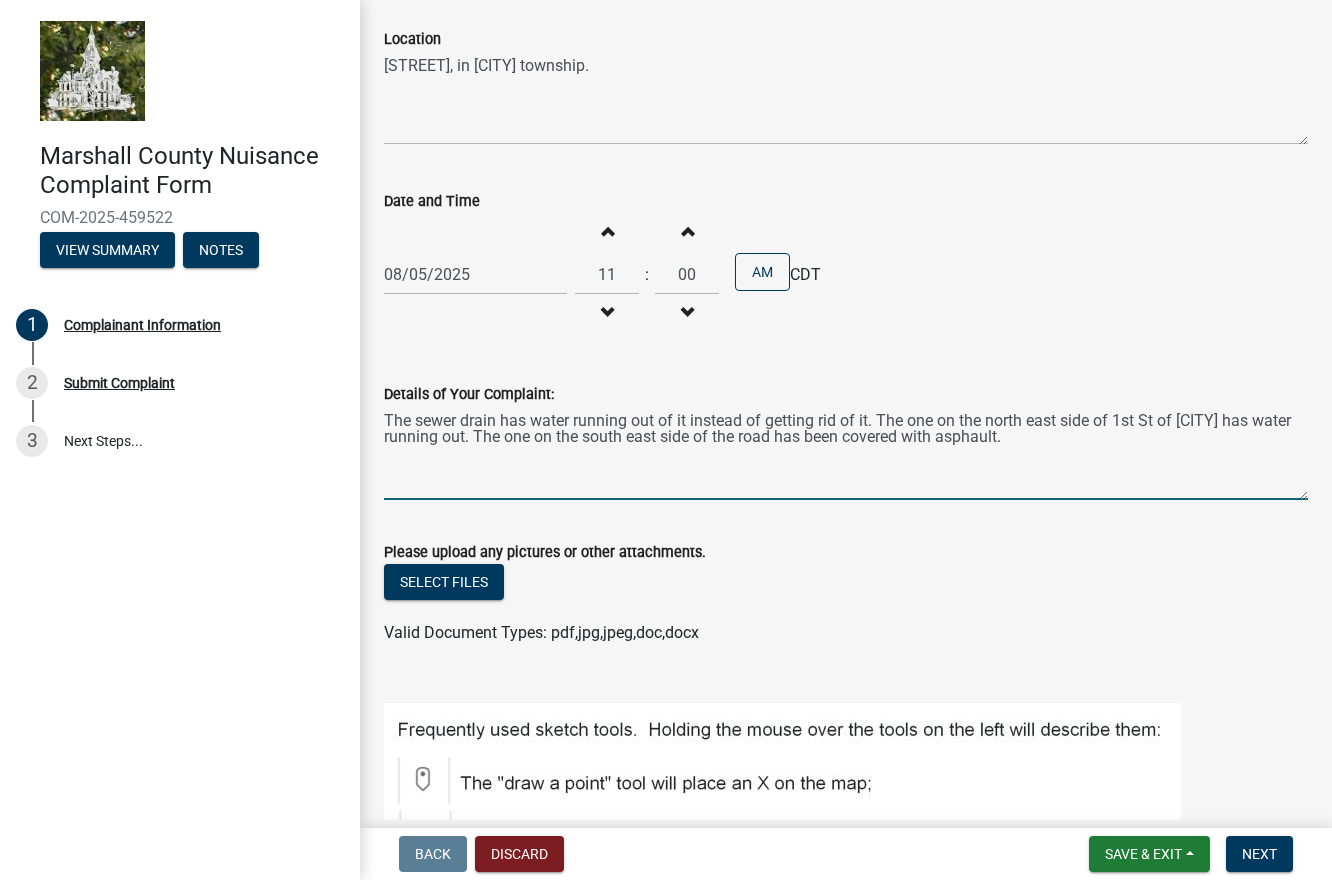 click on "The sewer drain has water running out of it instead of getting rid of it. The one on the north east side of 1st St of [CITY] has water running out. The one on the south east side of the road has been covered with asphault." at bounding box center (846, 453) 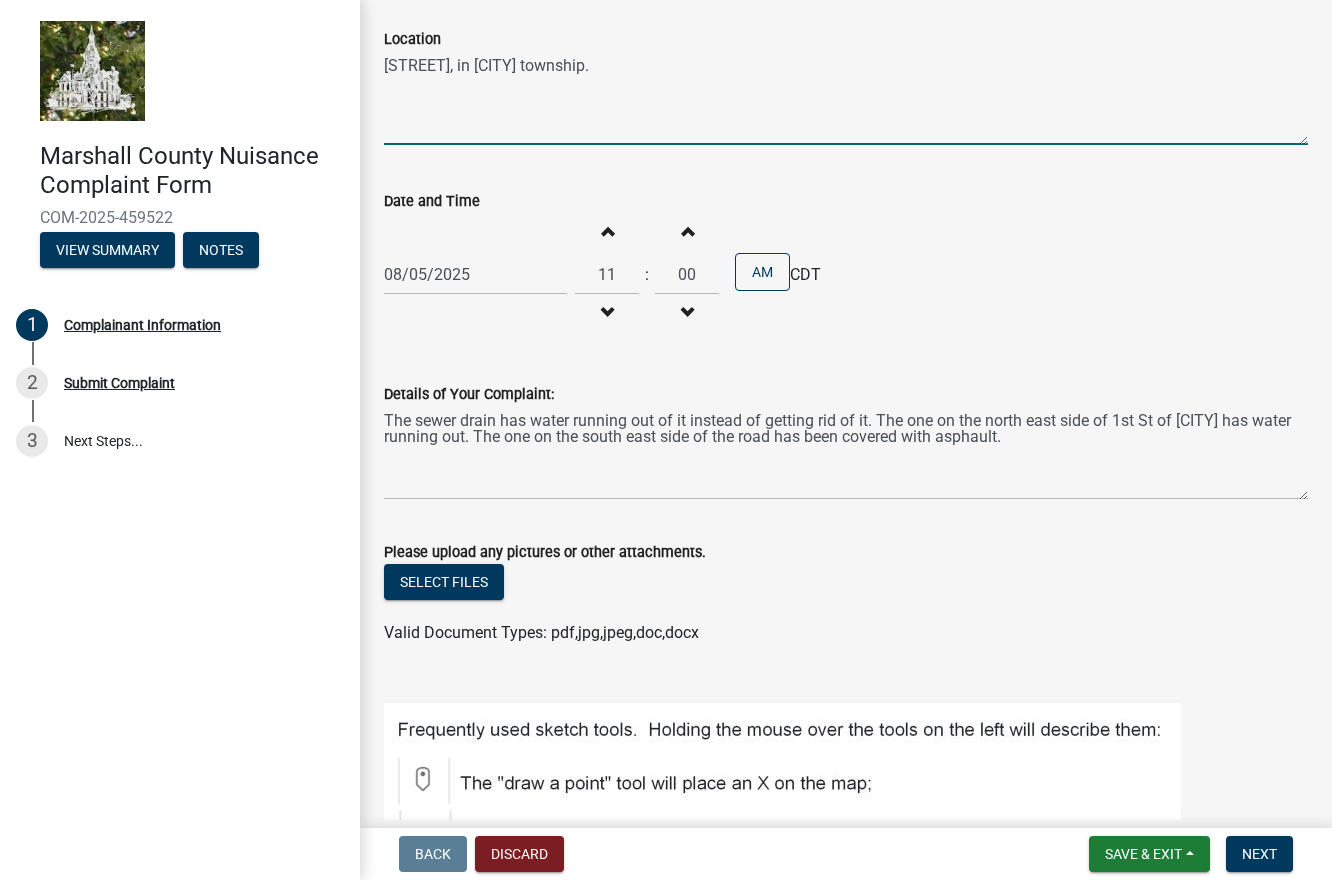 click on "[STREET], in [CITY] township." at bounding box center (846, 98) 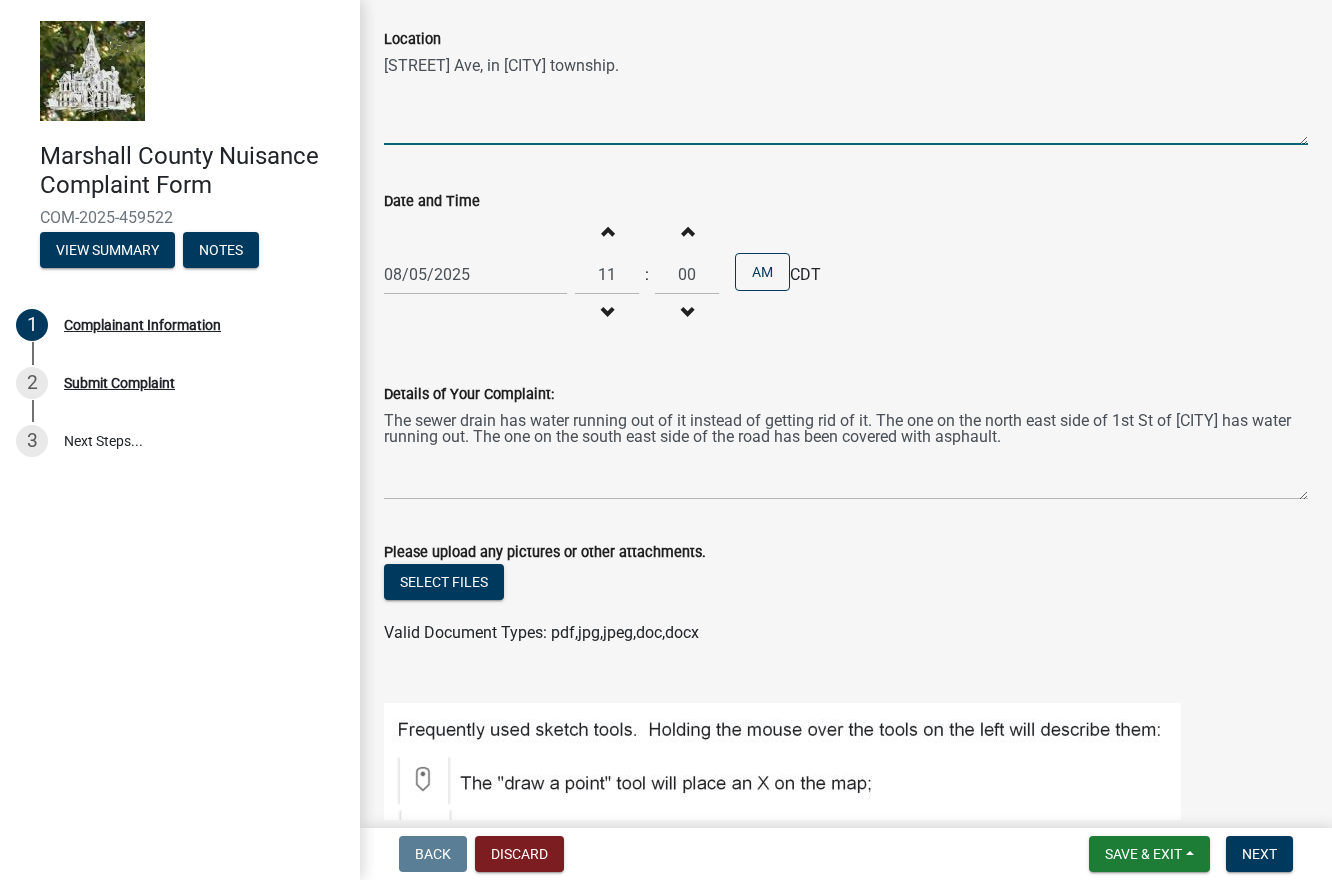 type on "[STREET] Ave, in [CITY] township." 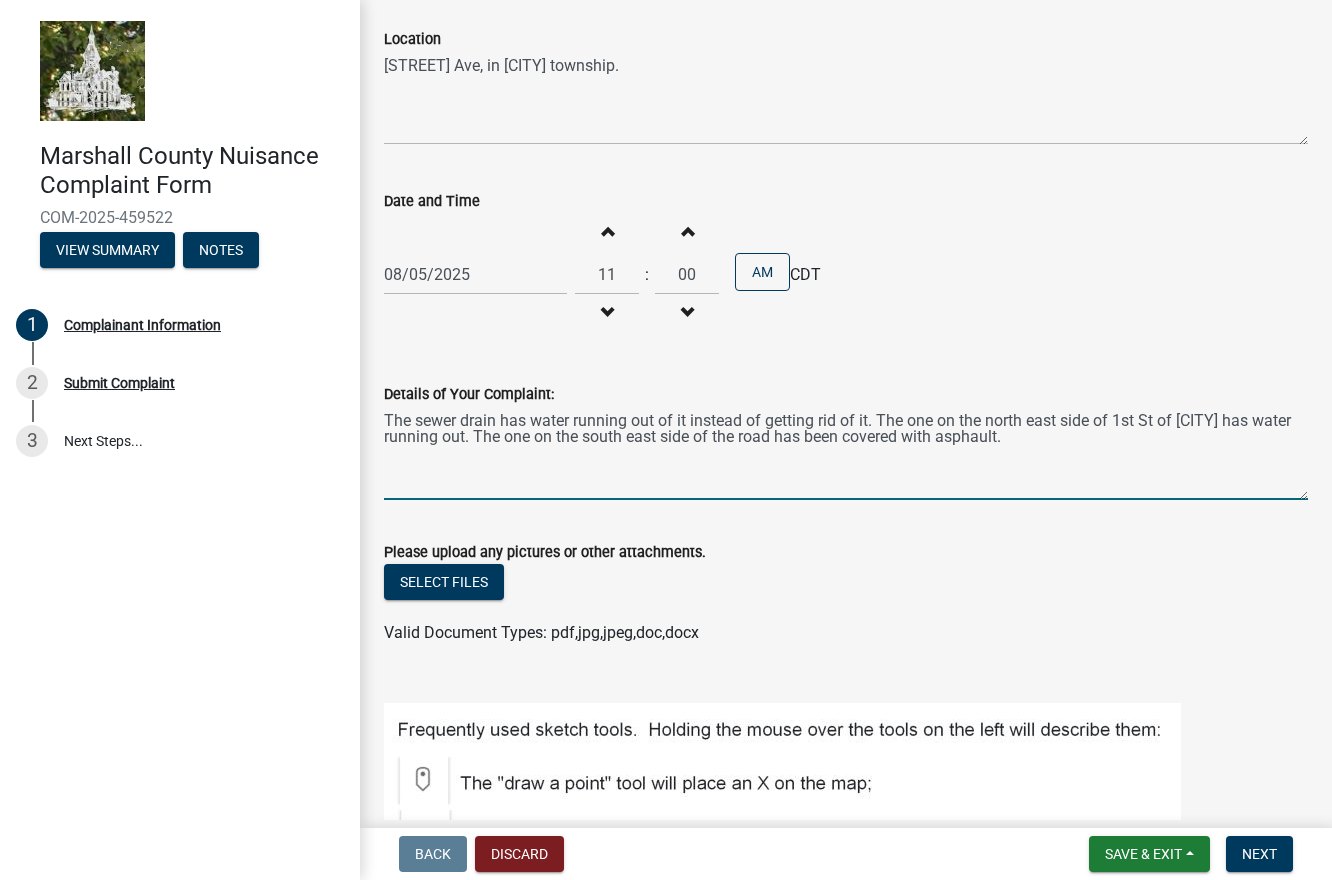 click on "The sewer drain has water running out of it instead of getting rid of it. The one on the north east side of 1st St of [CITY] has water running out. The one on the south east side of the road has been covered with asphault." at bounding box center (846, 453) 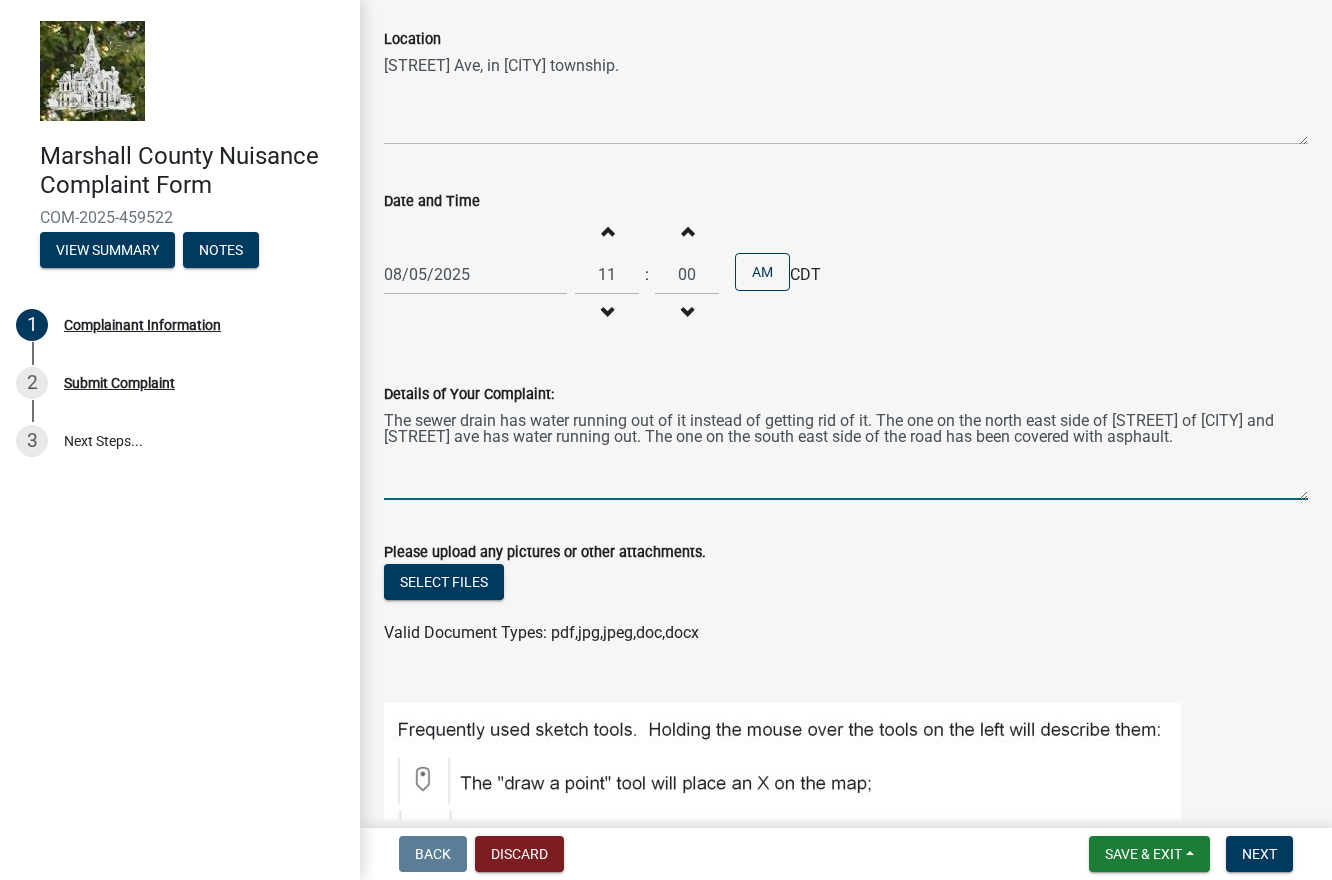 click on "The sewer drain has water running out of it instead of getting rid of it. The one on the north east side of [STREET] of [CITY] and [STREET] ave has water running out. The one on the south east side of the road has been covered with asphault." at bounding box center (846, 453) 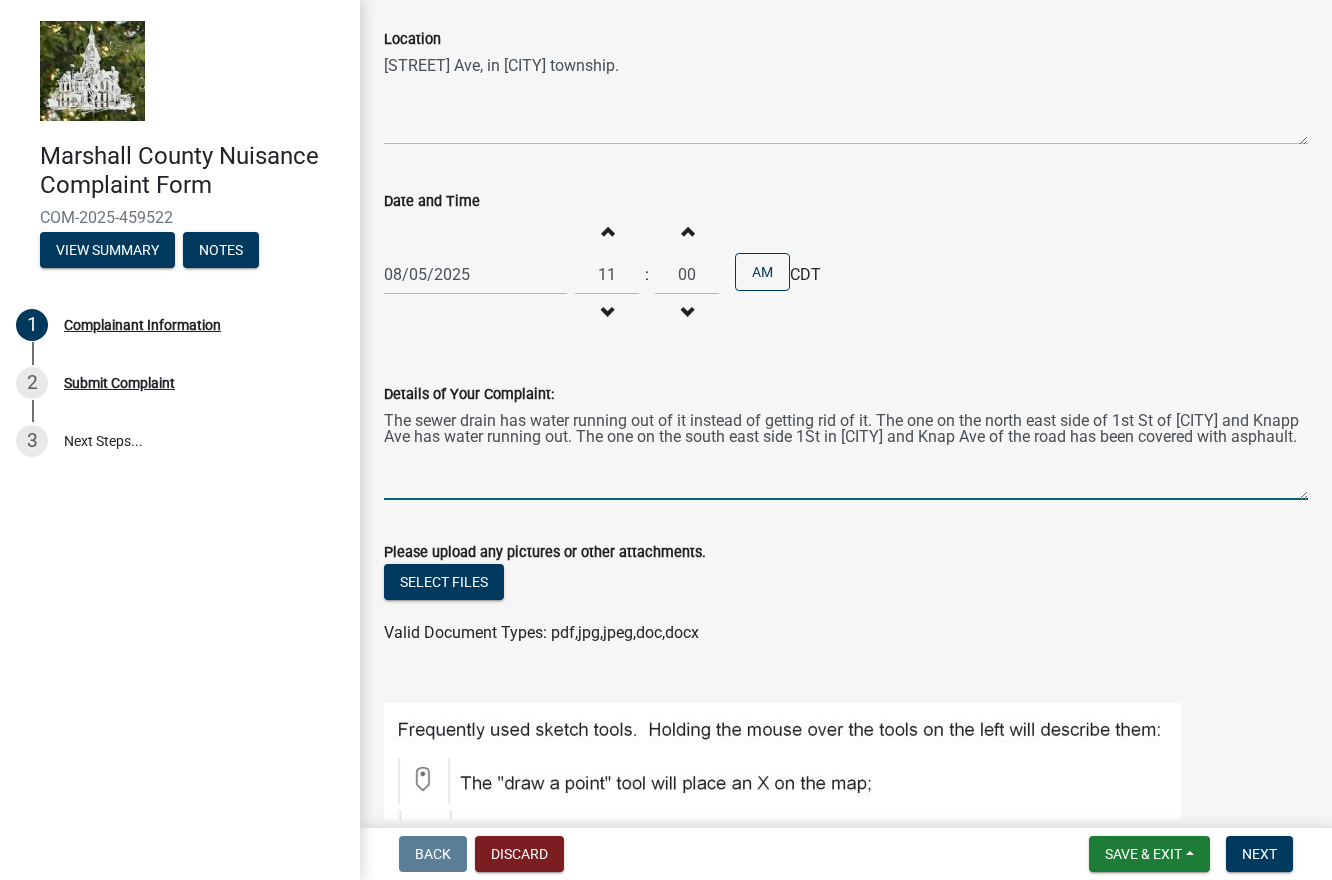 click on "The sewer drain has water running out of it instead of getting rid of it. The one on the north east side of 1st St of [CITY] and Knapp Ave has water running out. The one on the south east side 1St in [CITY] and Knap Ave of the road has been covered with asphault." at bounding box center [846, 453] 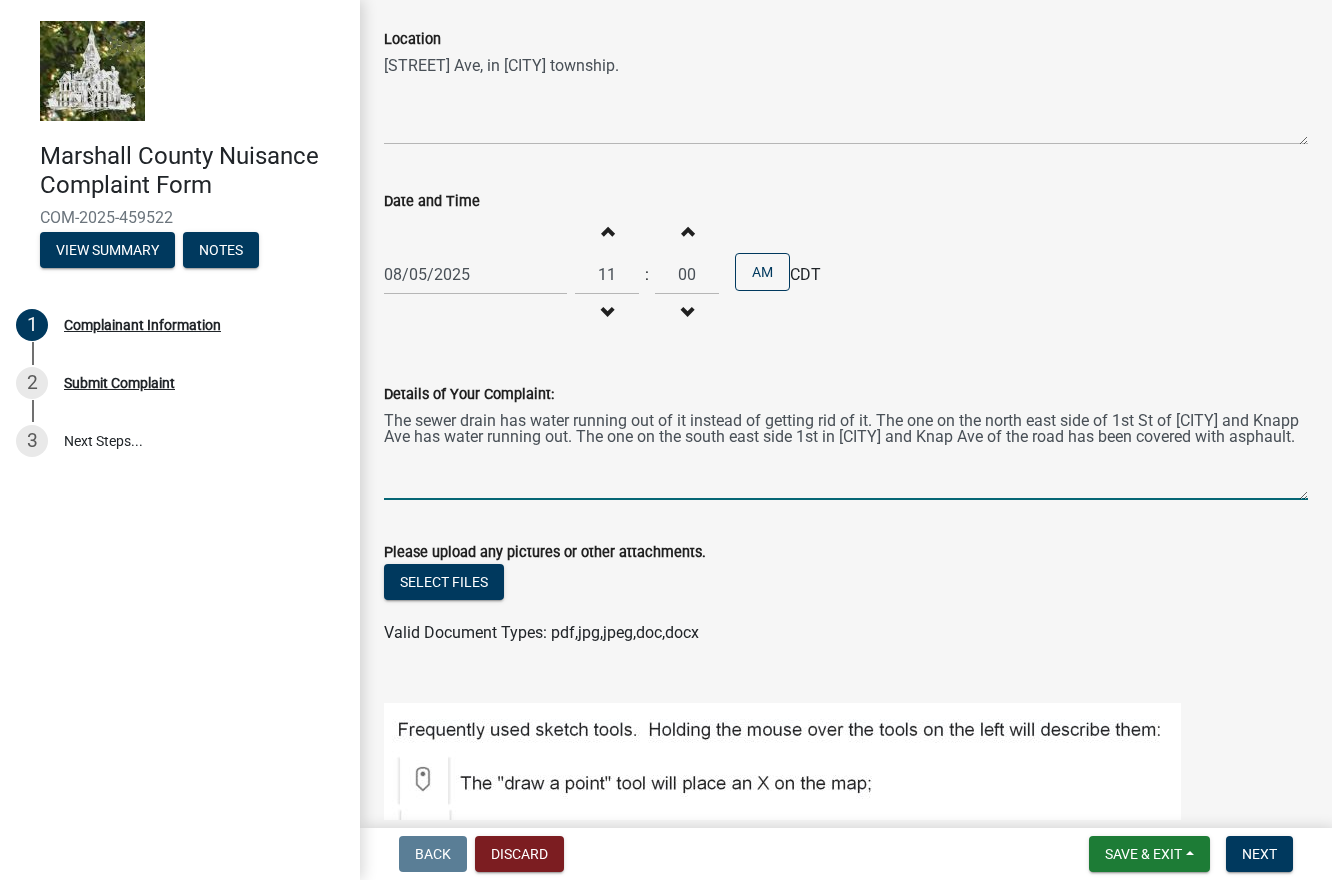click on "The sewer drain has water running out of it instead of getting rid of it. The one on the north east side of 1st St of [CITY] and Knapp Ave has water running out. The one on the south east side 1st in [CITY] and Knap Ave of the road has been covered with asphault." at bounding box center (846, 453) 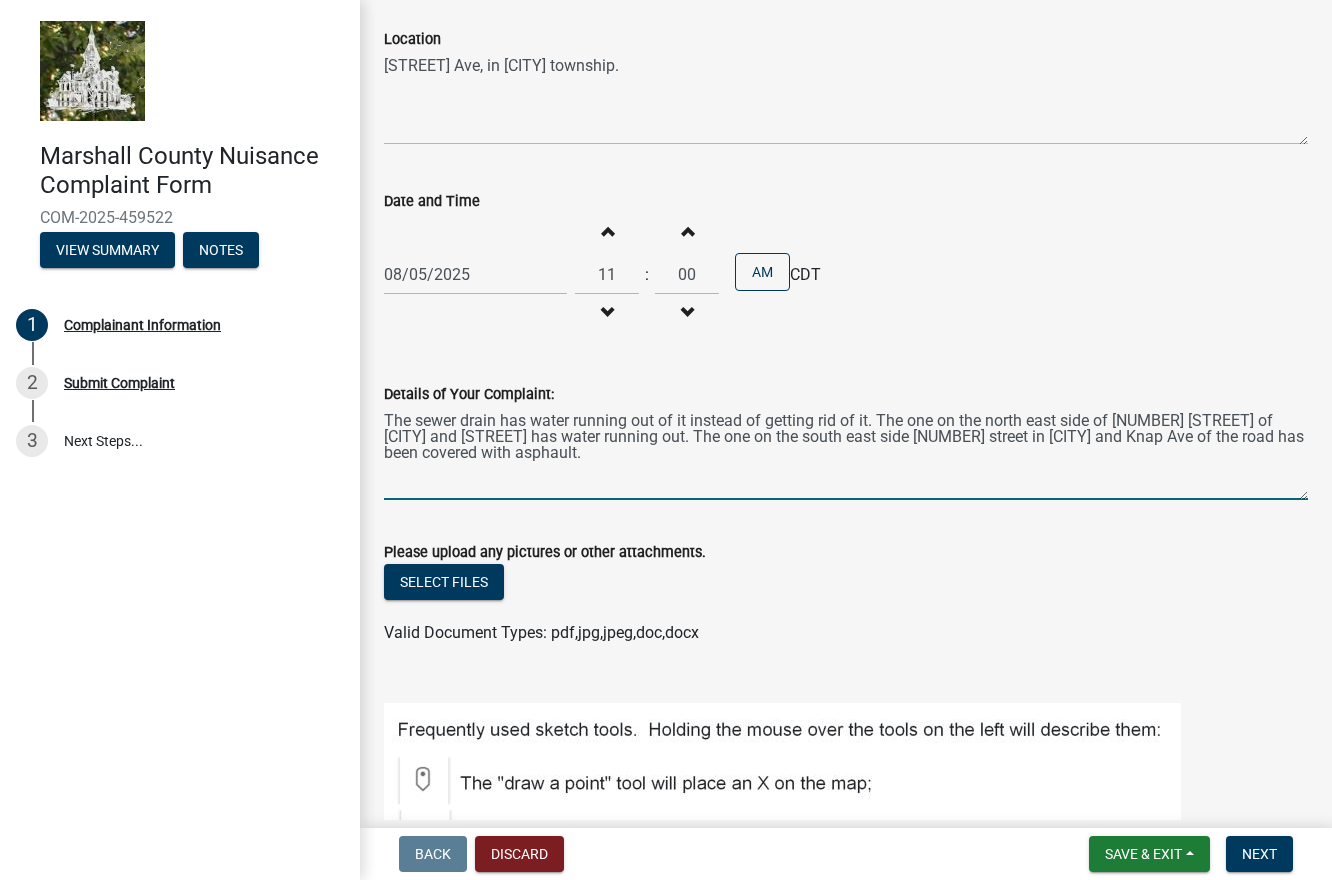 click on "The sewer drain has water running out of it instead of getting rid of it. The one on the north east side of [NUMBER] [STREET] of [CITY] and [STREET] has water running out. The one on the south east side [NUMBER] street in [CITY] and Knap Ave of the road has been covered with asphault." at bounding box center [846, 453] 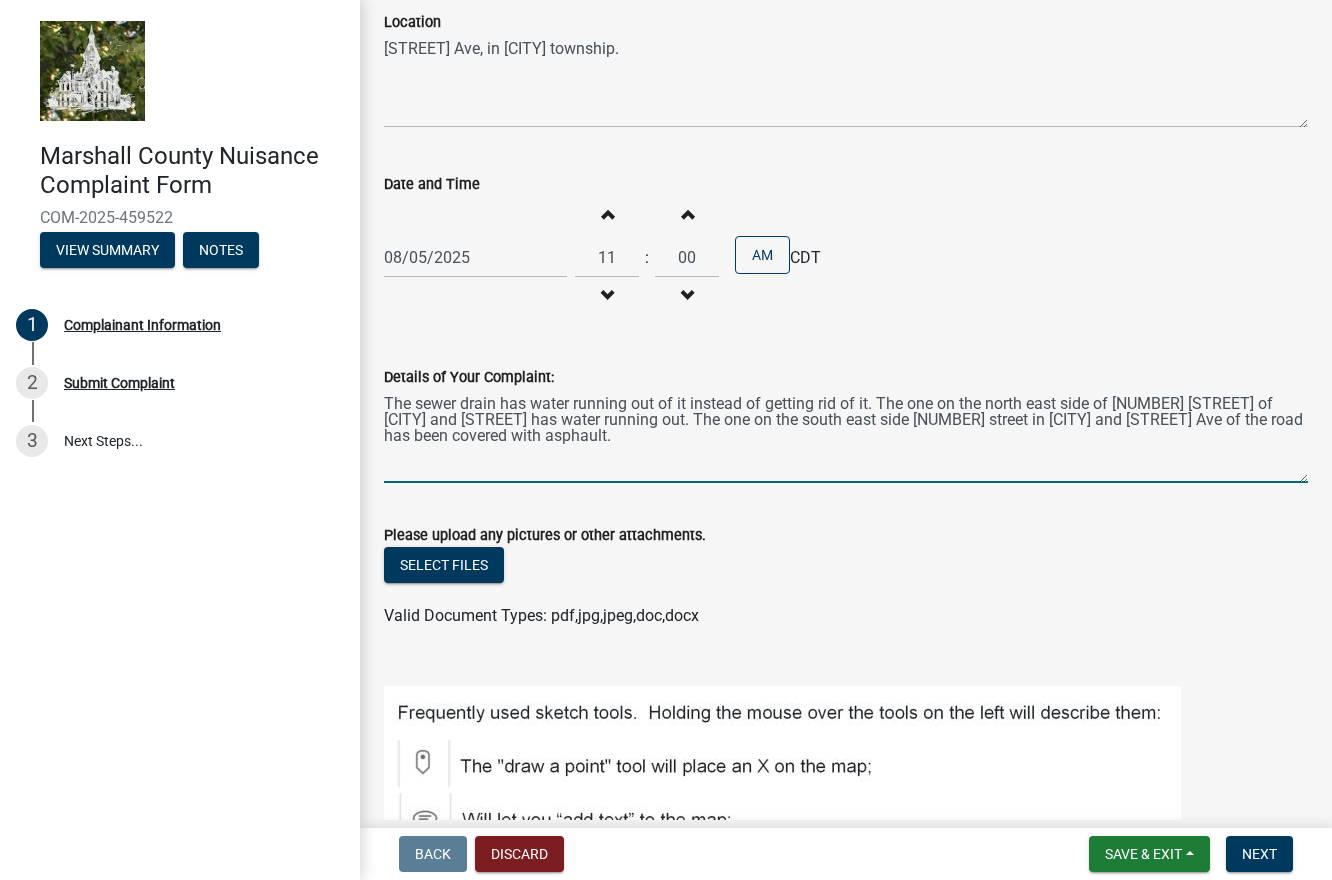 scroll, scrollTop: 0, scrollLeft: 0, axis: both 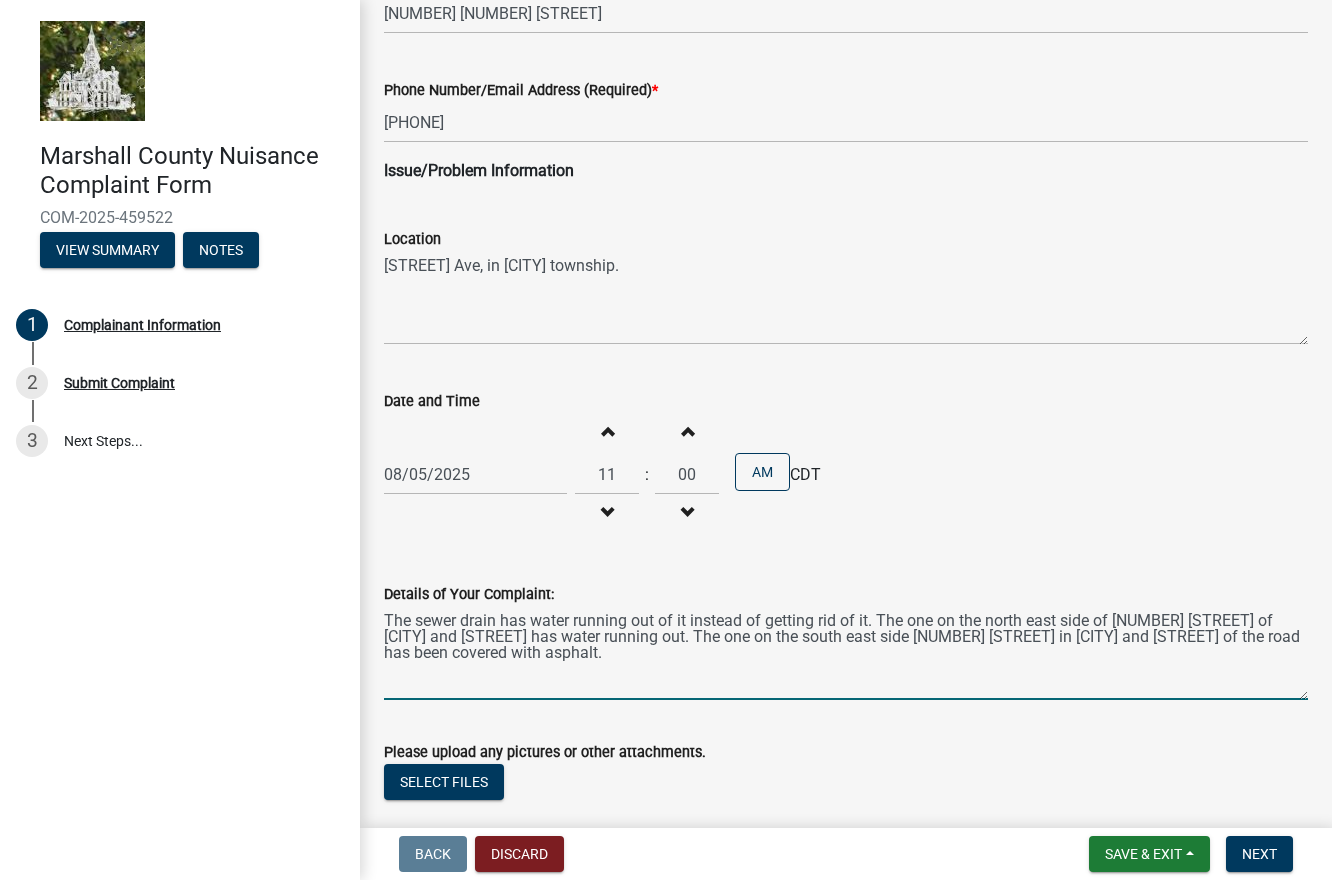 click on "The sewer drain has water running out of it instead of getting rid of it. The one on the north east side of [NUMBER] [STREET] of [CITY] and [STREET] has water running out. The one on the south east side [NUMBER] [STREET] in [CITY] and [STREET] of the road has been covered with asphalt." at bounding box center (846, 653) 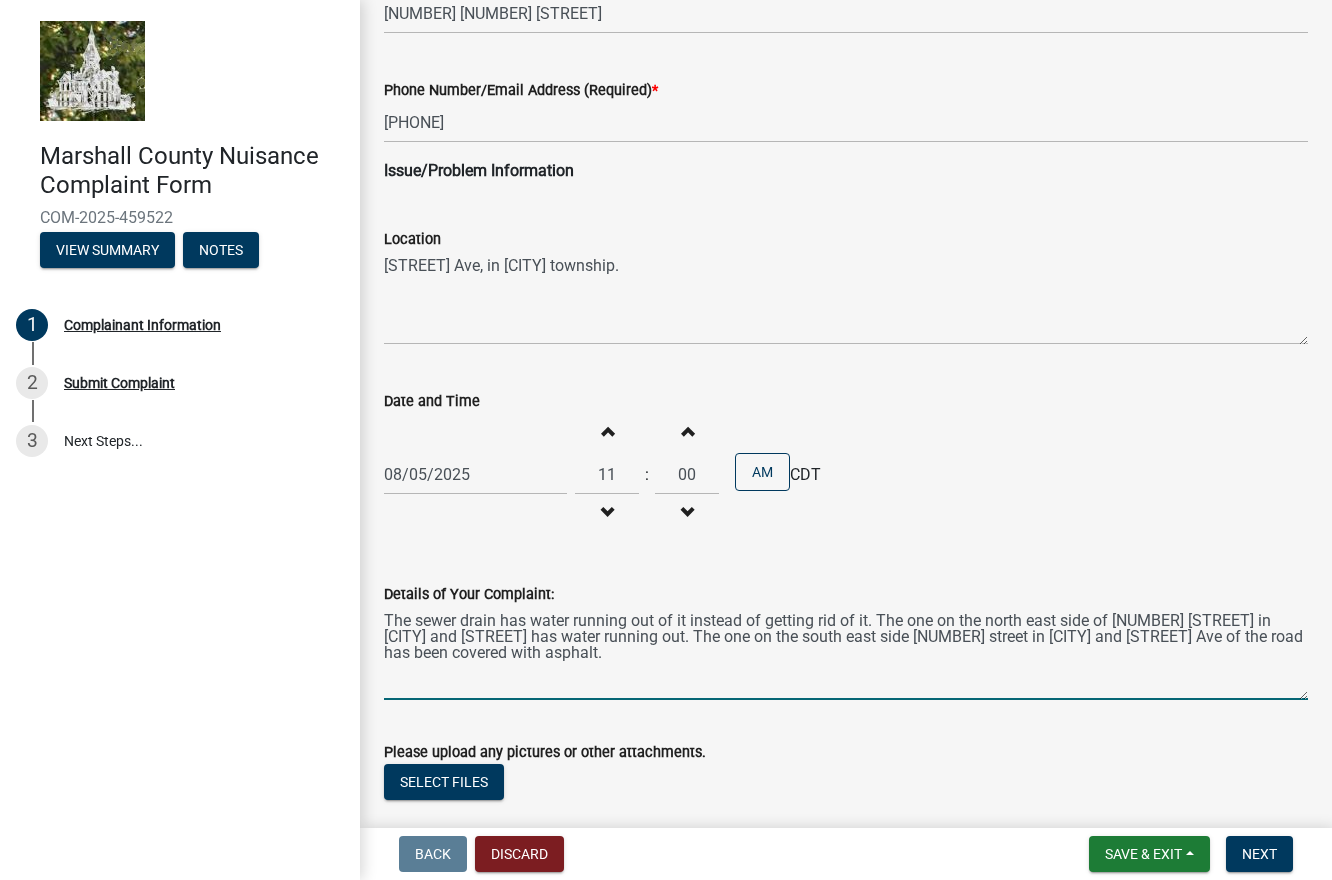 click on "The sewer drain has water running out of it instead of getting rid of it. The one on the north east side of [NUMBER] [STREET] in [CITY] and [STREET] has water running out. The one on the south east side [NUMBER] street in [CITY] and [STREET] Ave of the road has been covered with asphalt." at bounding box center (846, 653) 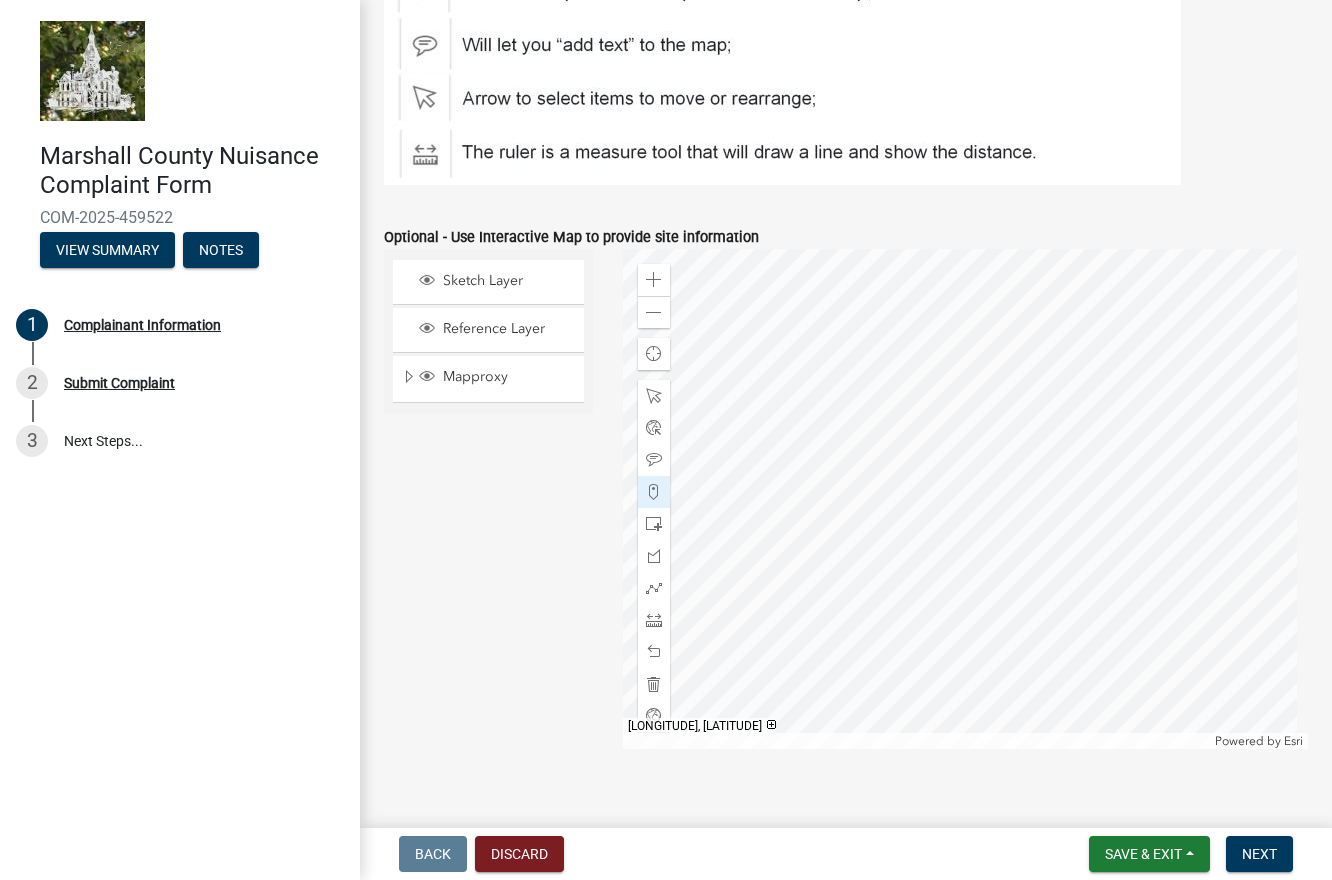scroll, scrollTop: 1400, scrollLeft: 0, axis: vertical 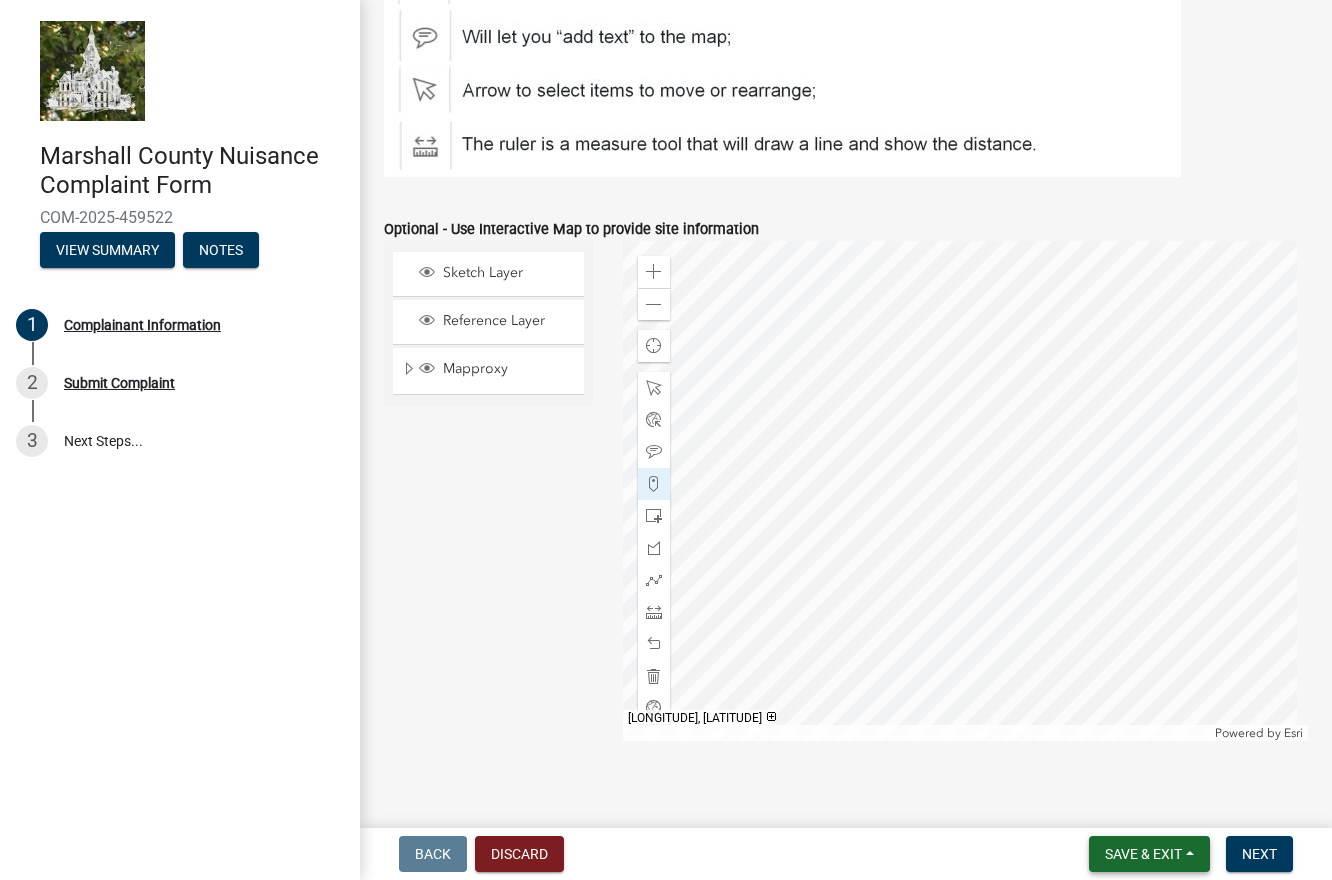 type on "The sewer drain has water running out of it instead of getting rid of it. The one on the north east side of 1st St in [CITY] and Knapp Ave has water running out. The one on the south east side of 1st street in Lamoille and Knapp Ave of the road has been covered with asphalt." 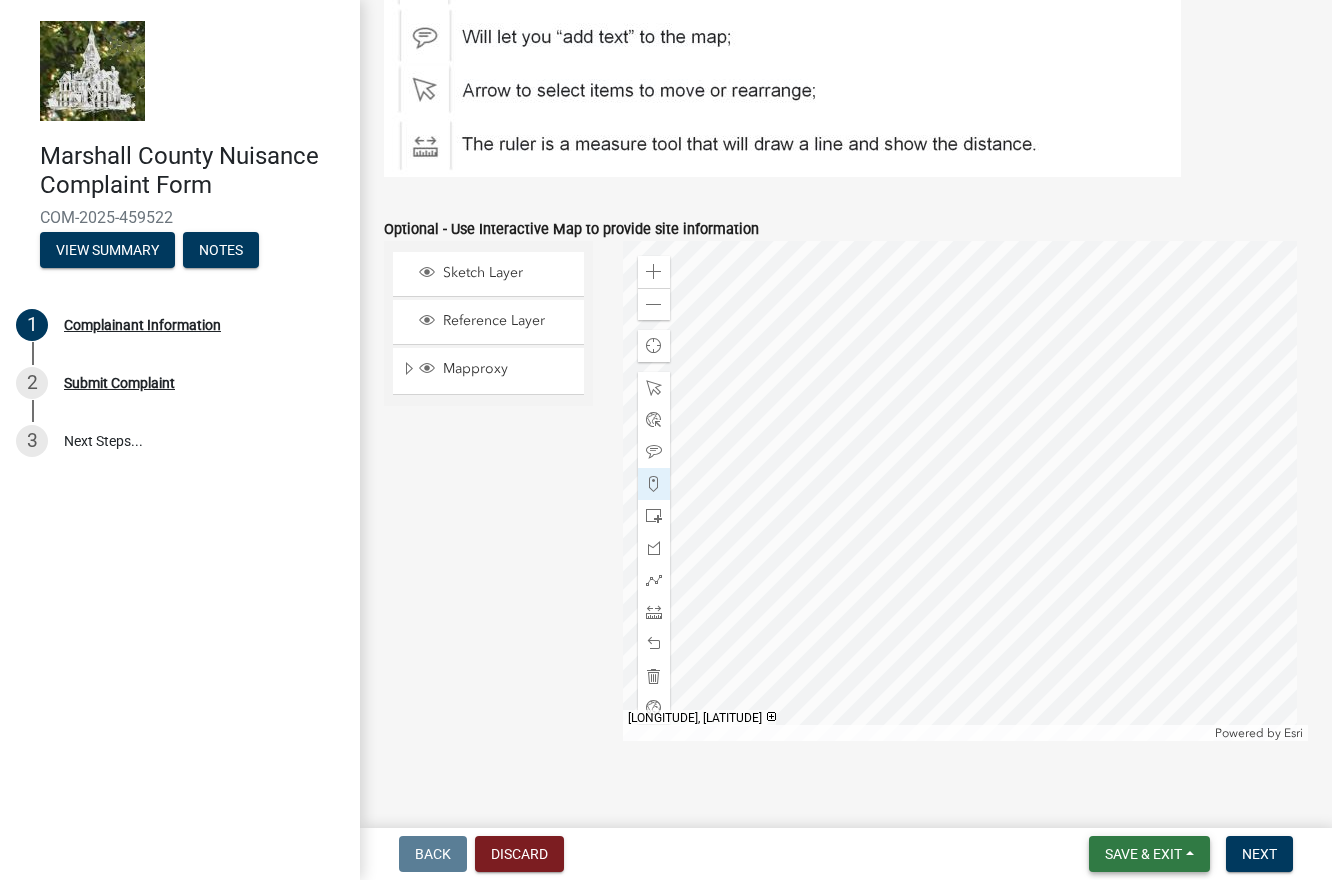 click on "Save & Exit" at bounding box center (1143, 854) 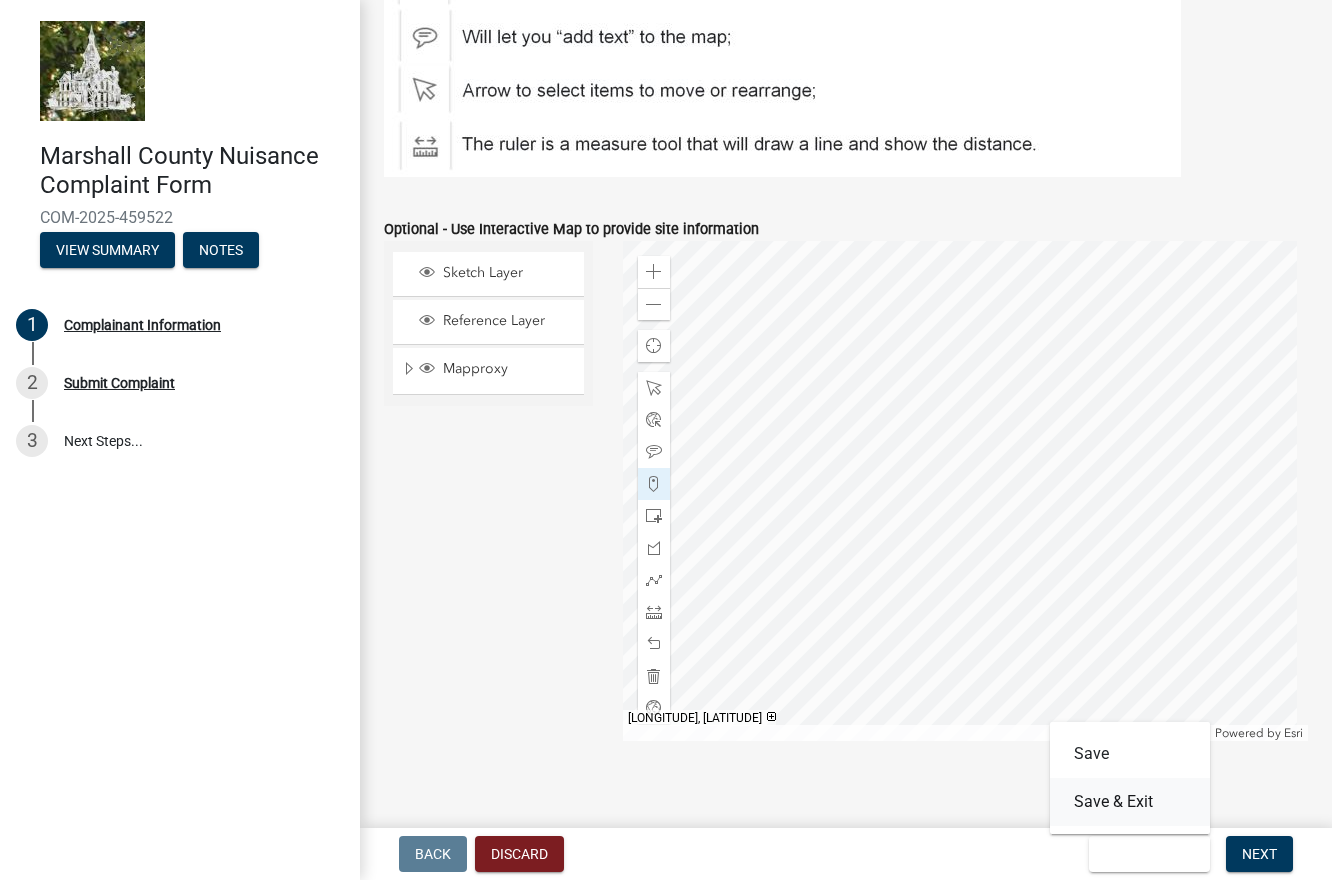 click on "Save & Exit" at bounding box center [1130, 802] 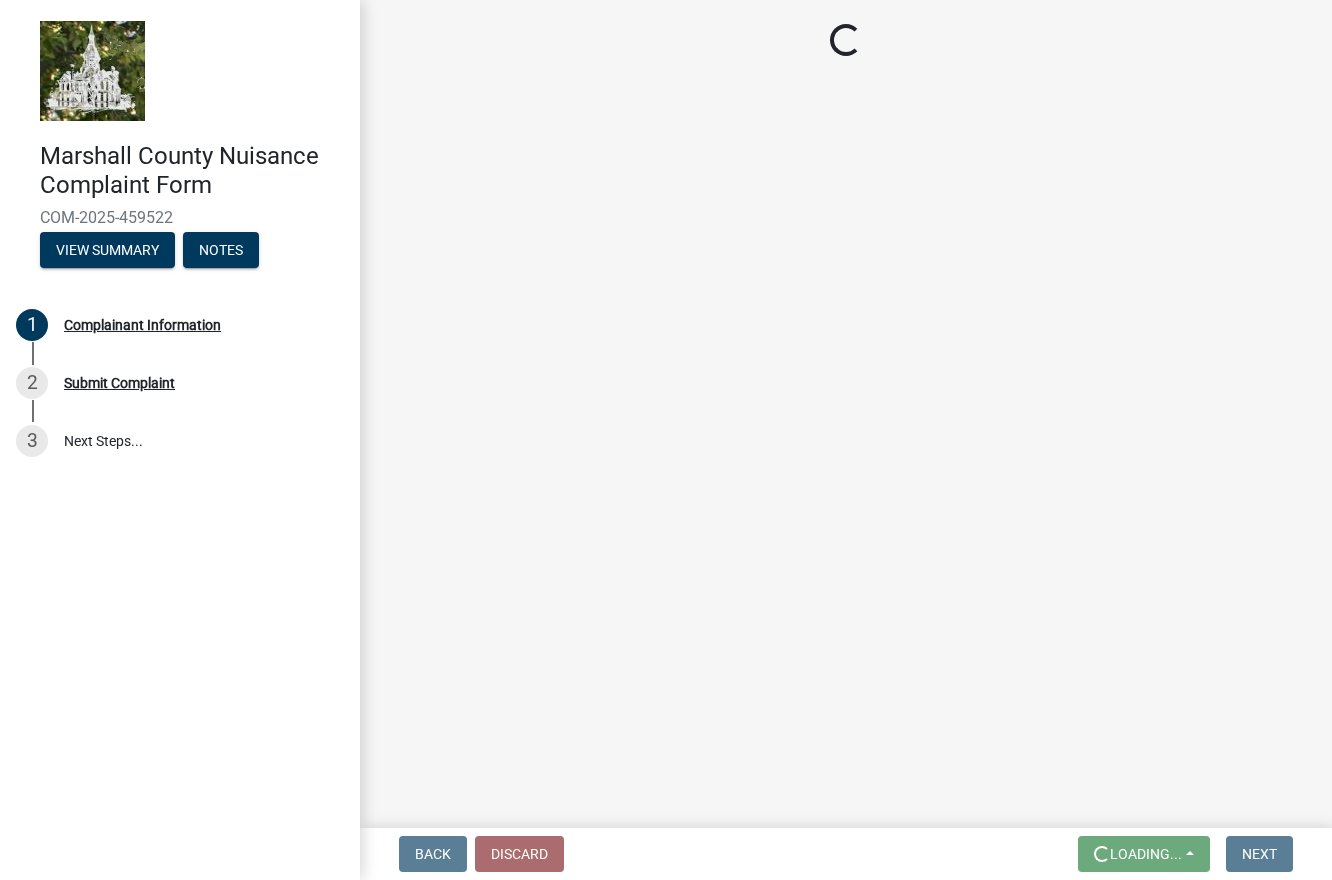scroll, scrollTop: 0, scrollLeft: 0, axis: both 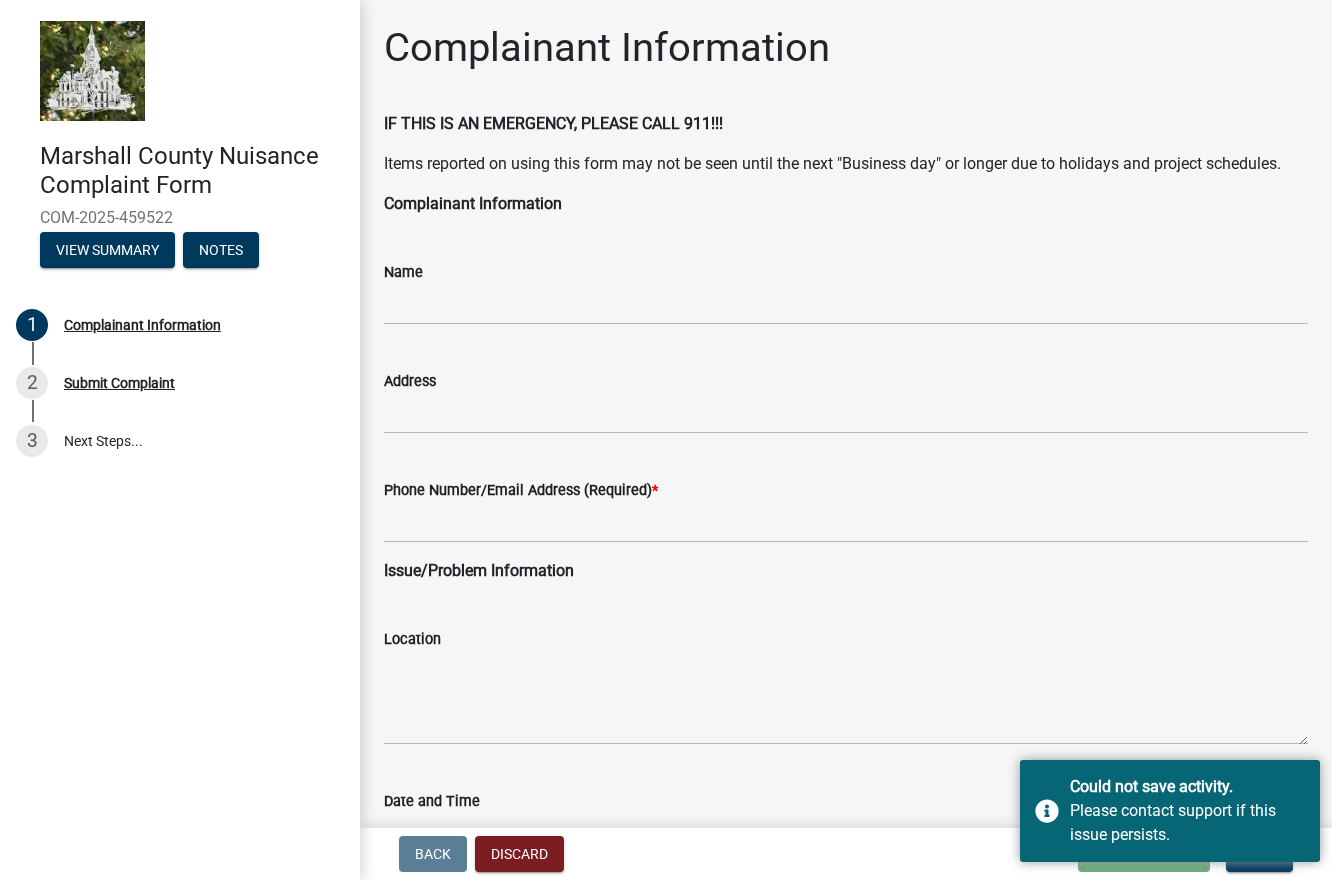 click on "Back  Discard   Loading...  Save  Save & Exit   Next" at bounding box center [846, 854] 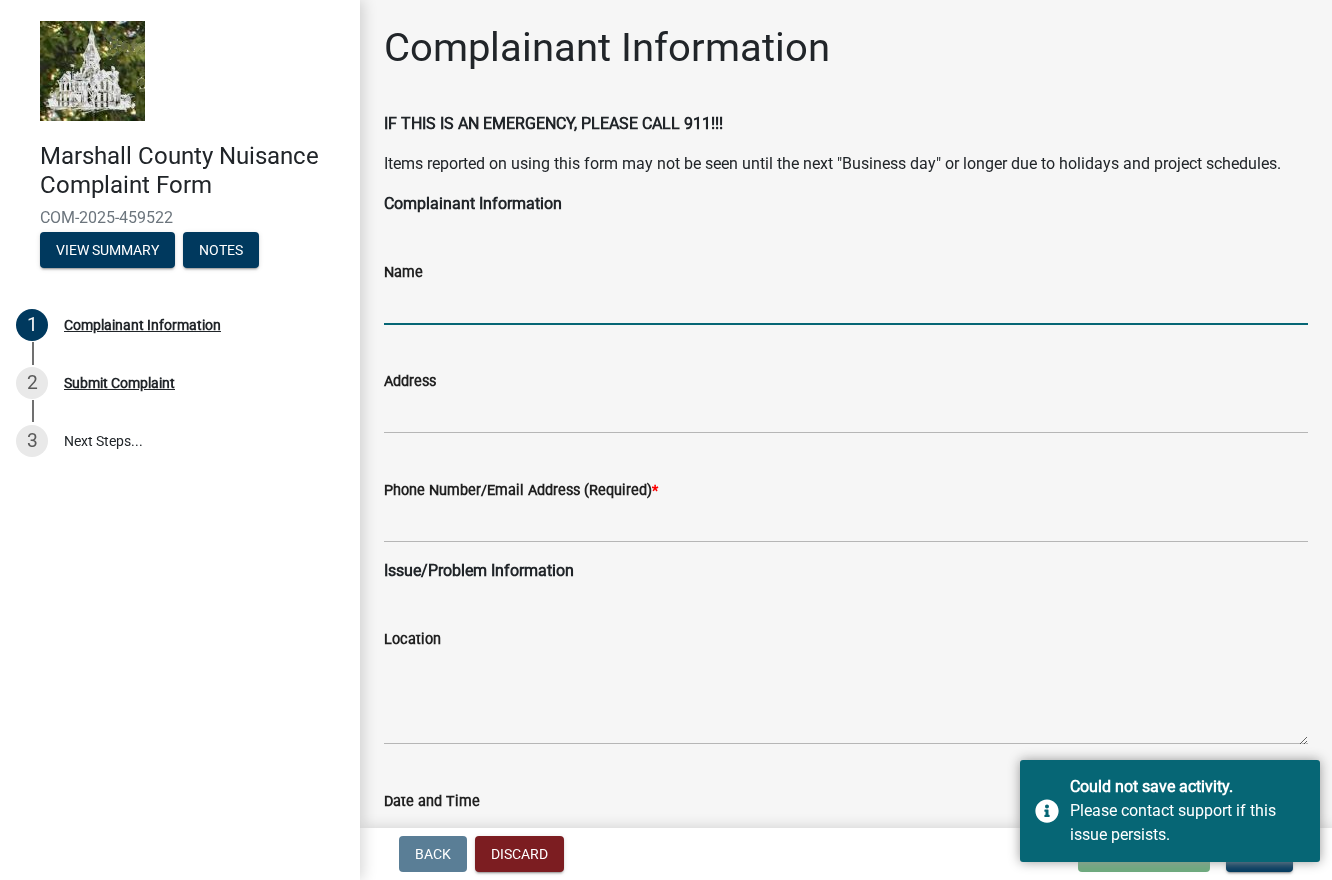 click on "Name" at bounding box center [846, 304] 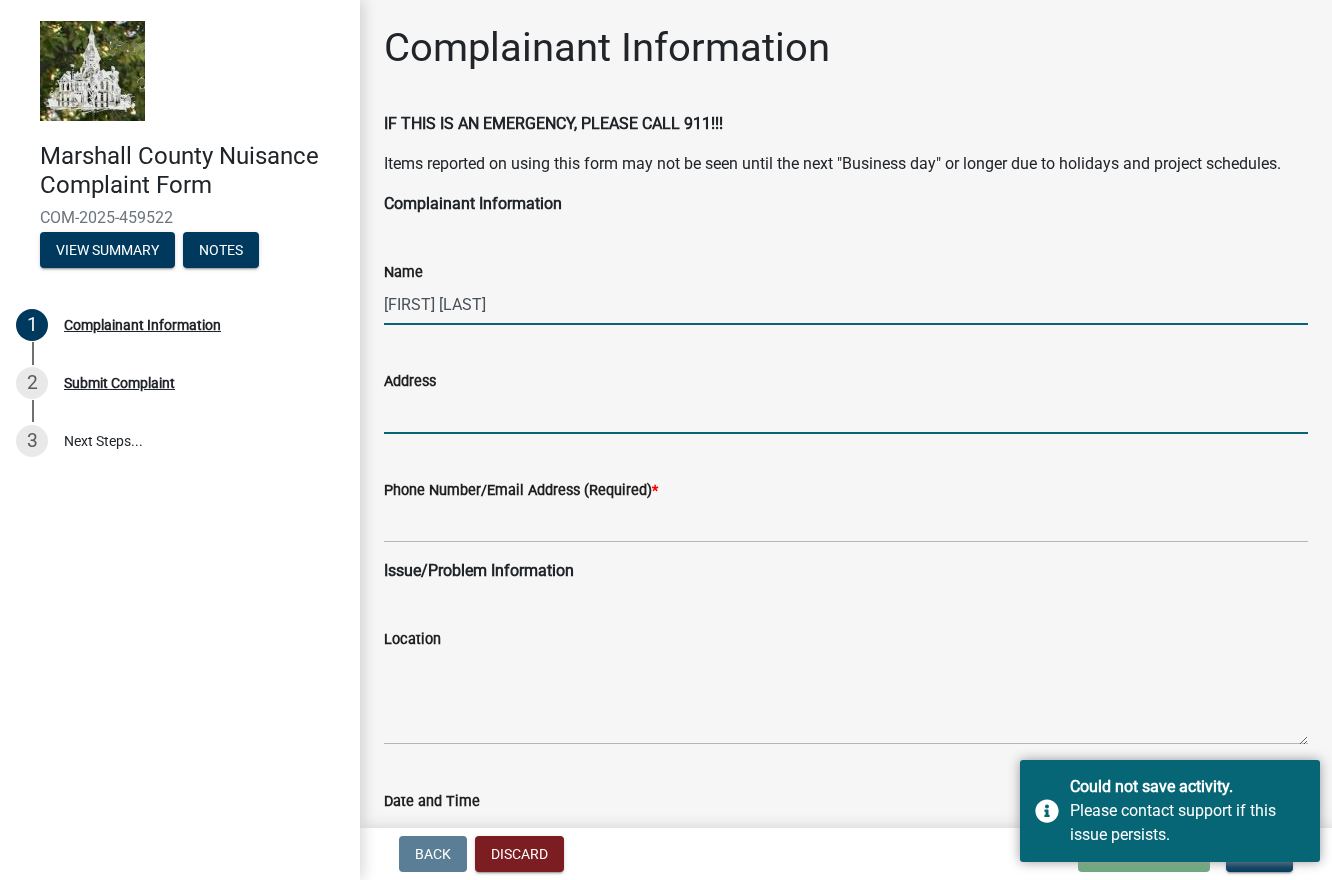 type on "[NUMBER] [STREET] [STREET]" 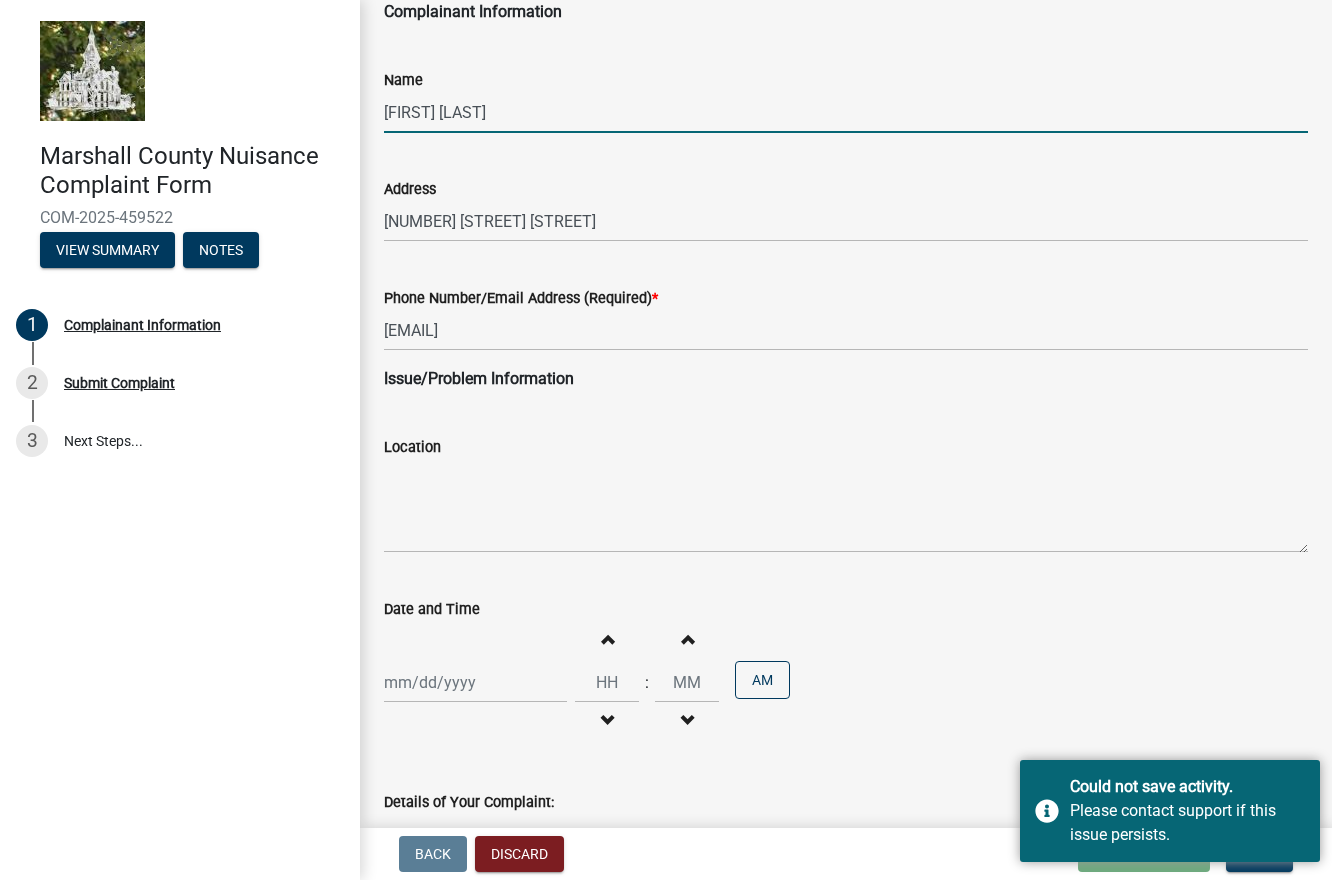 scroll, scrollTop: 200, scrollLeft: 0, axis: vertical 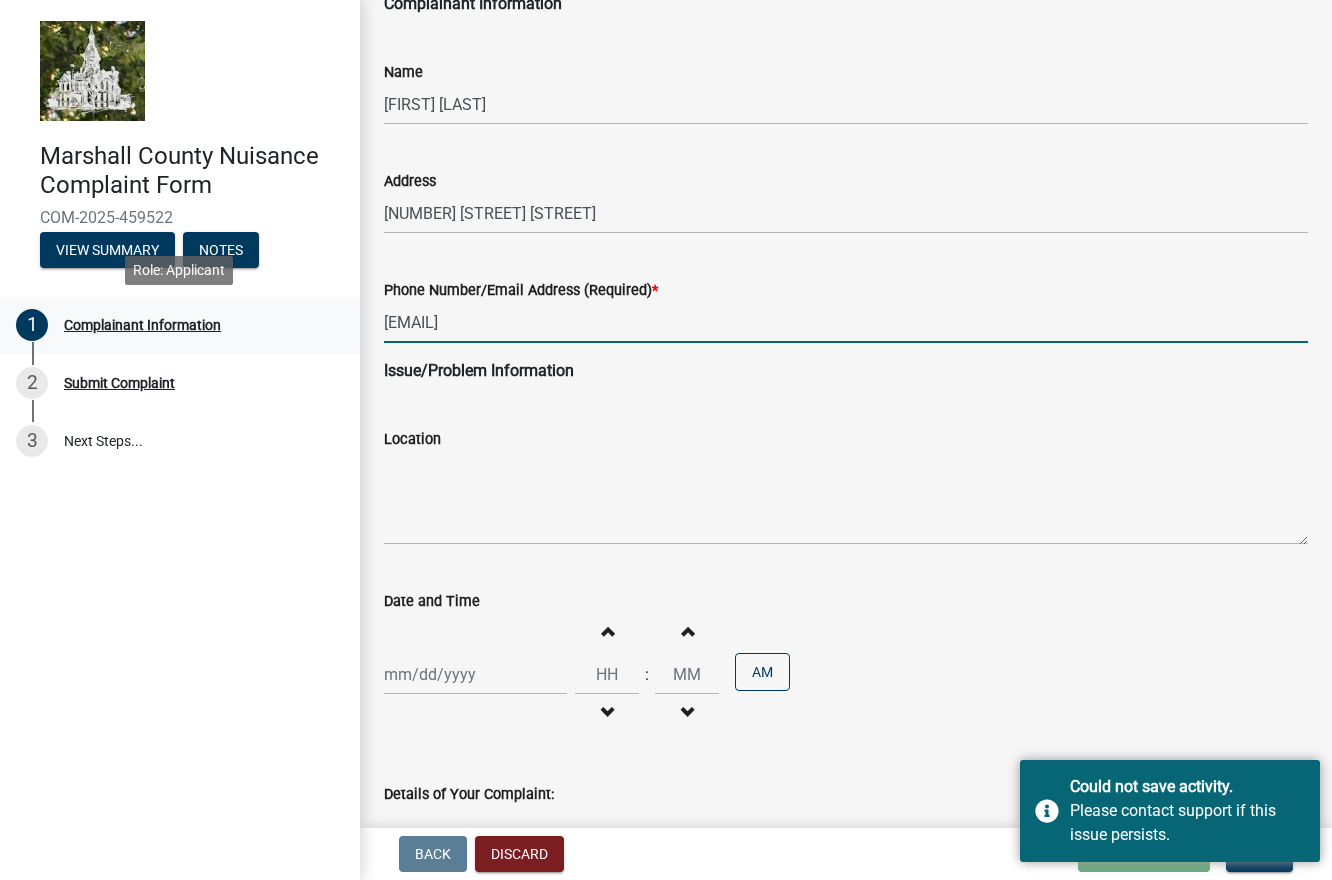 drag, startPoint x: 755, startPoint y: 326, endPoint x: 303, endPoint y: 326, distance: 452 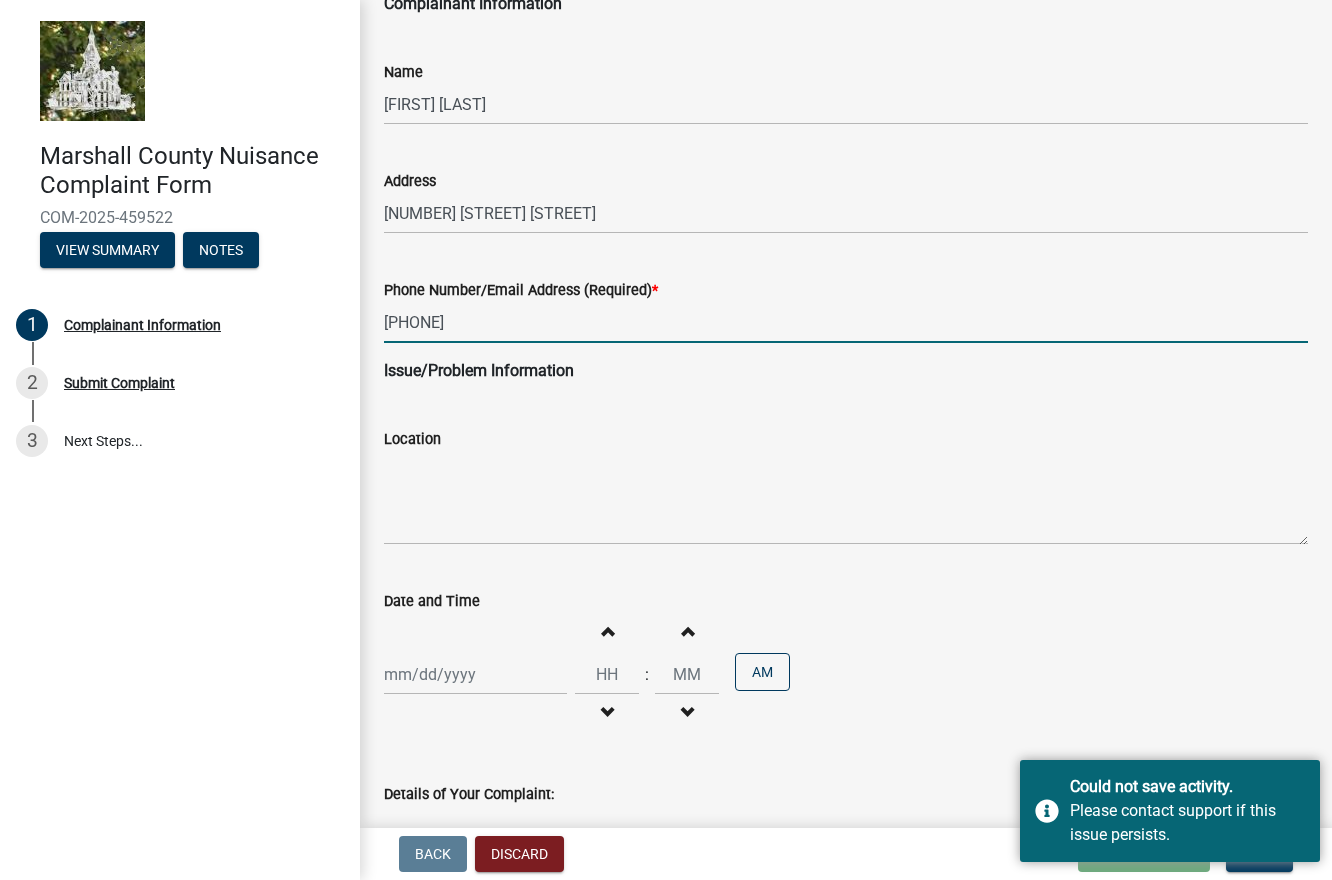 type on "[PHONE]" 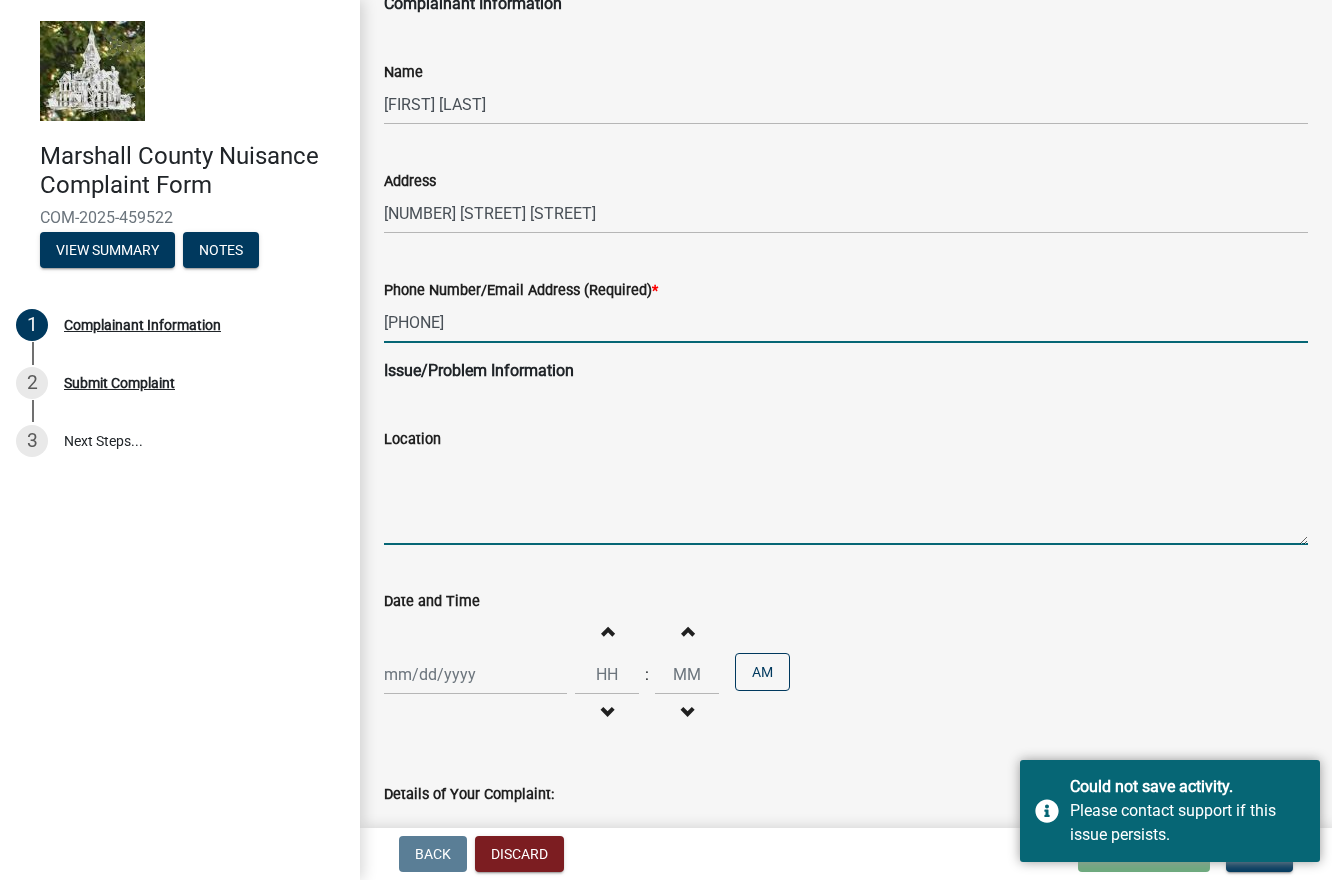 click on "Location" at bounding box center (846, 498) 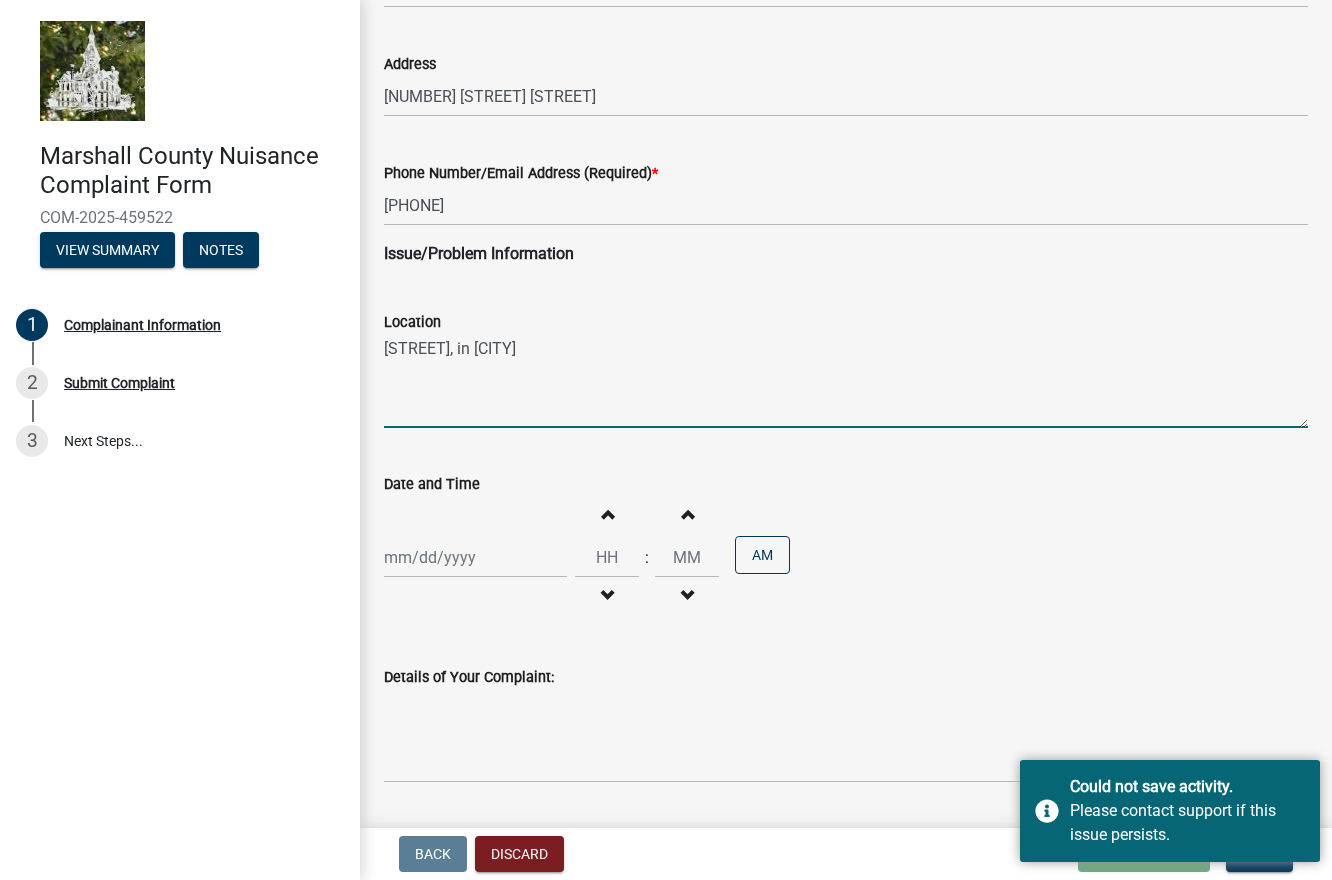 scroll, scrollTop: 417, scrollLeft: 0, axis: vertical 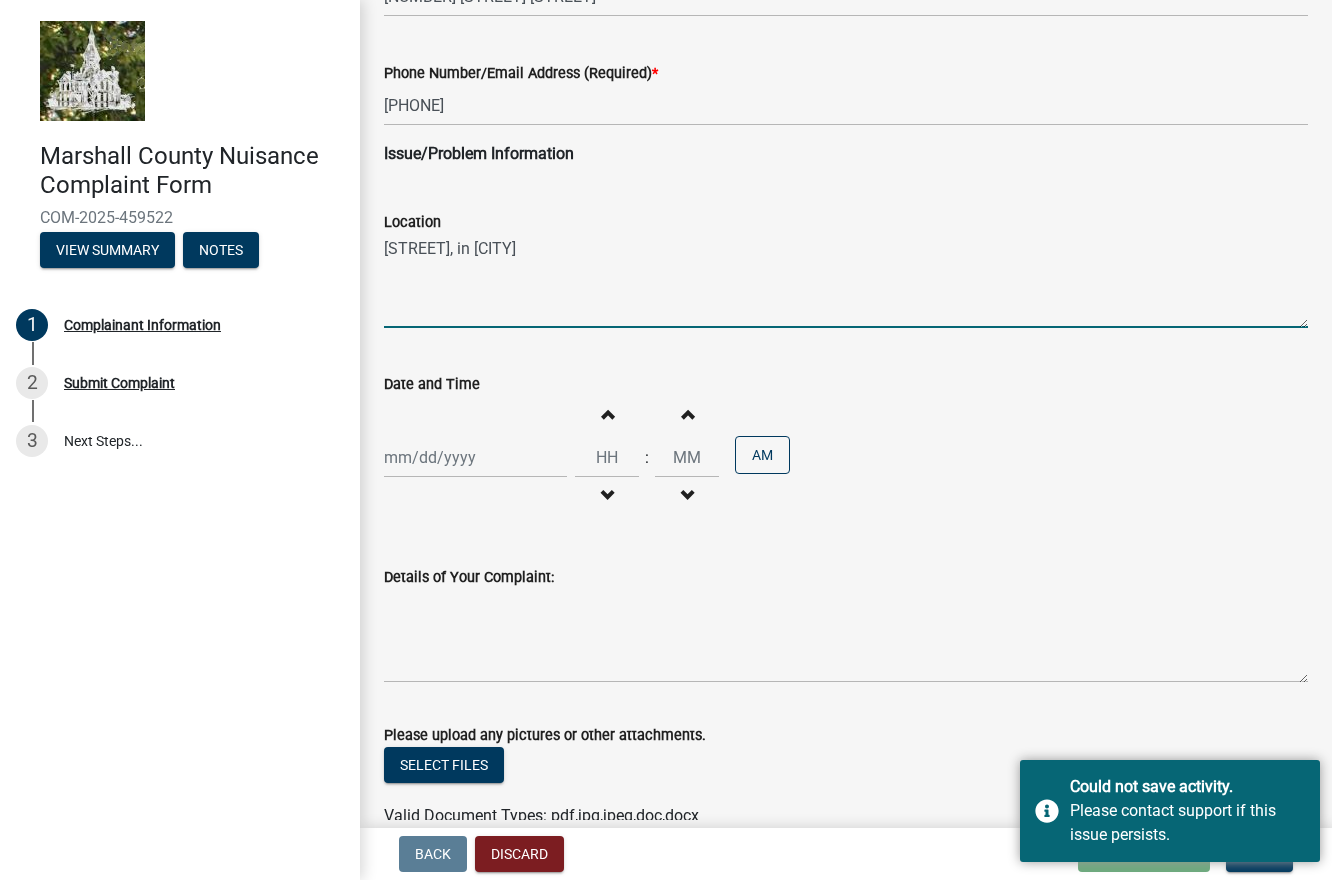 type on "[STREET], in [CITY]" 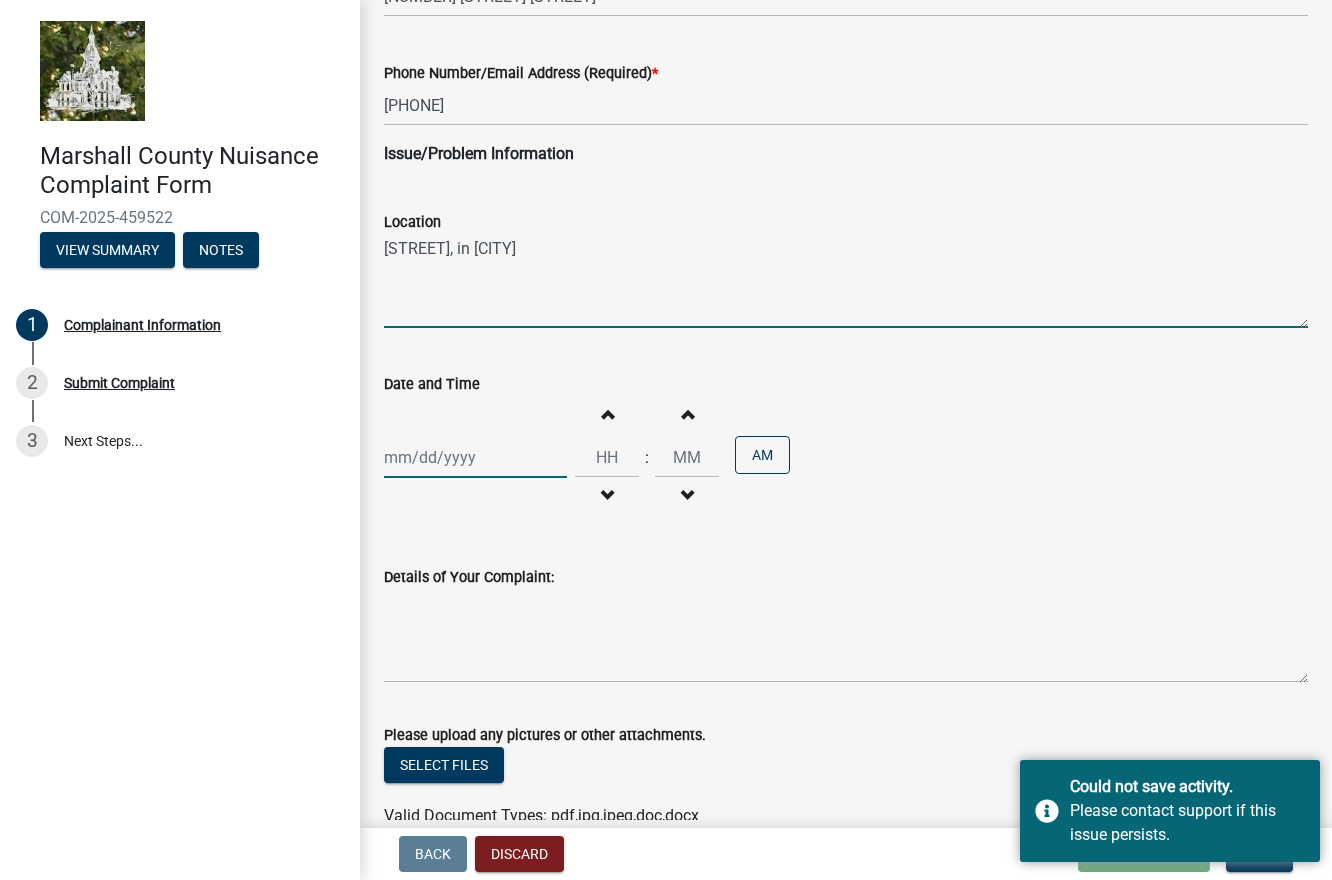 click 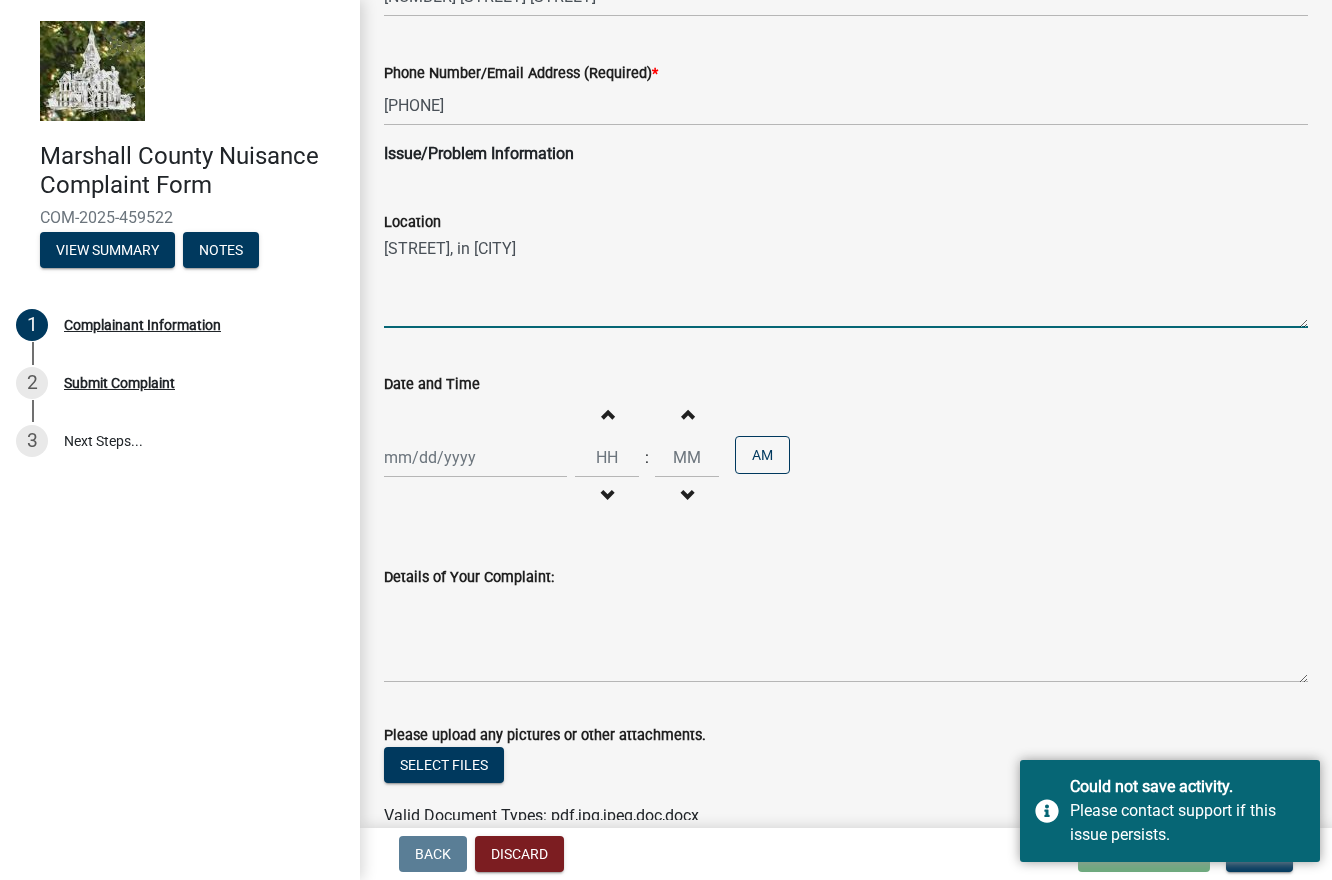 select on "8" 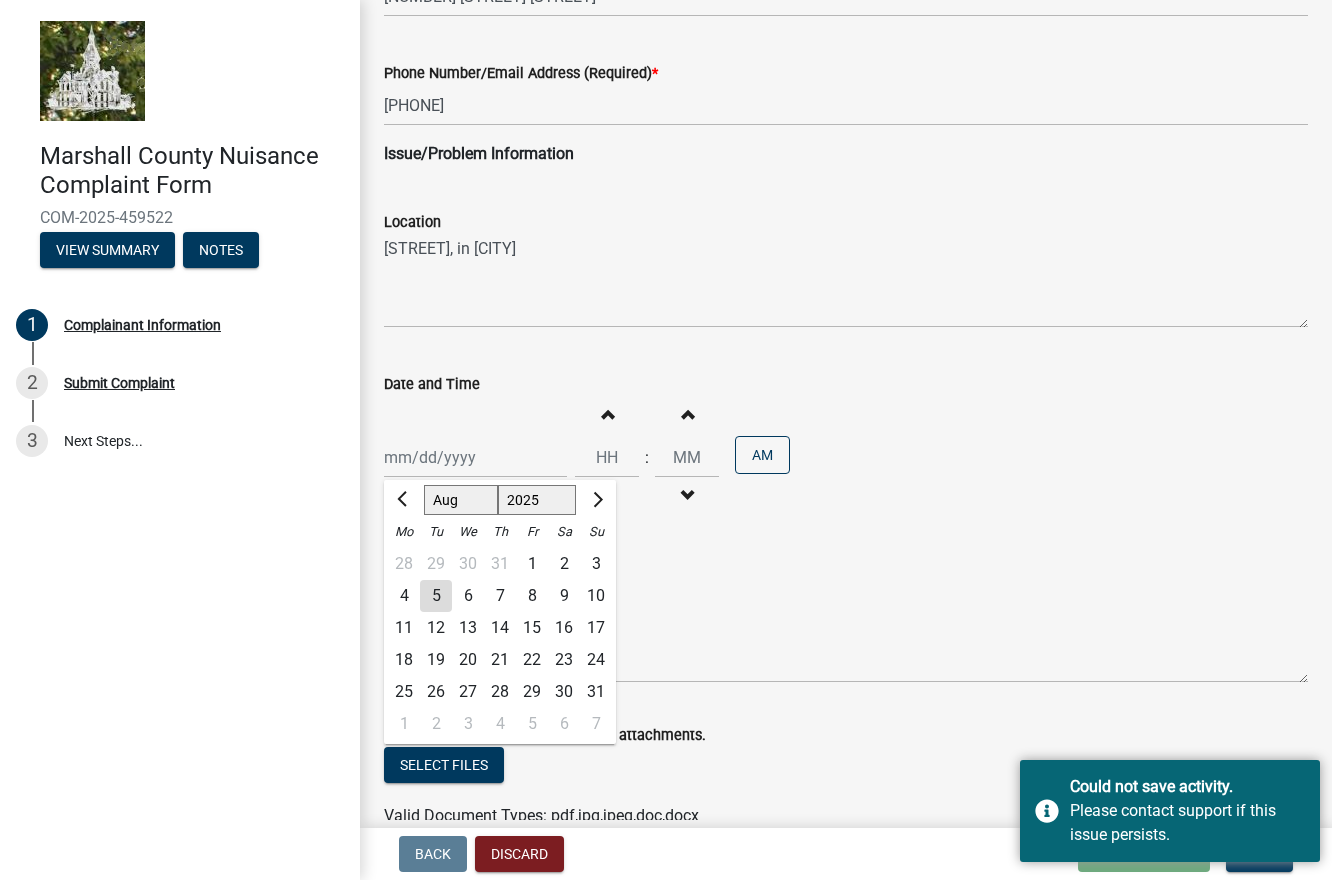 click on "5" 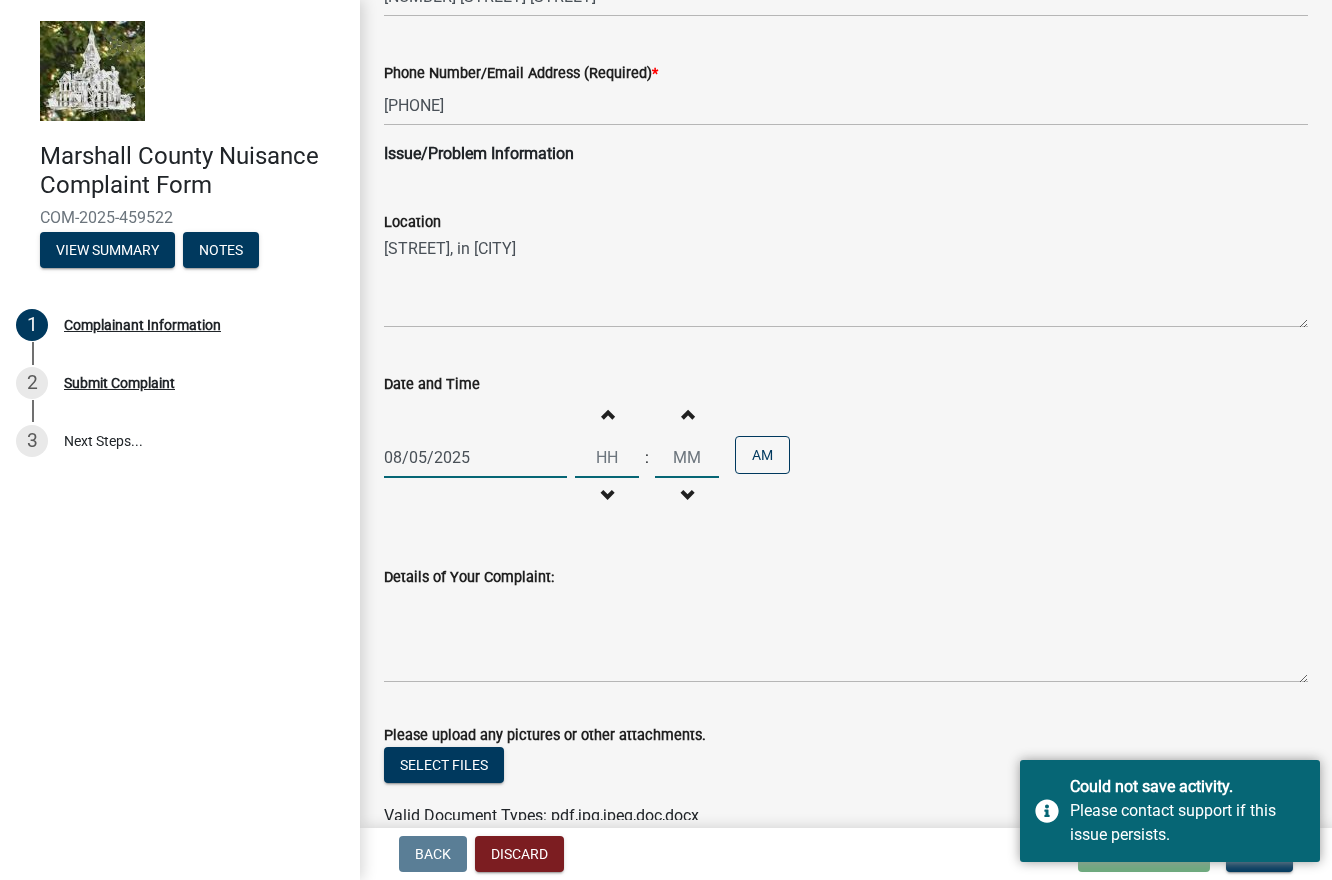 click at bounding box center [607, 457] 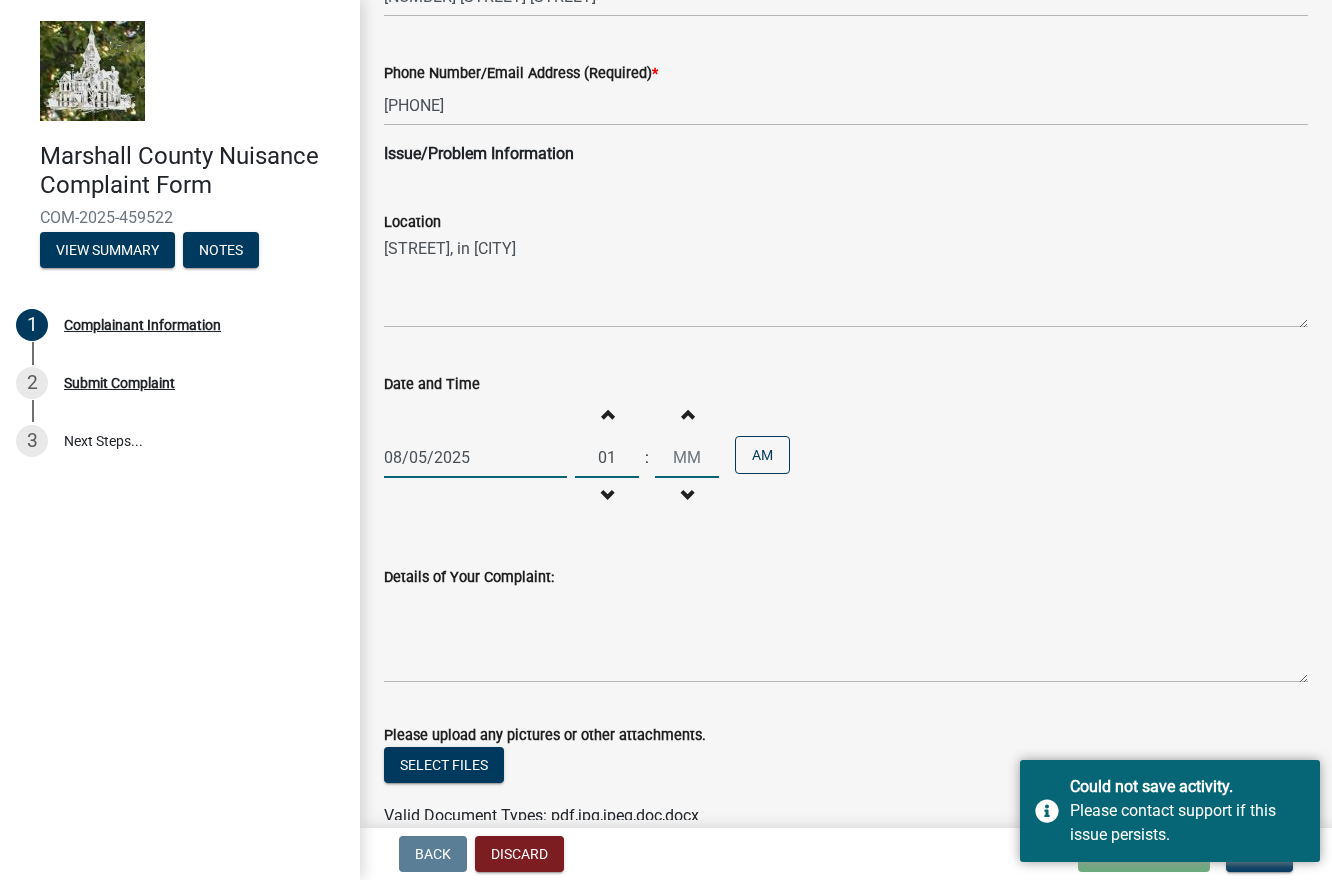 type on "0" 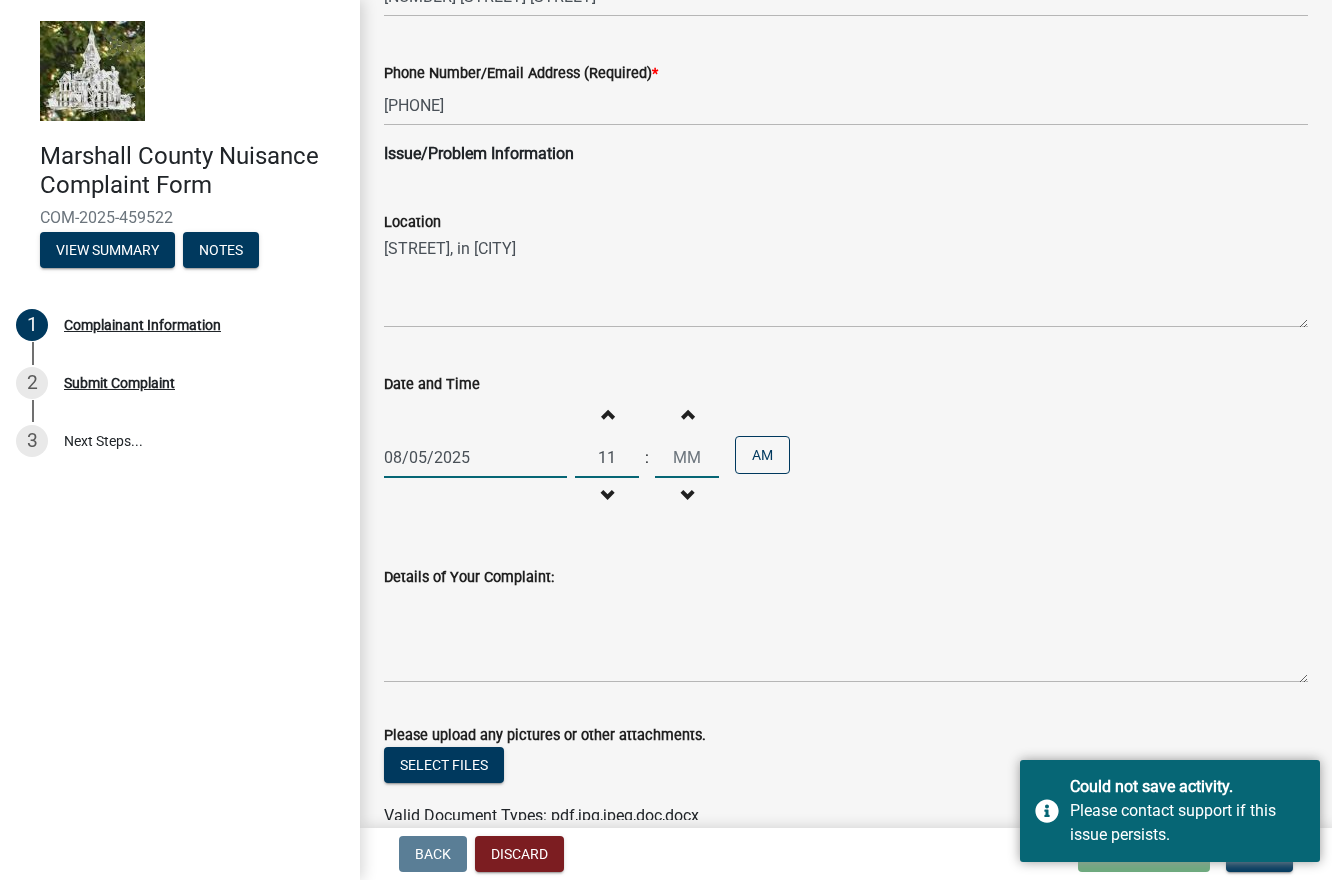 type on "11" 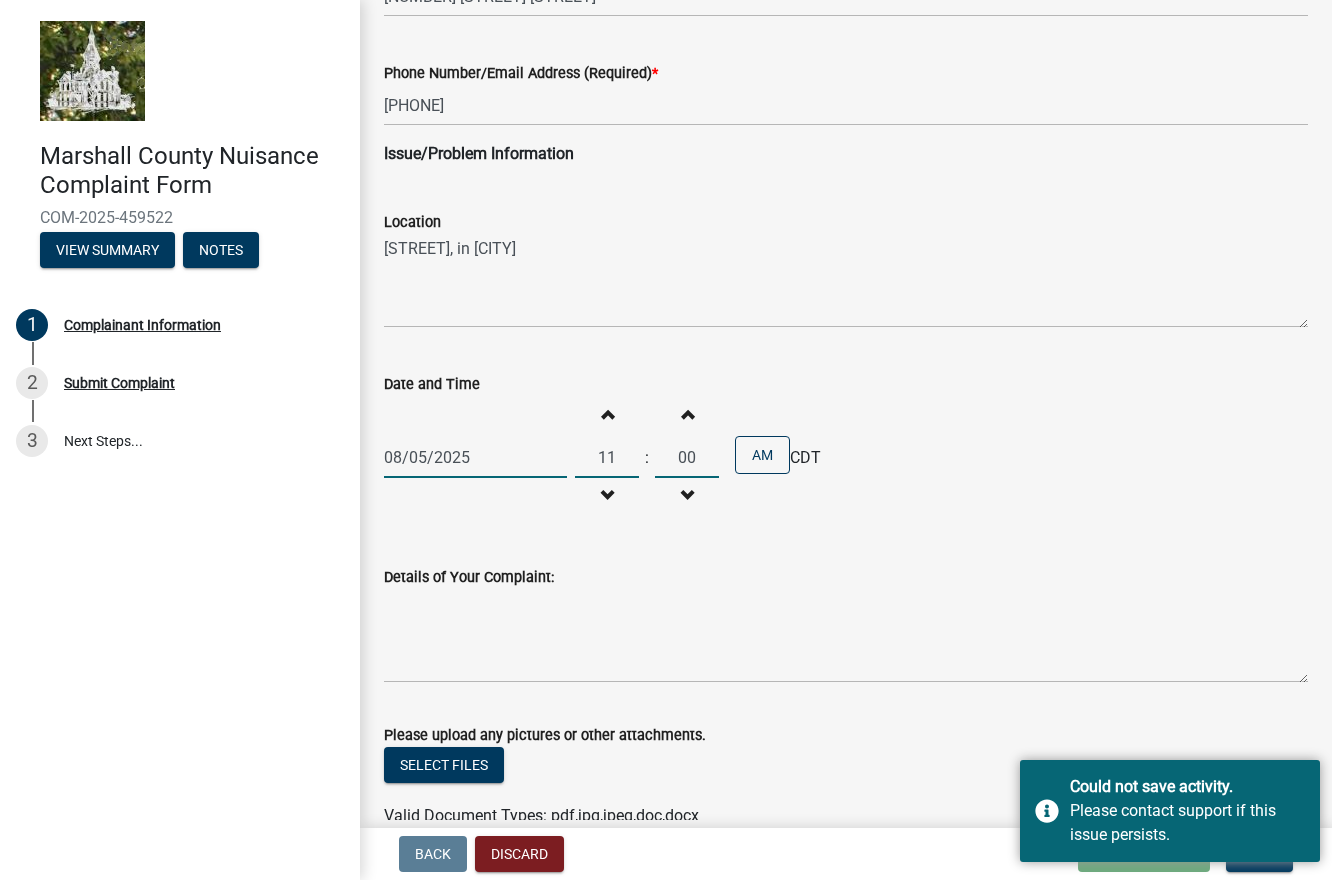 click on "00" at bounding box center (687, 457) 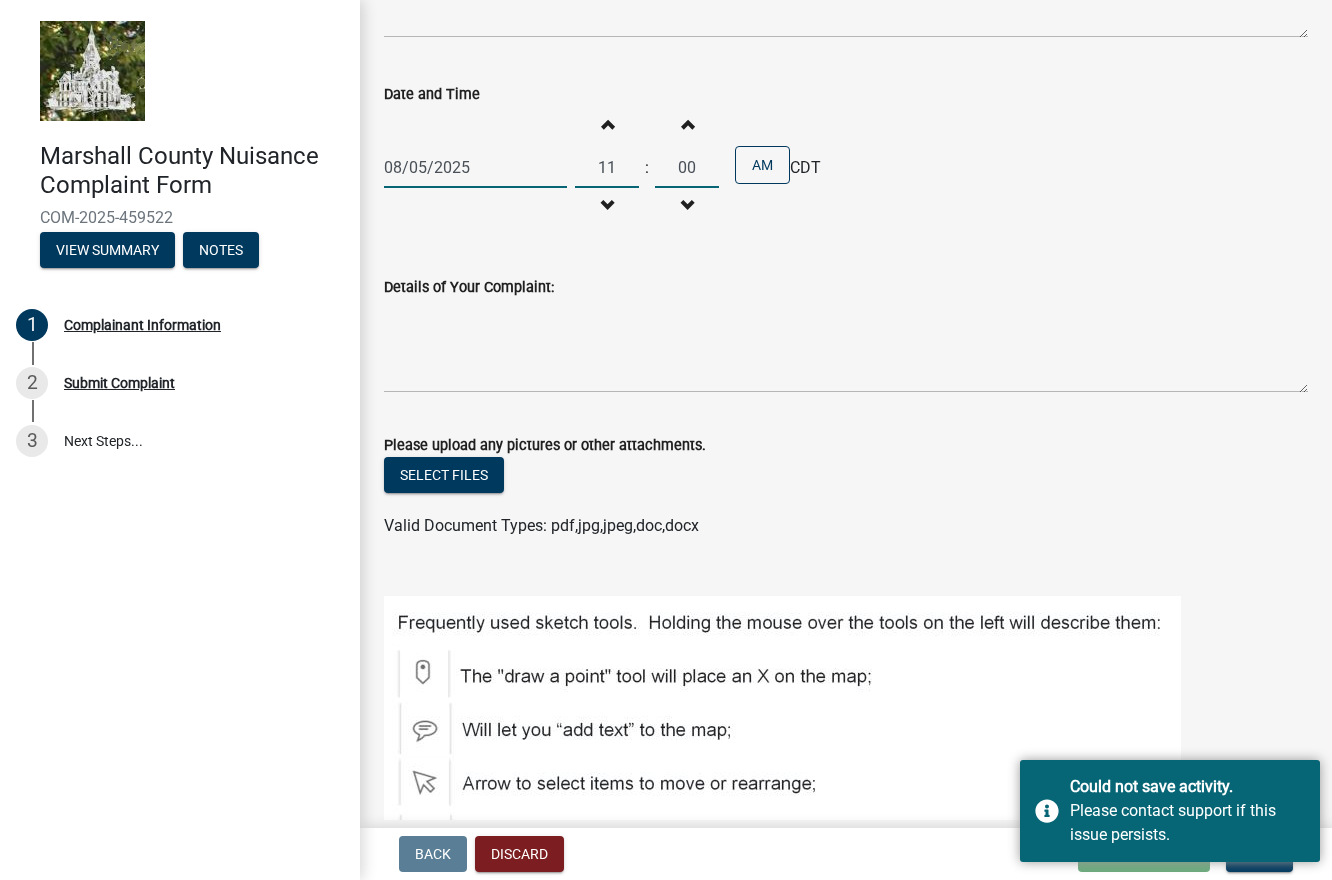scroll, scrollTop: 717, scrollLeft: 0, axis: vertical 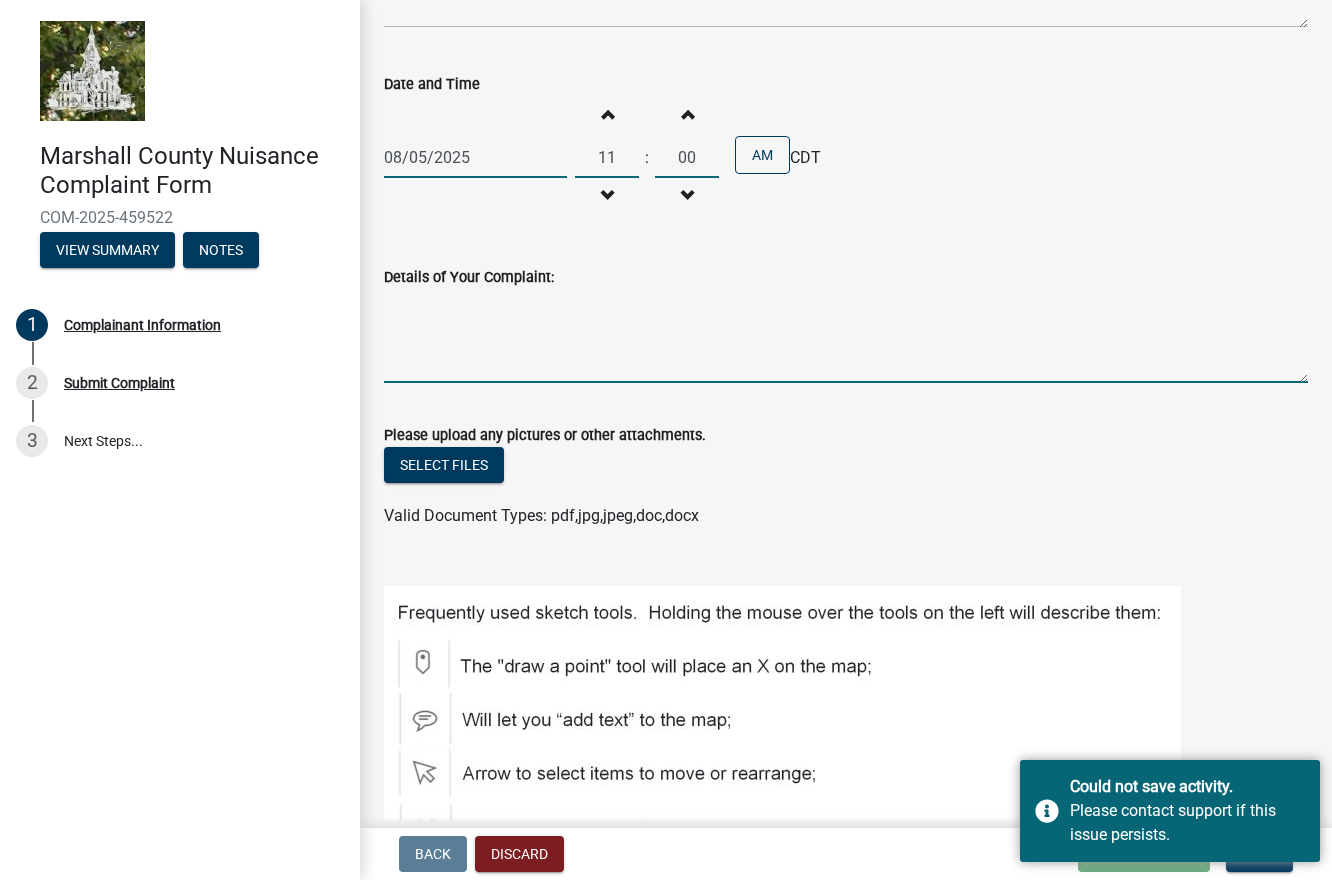 click on "Details of Your Complaint:" at bounding box center [846, 336] 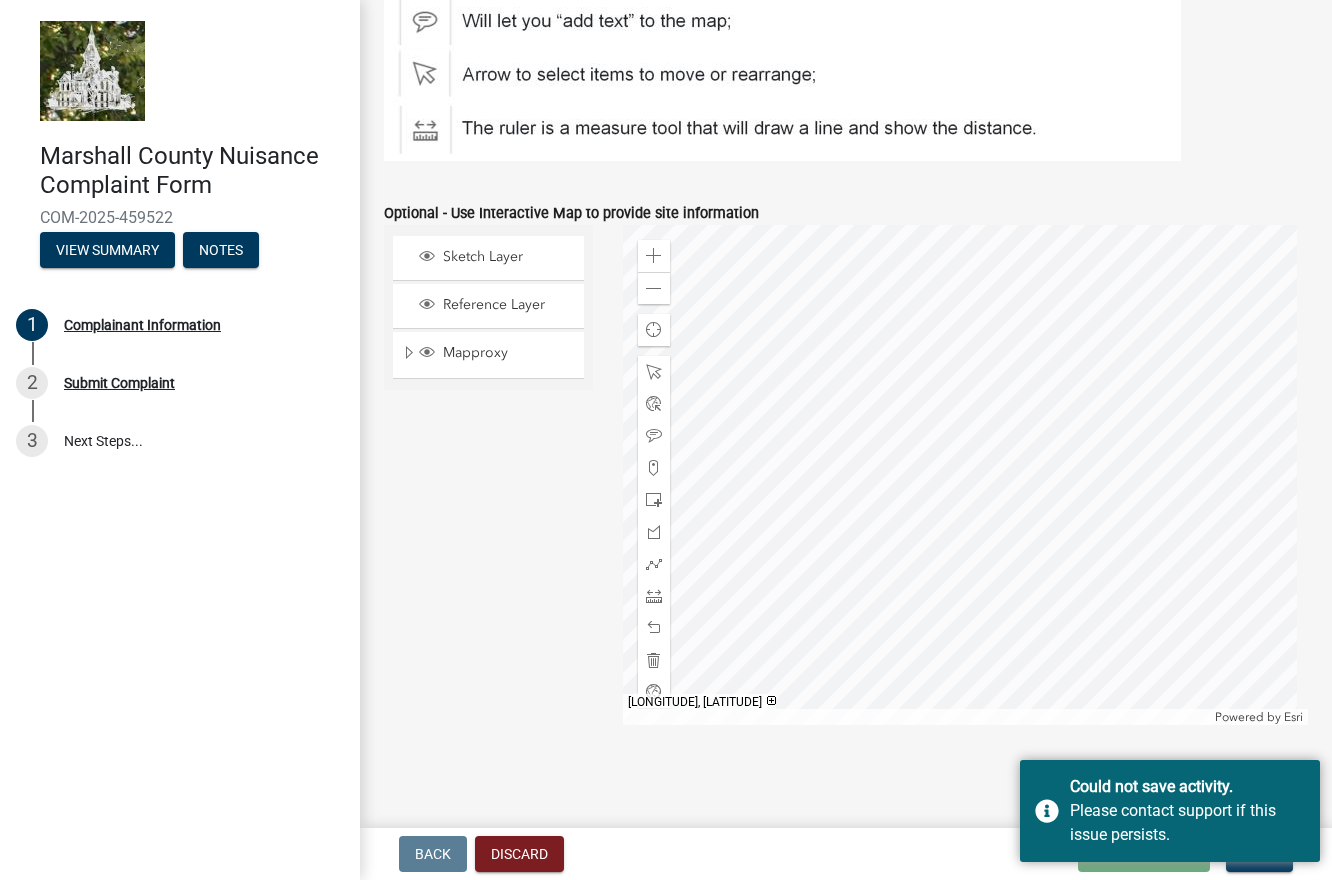 scroll, scrollTop: 1417, scrollLeft: 0, axis: vertical 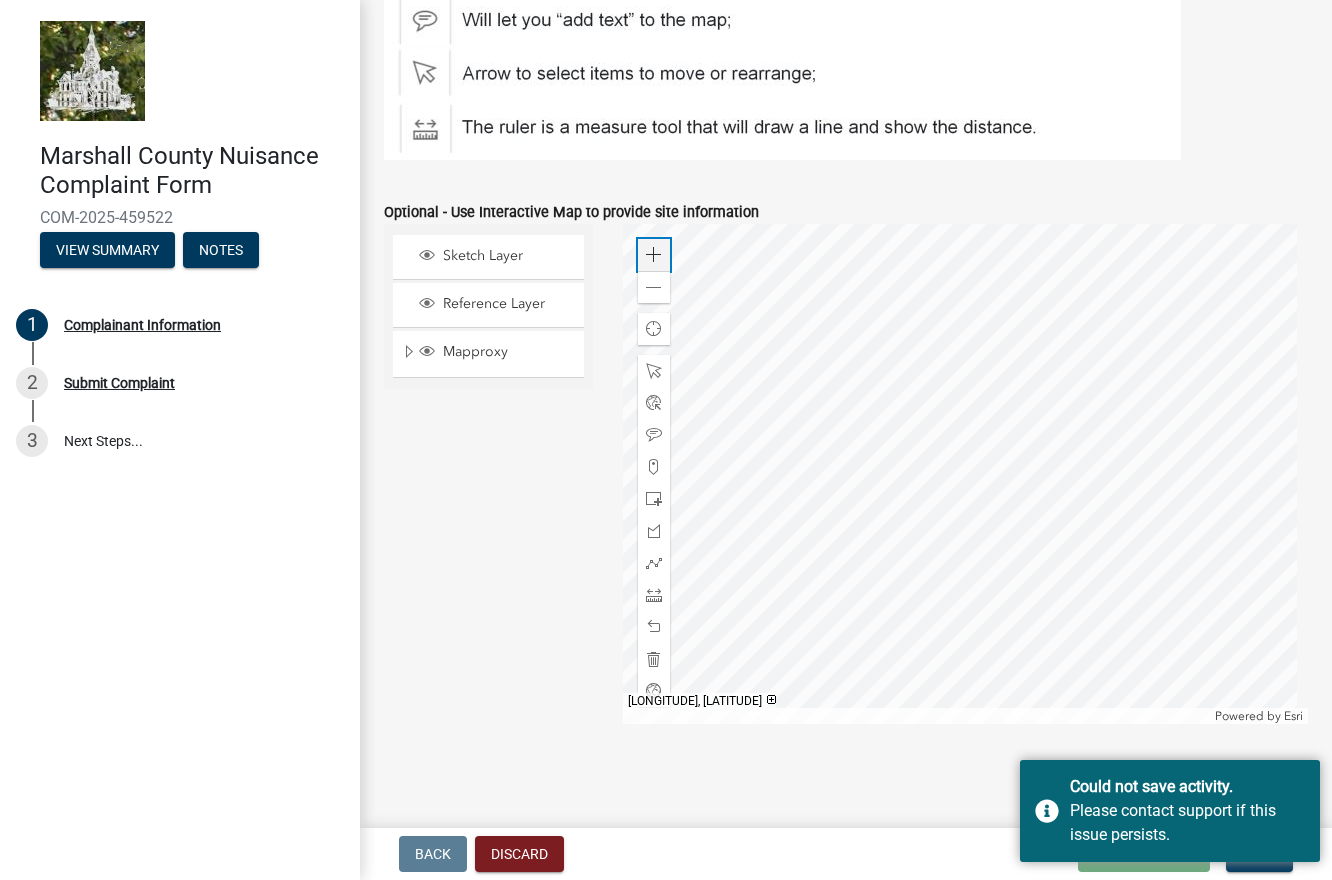 click 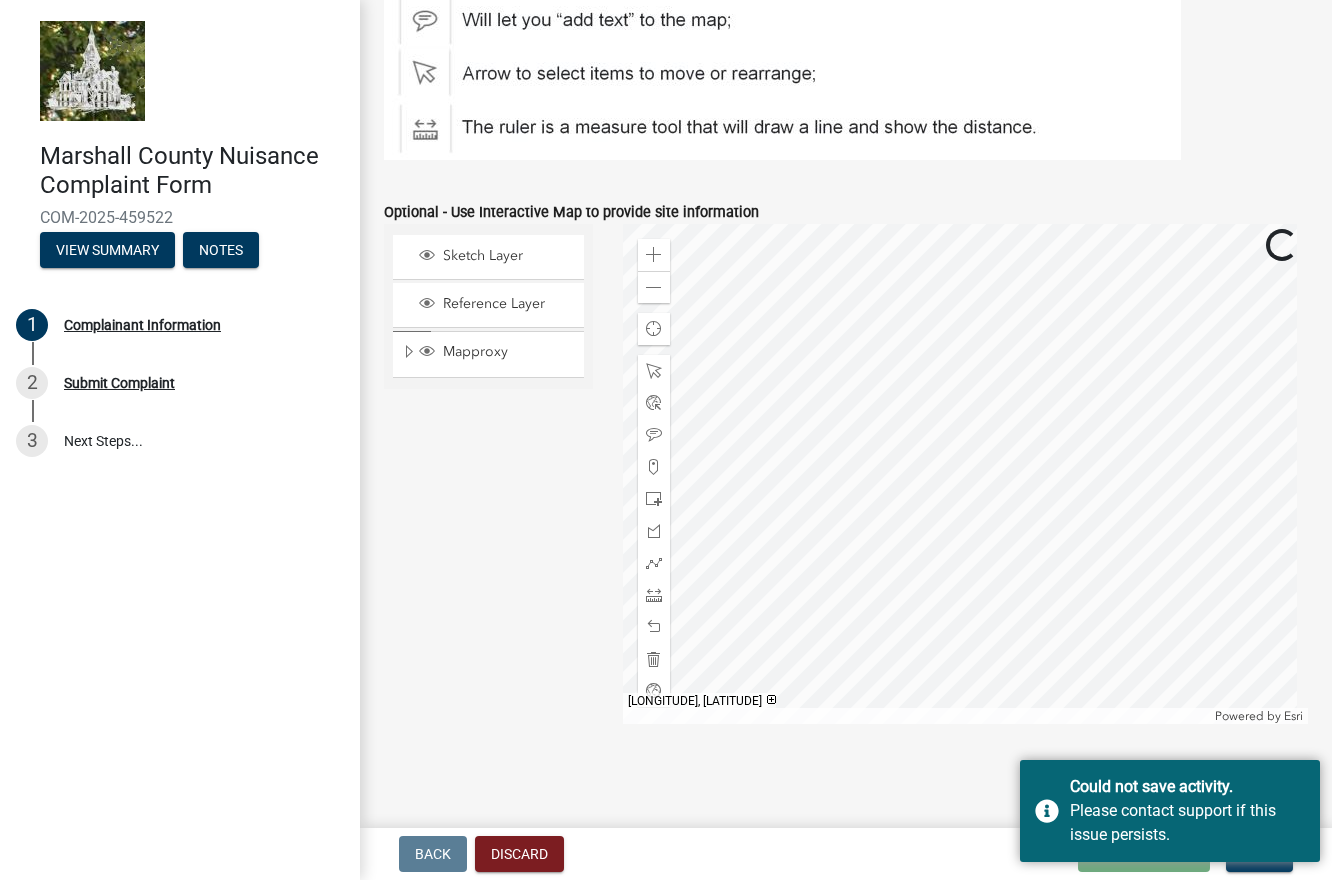 click 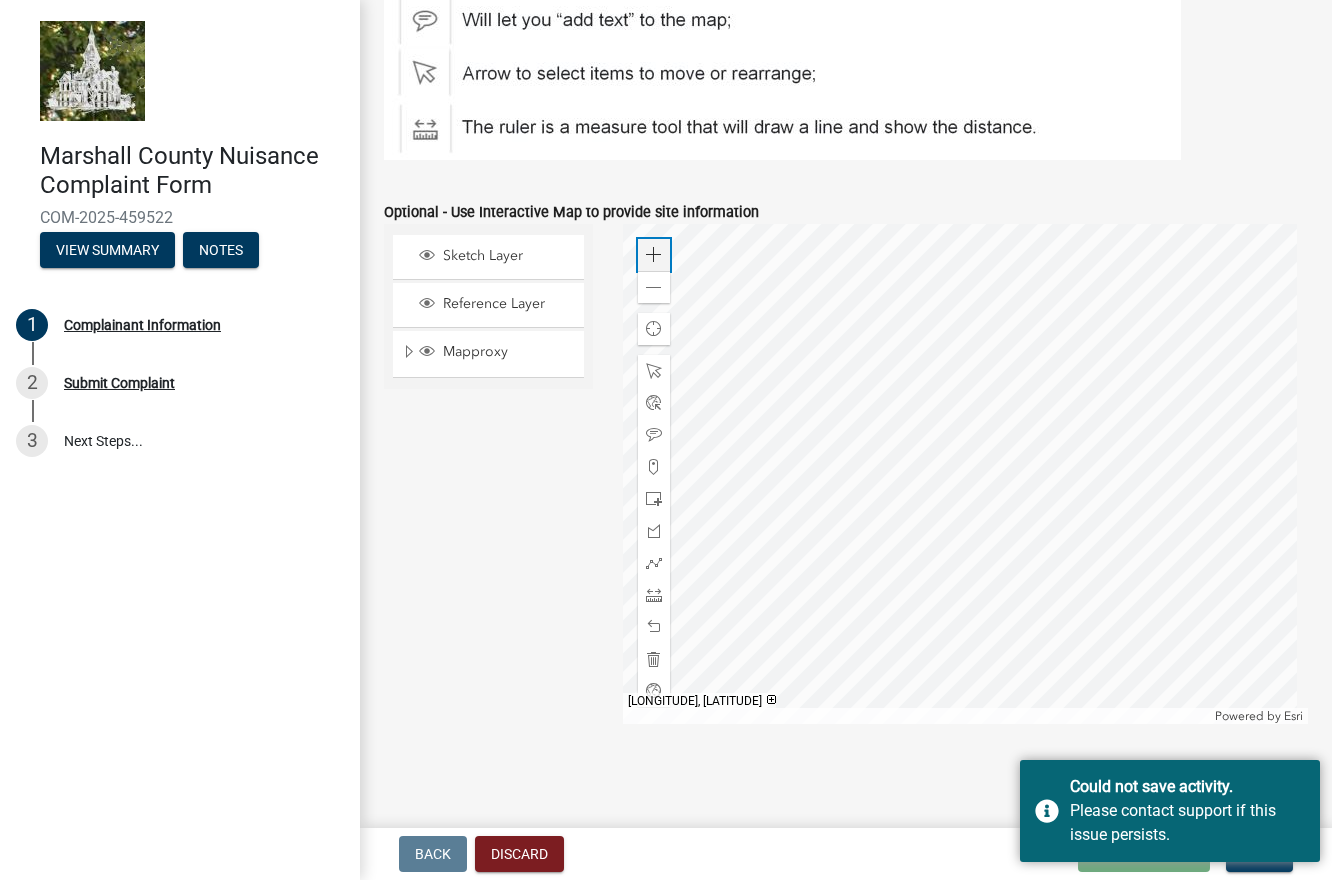 click 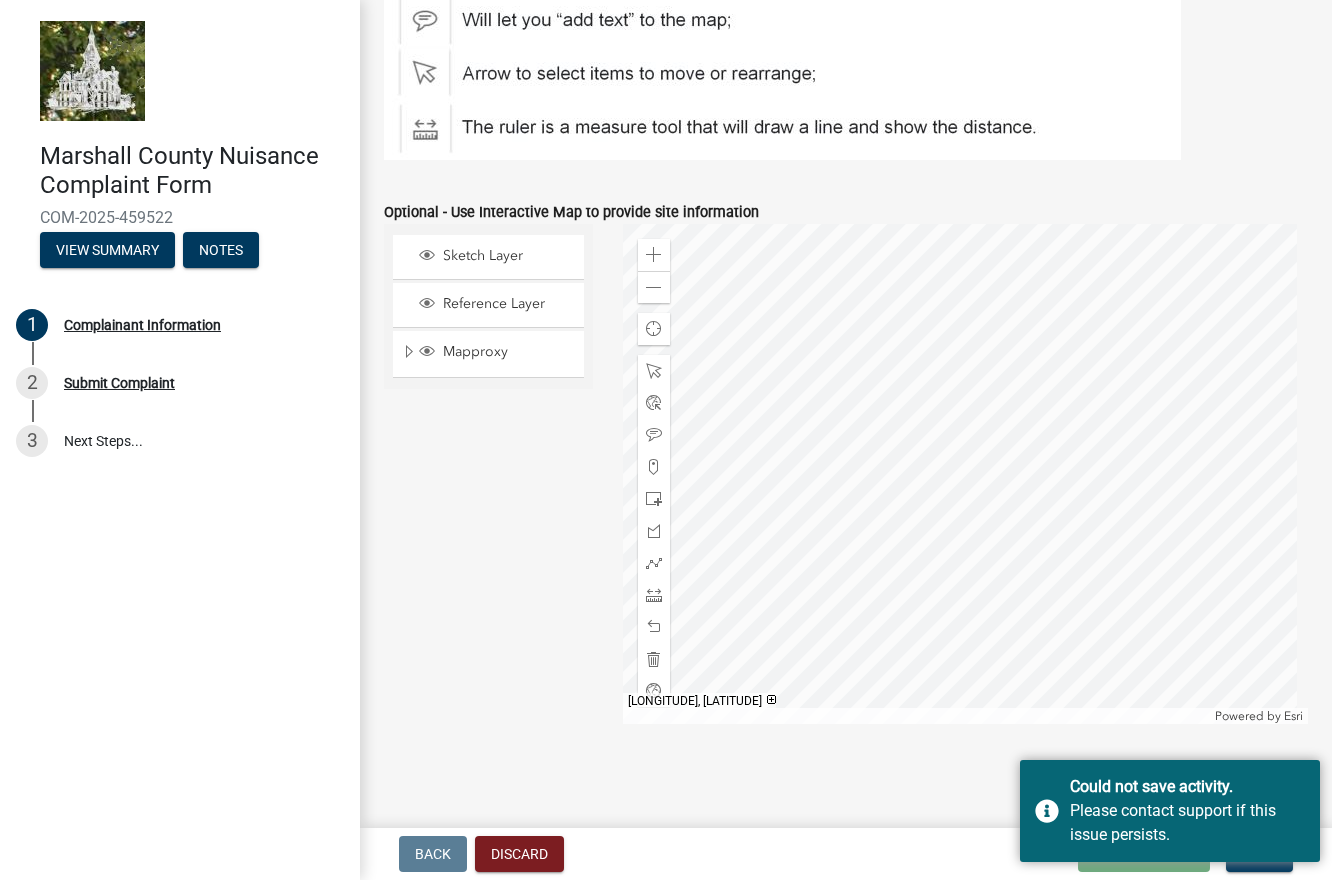 click 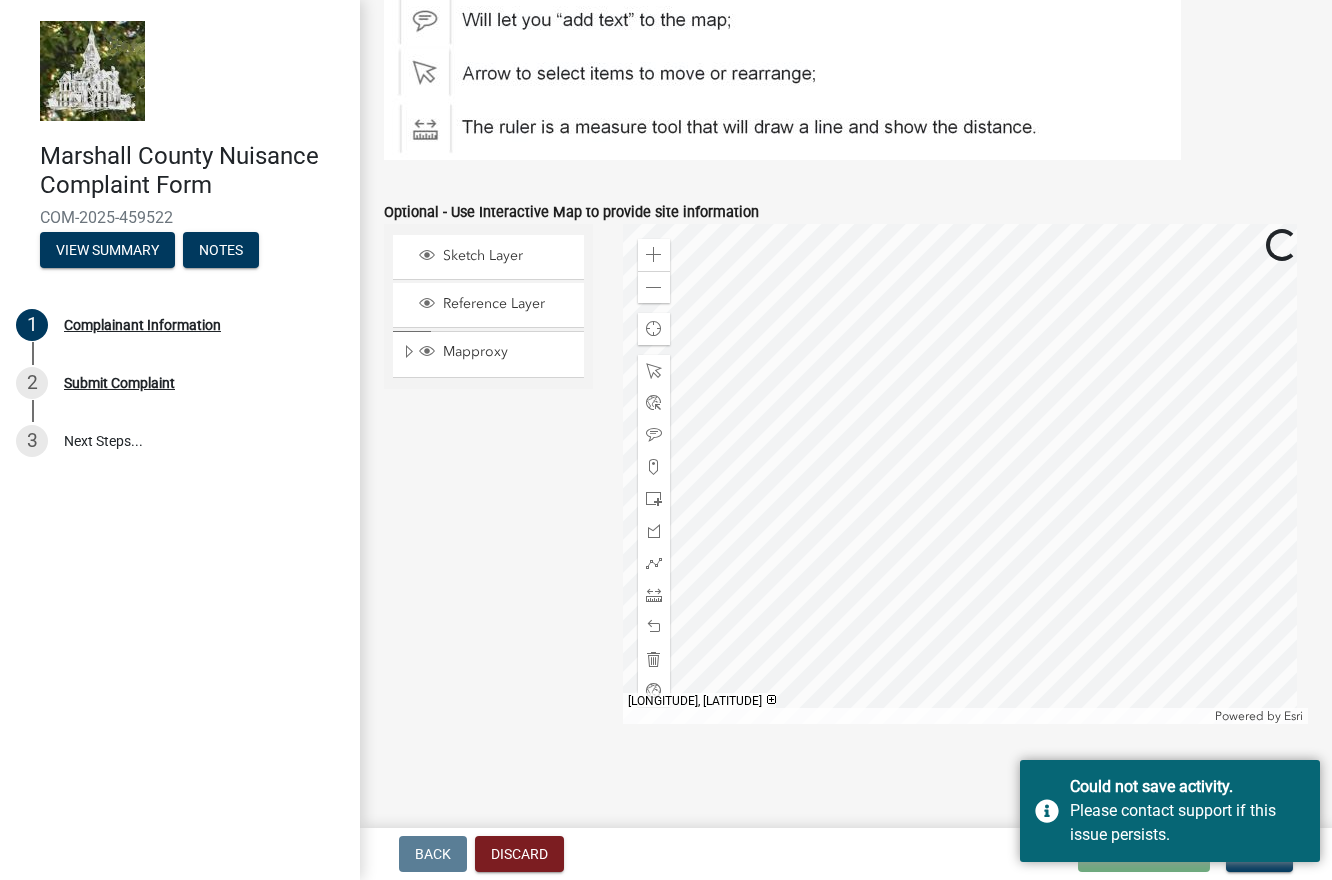 click 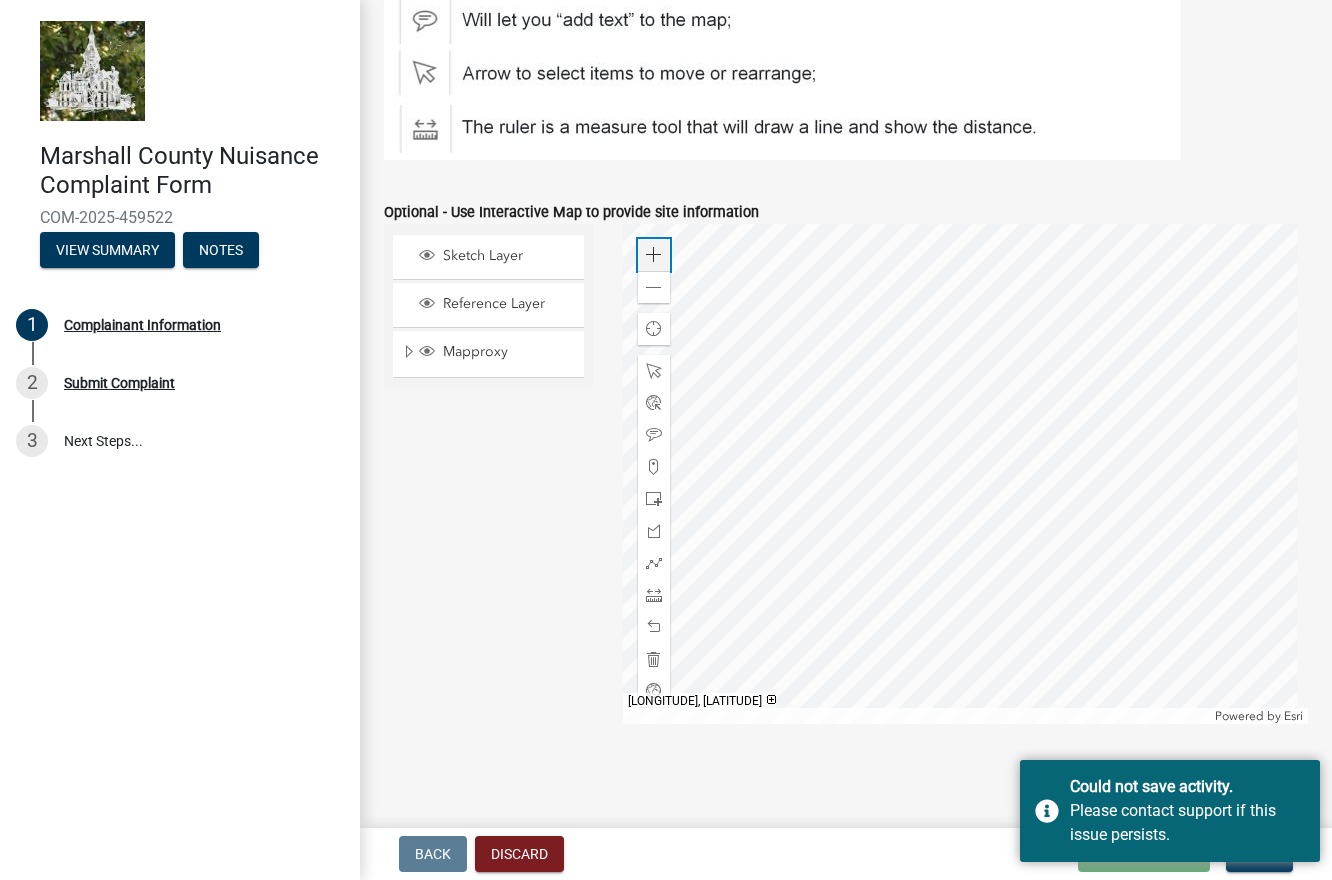 click 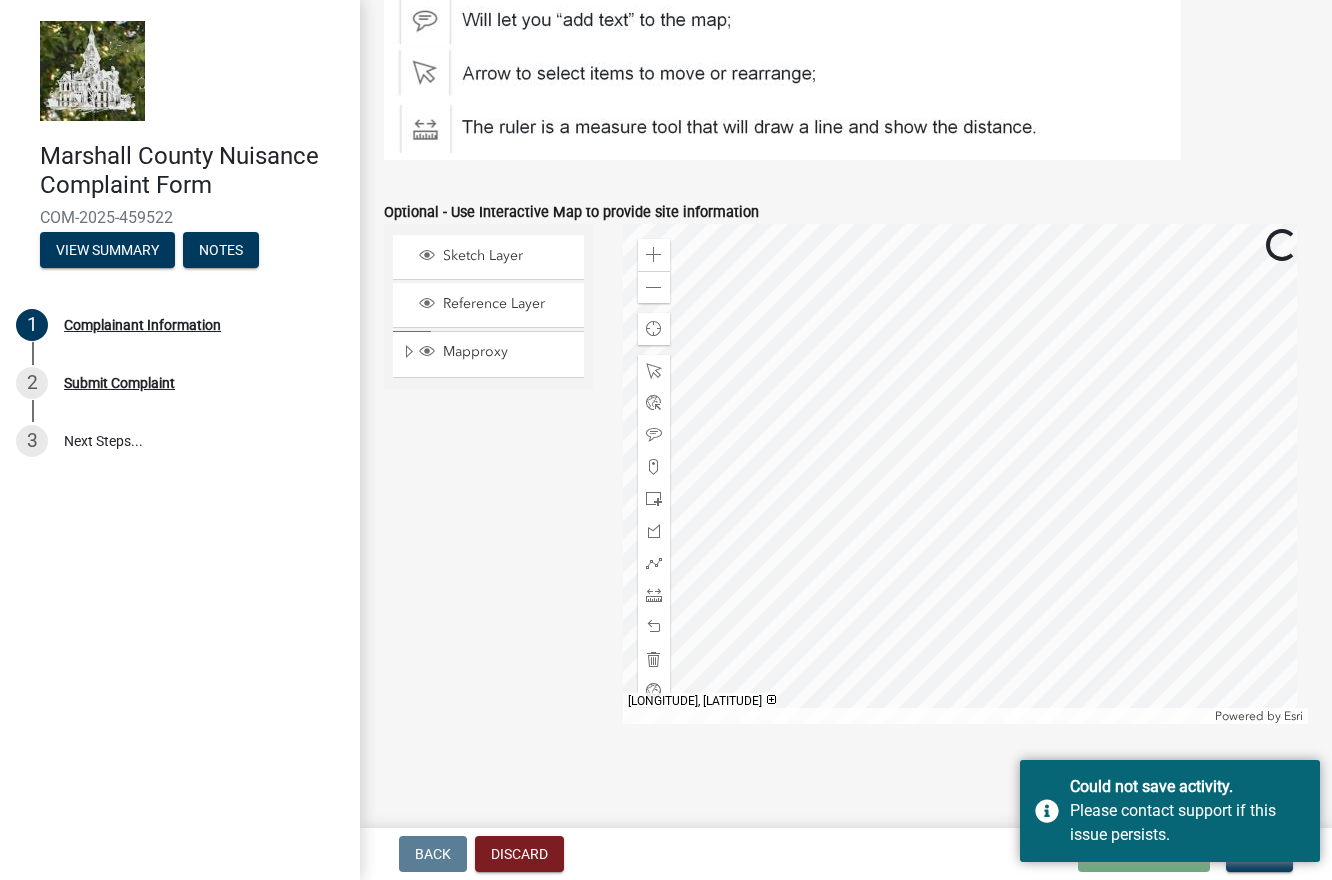 click 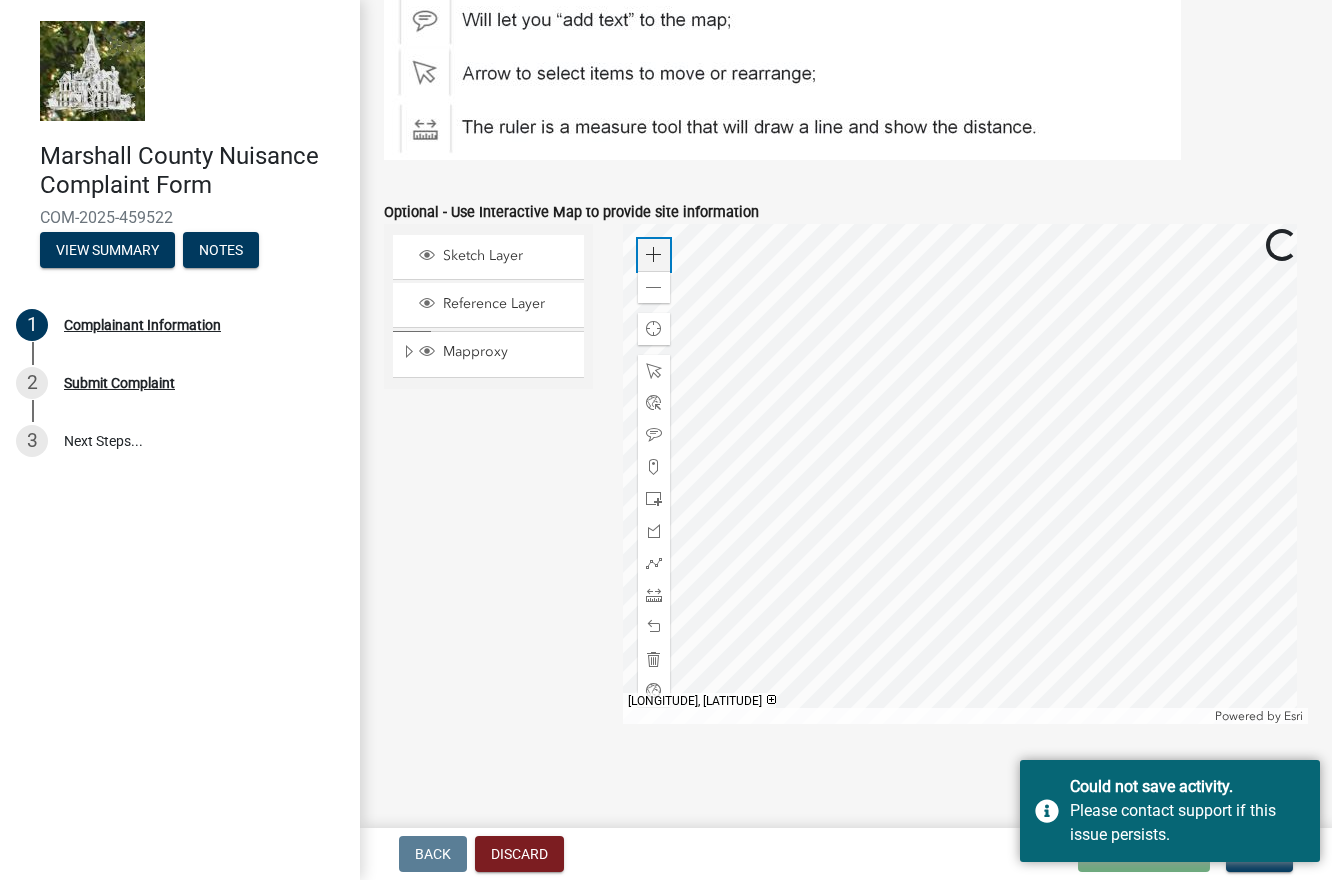 click 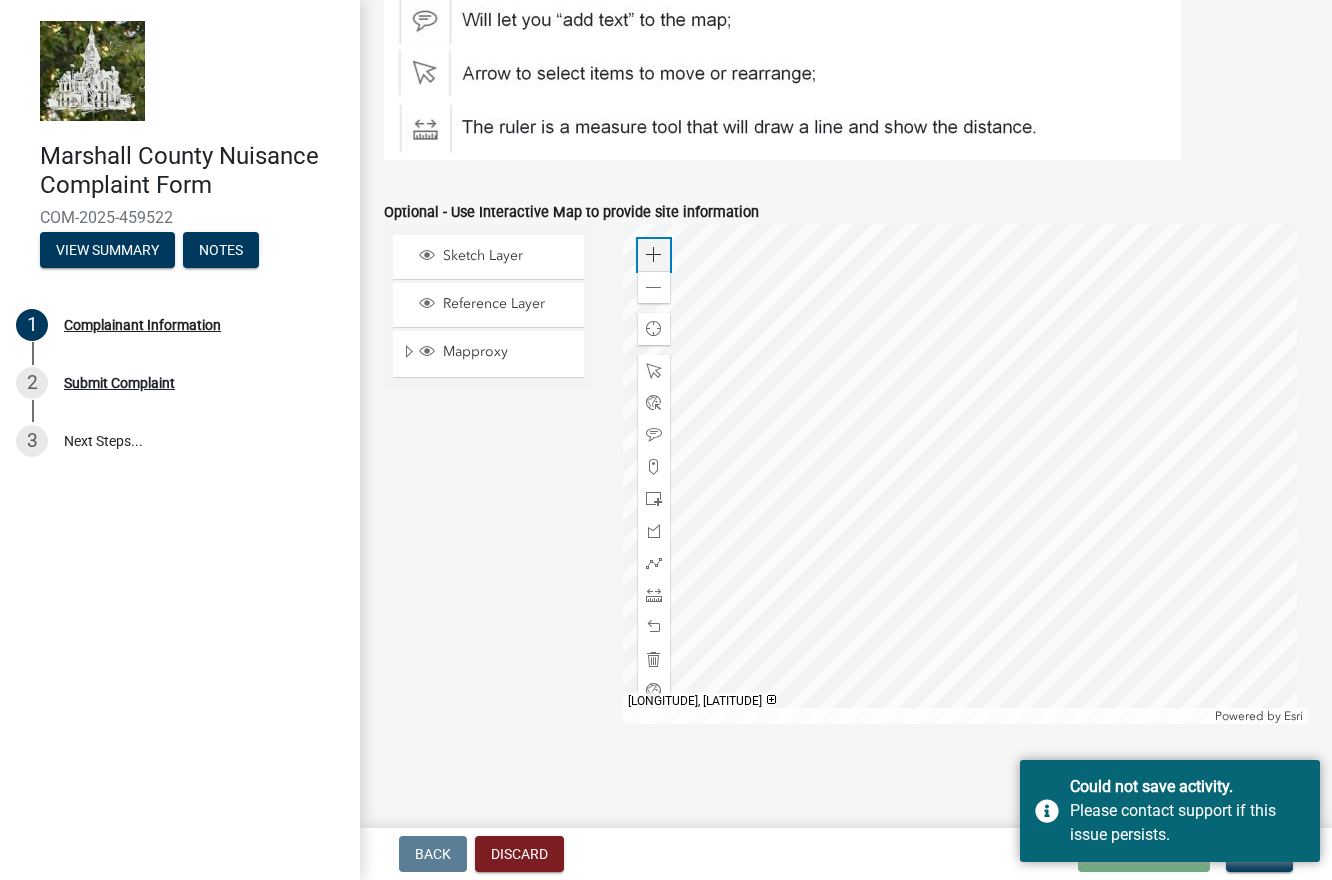 click 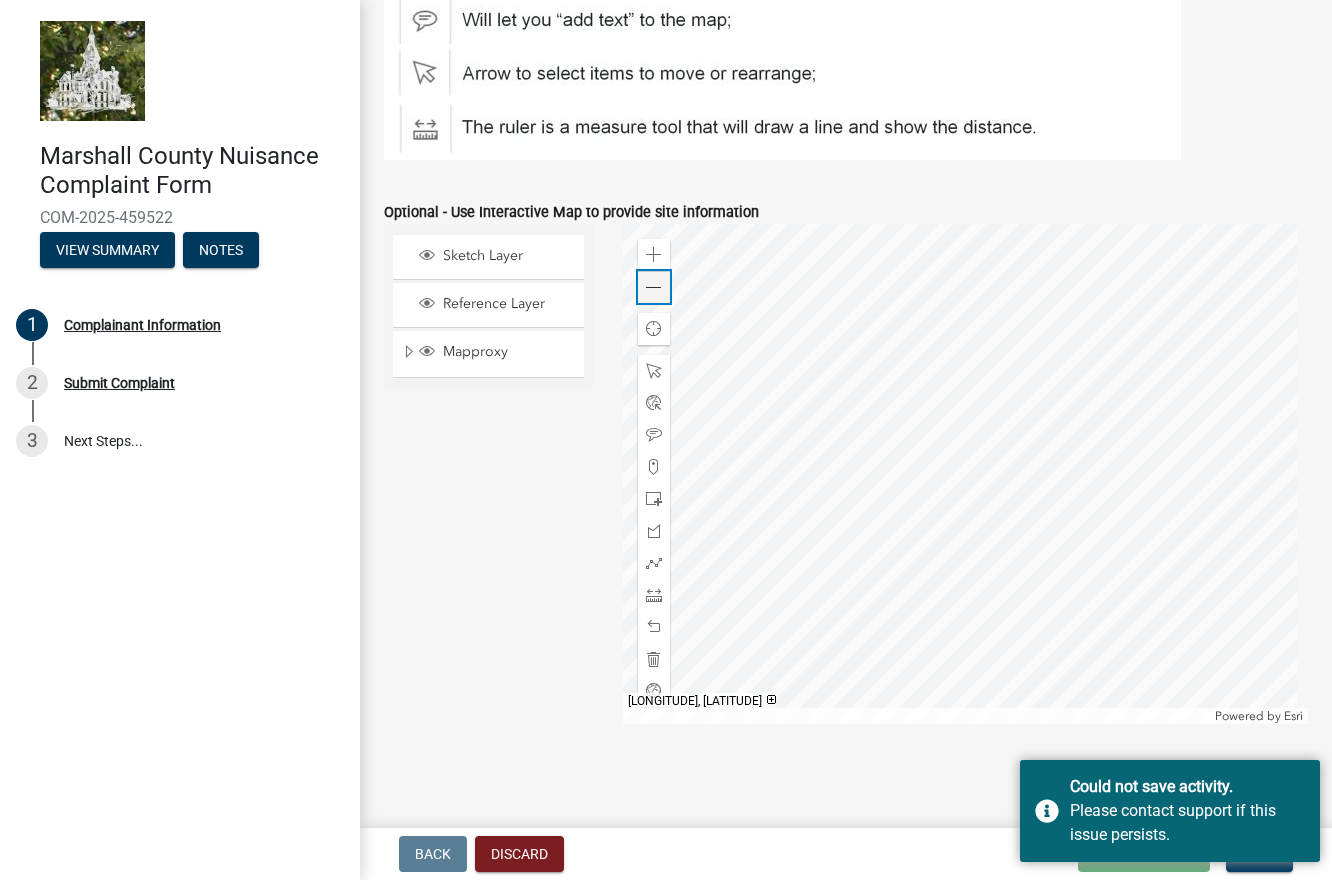click 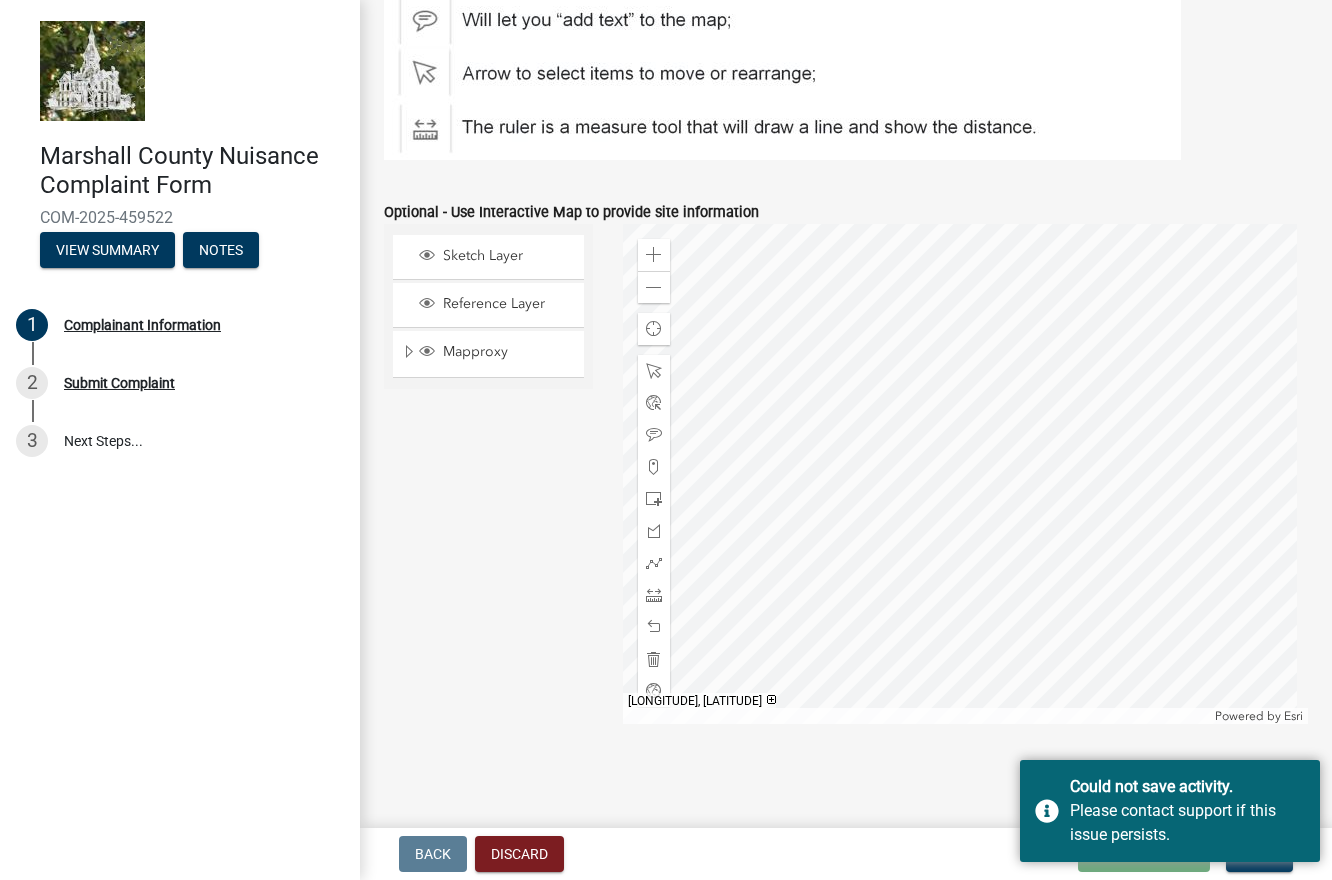 click 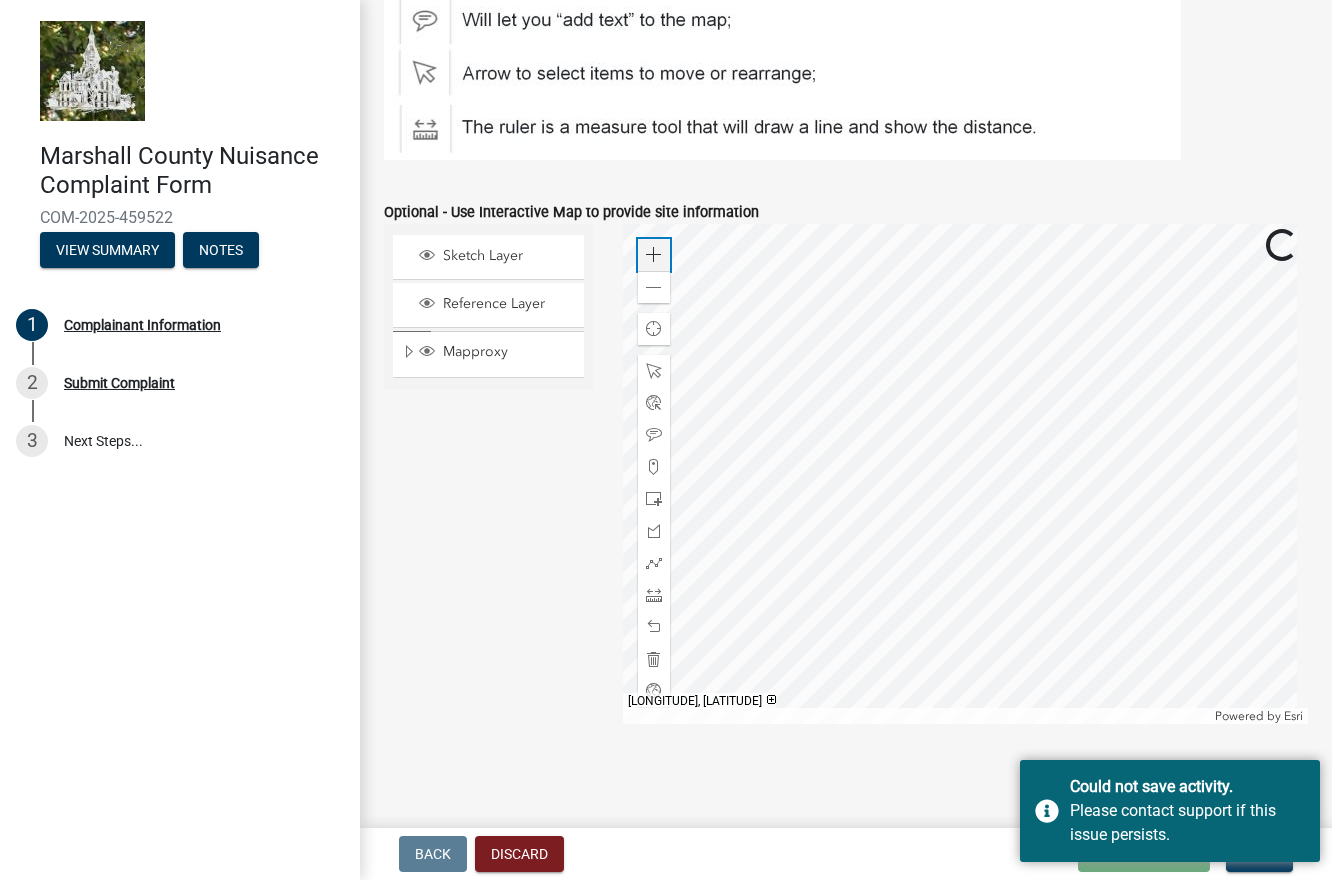 click 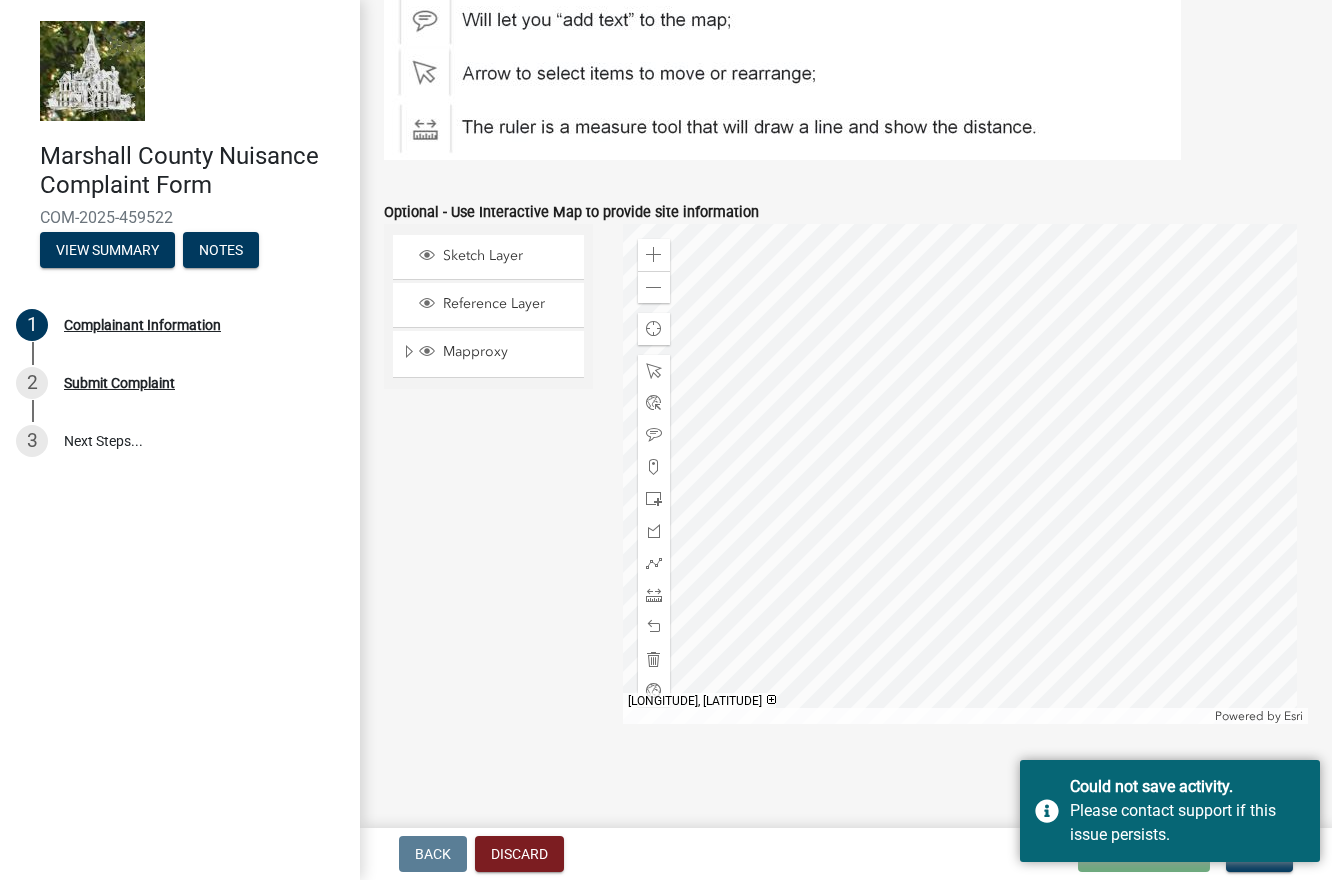 click 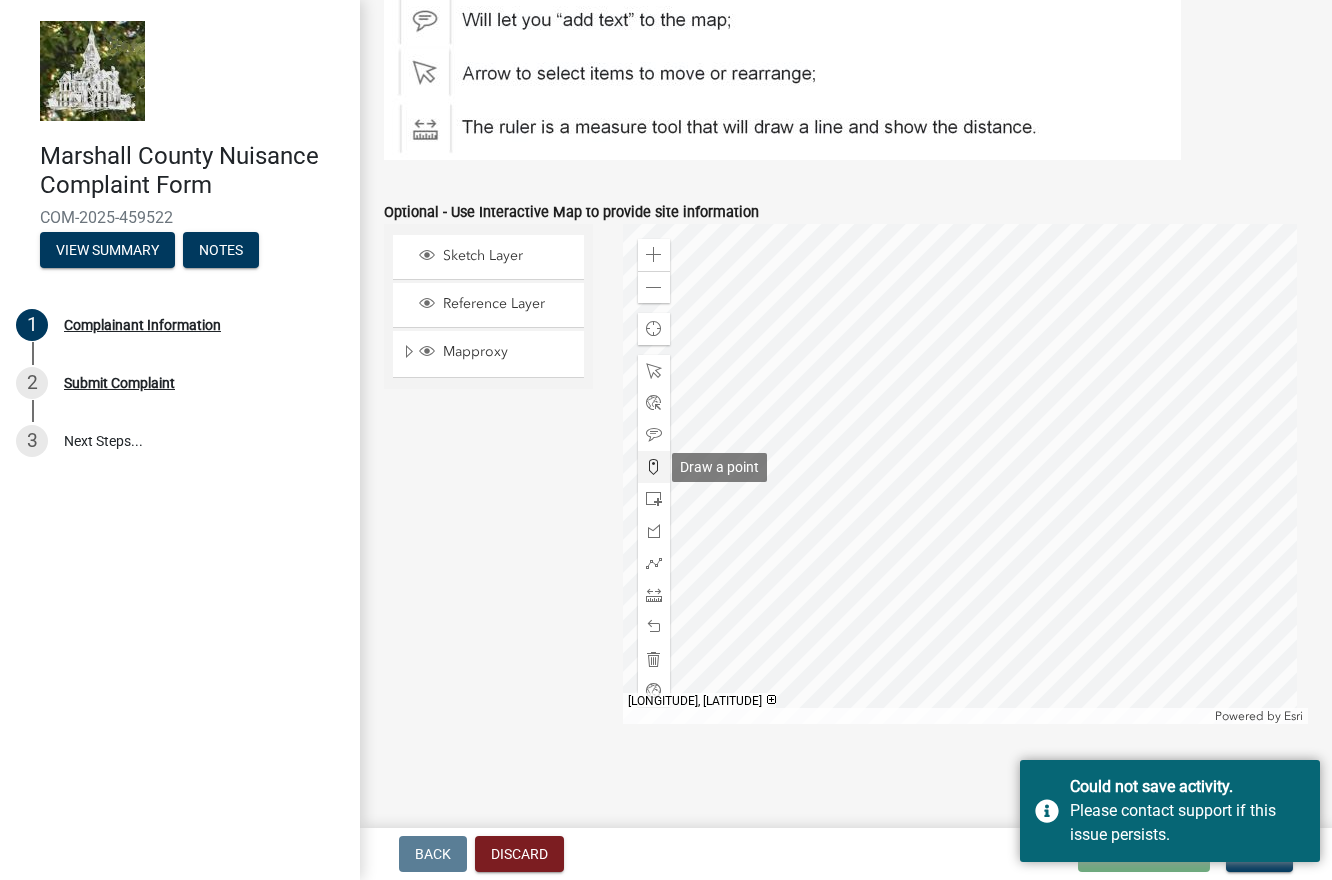 click 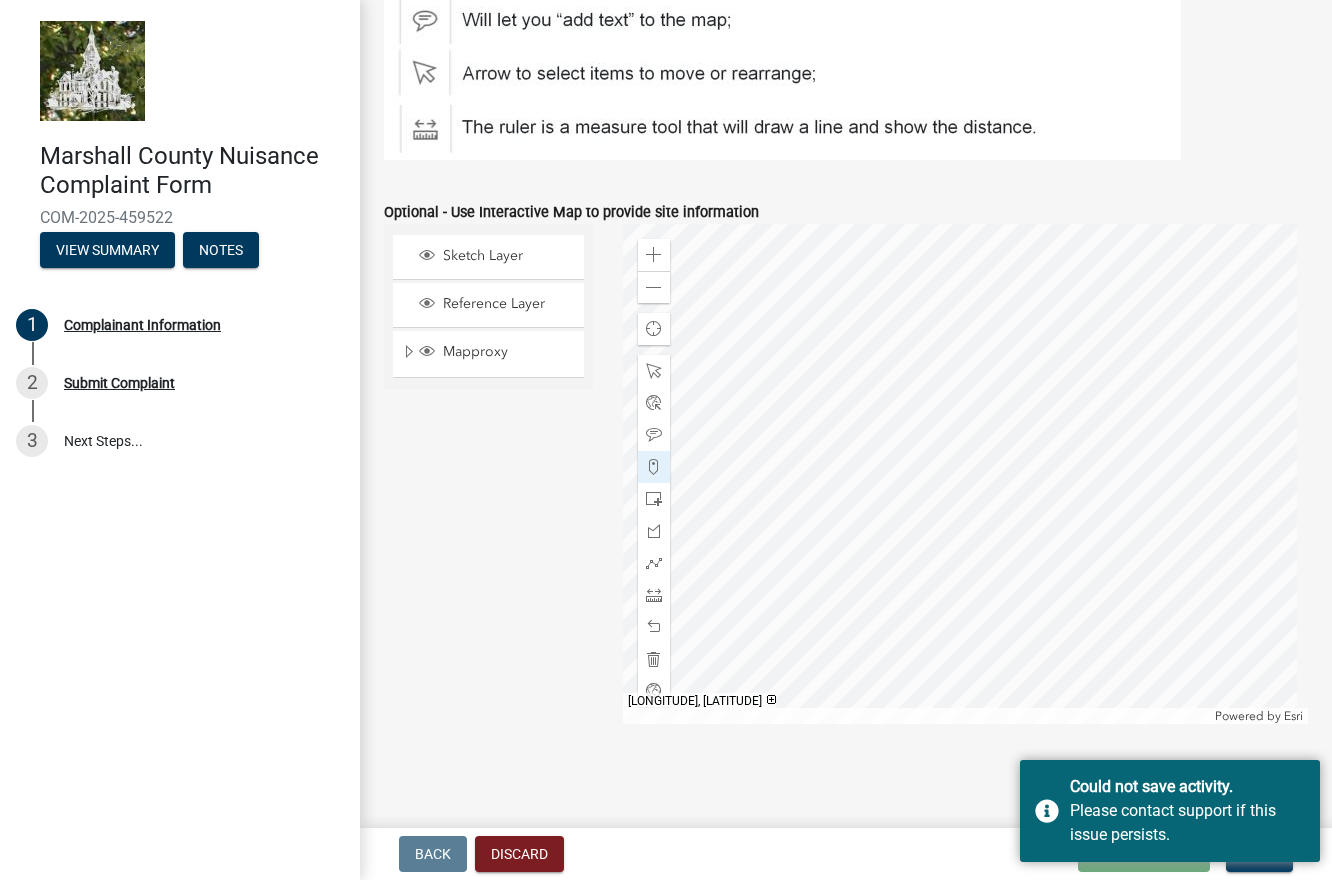 click 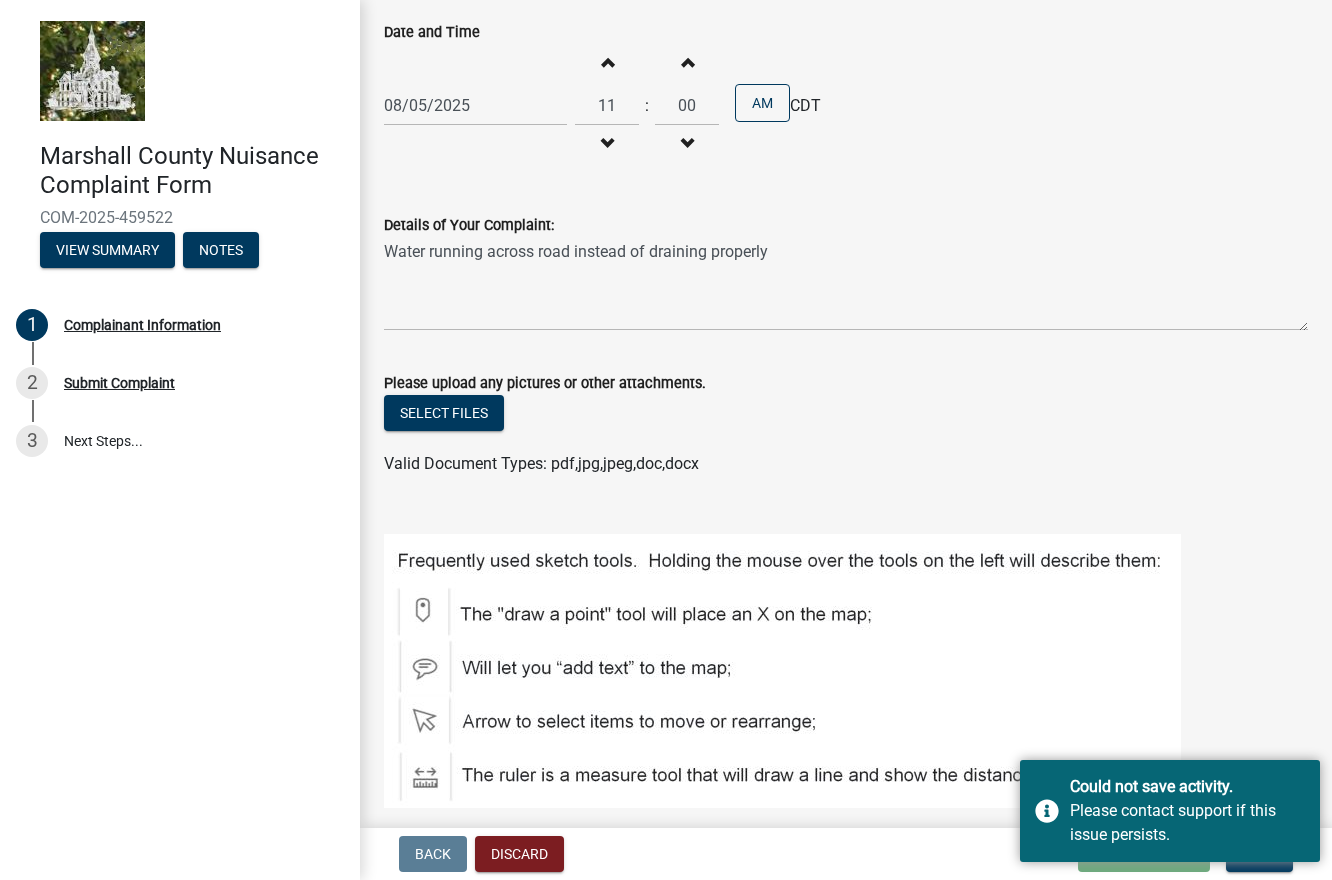 scroll, scrollTop: 717, scrollLeft: 0, axis: vertical 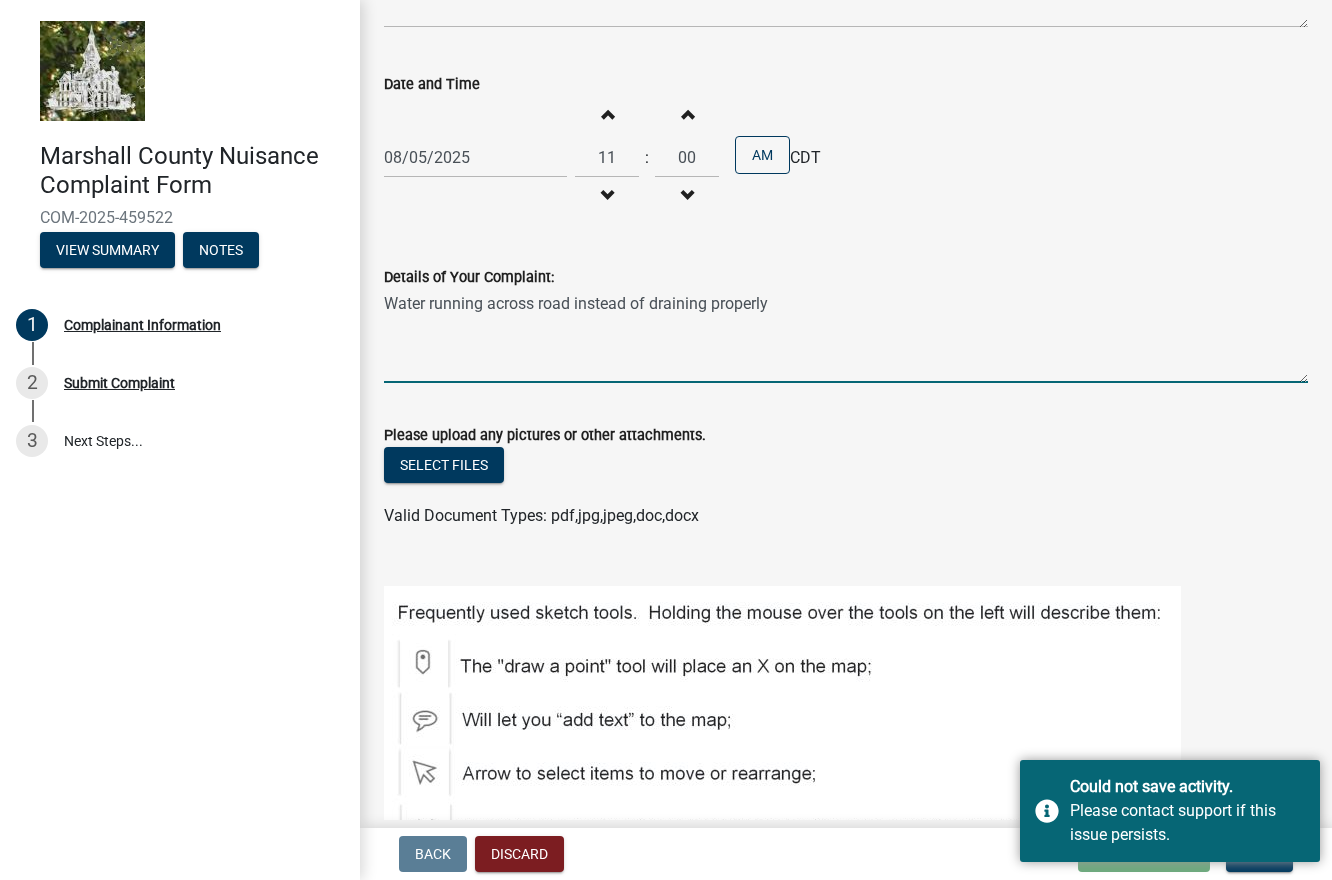 click on "Water running across road instead of draining properly" at bounding box center [846, 336] 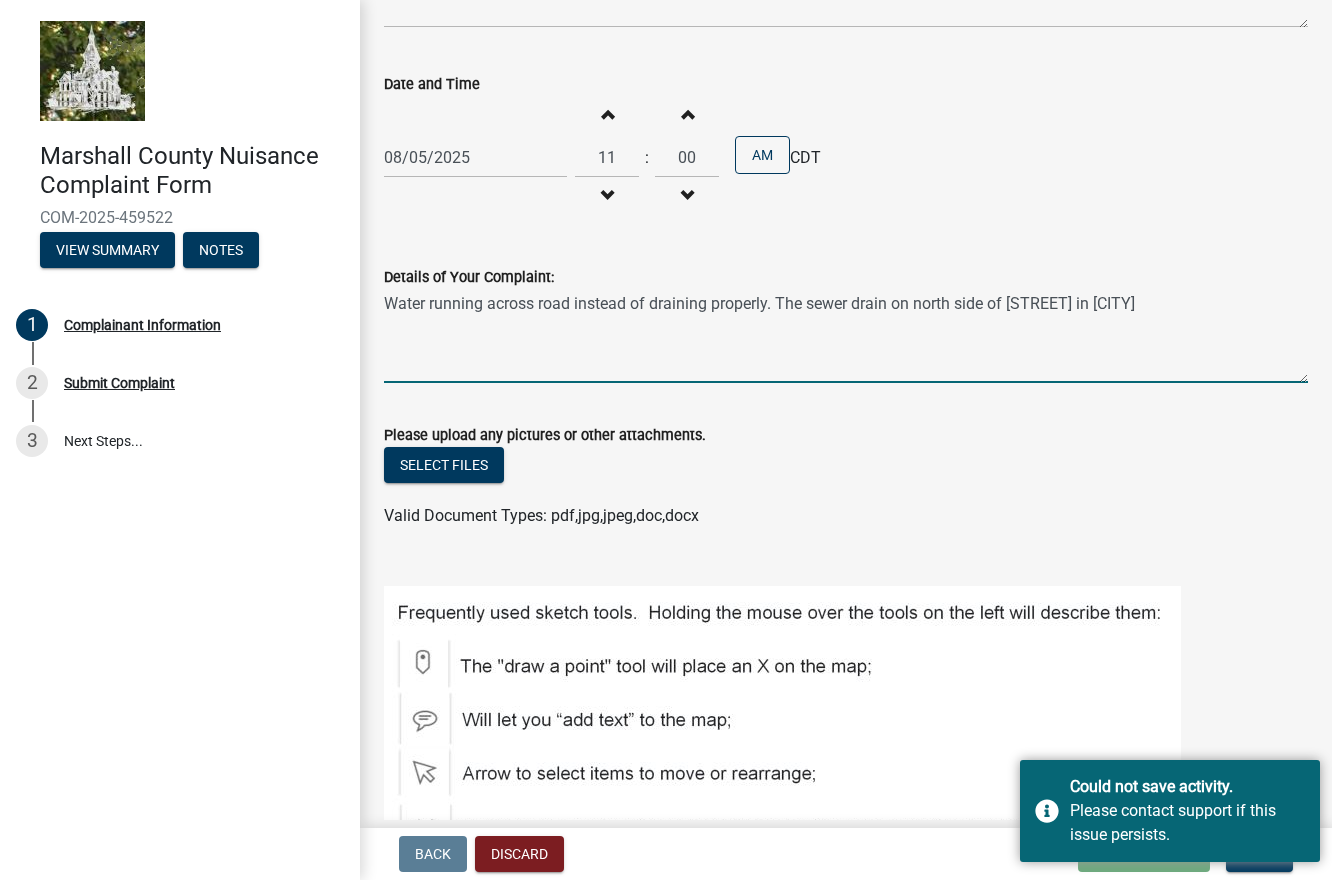 click on "Water running across road instead of draining properly. The sewer drain on north side of [STREET] in [CITY]" at bounding box center (846, 336) 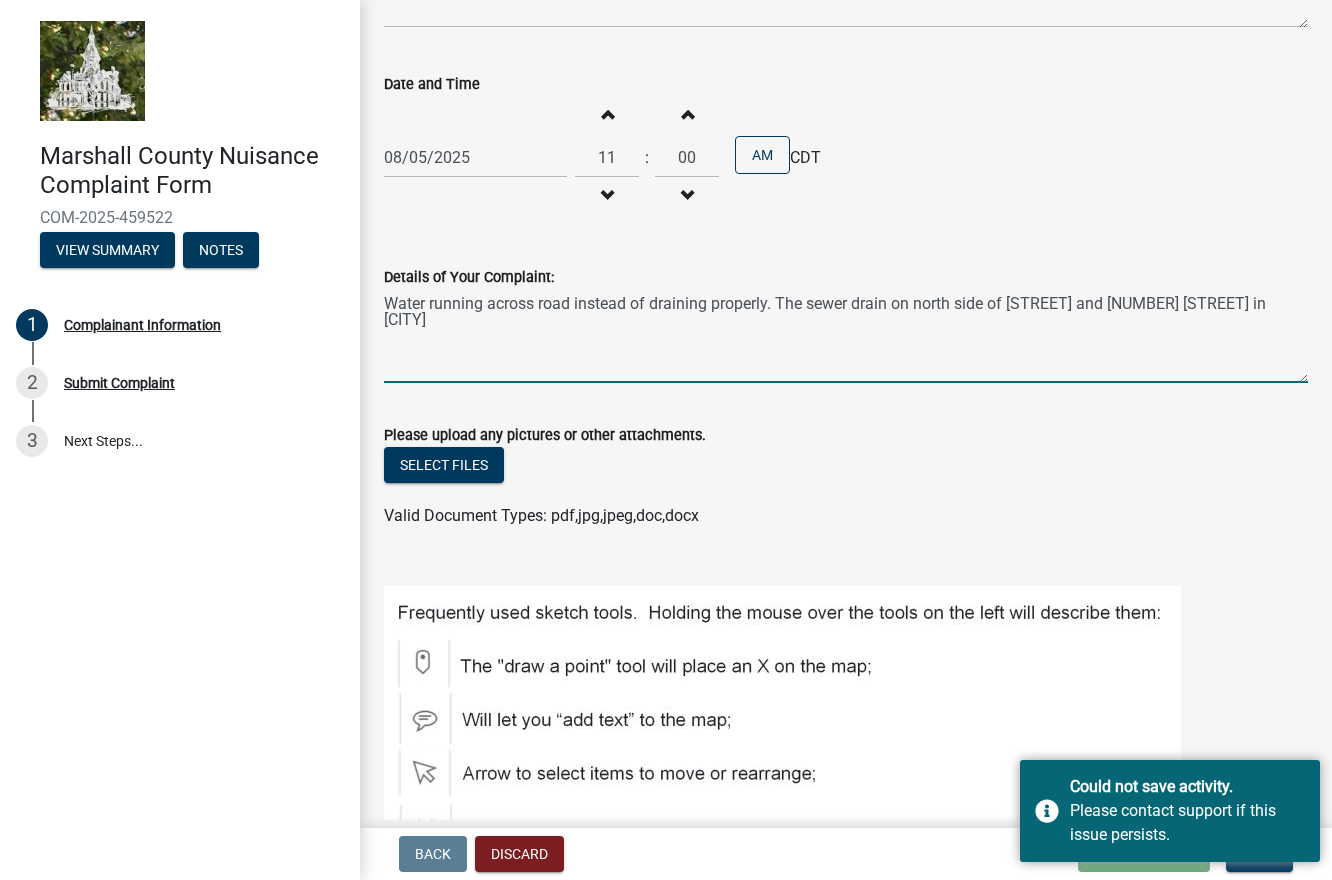 click on "Water running across road instead of draining properly. The sewer drain on north side of [STREET] and [NUMBER] [STREET] in [CITY]" at bounding box center (846, 336) 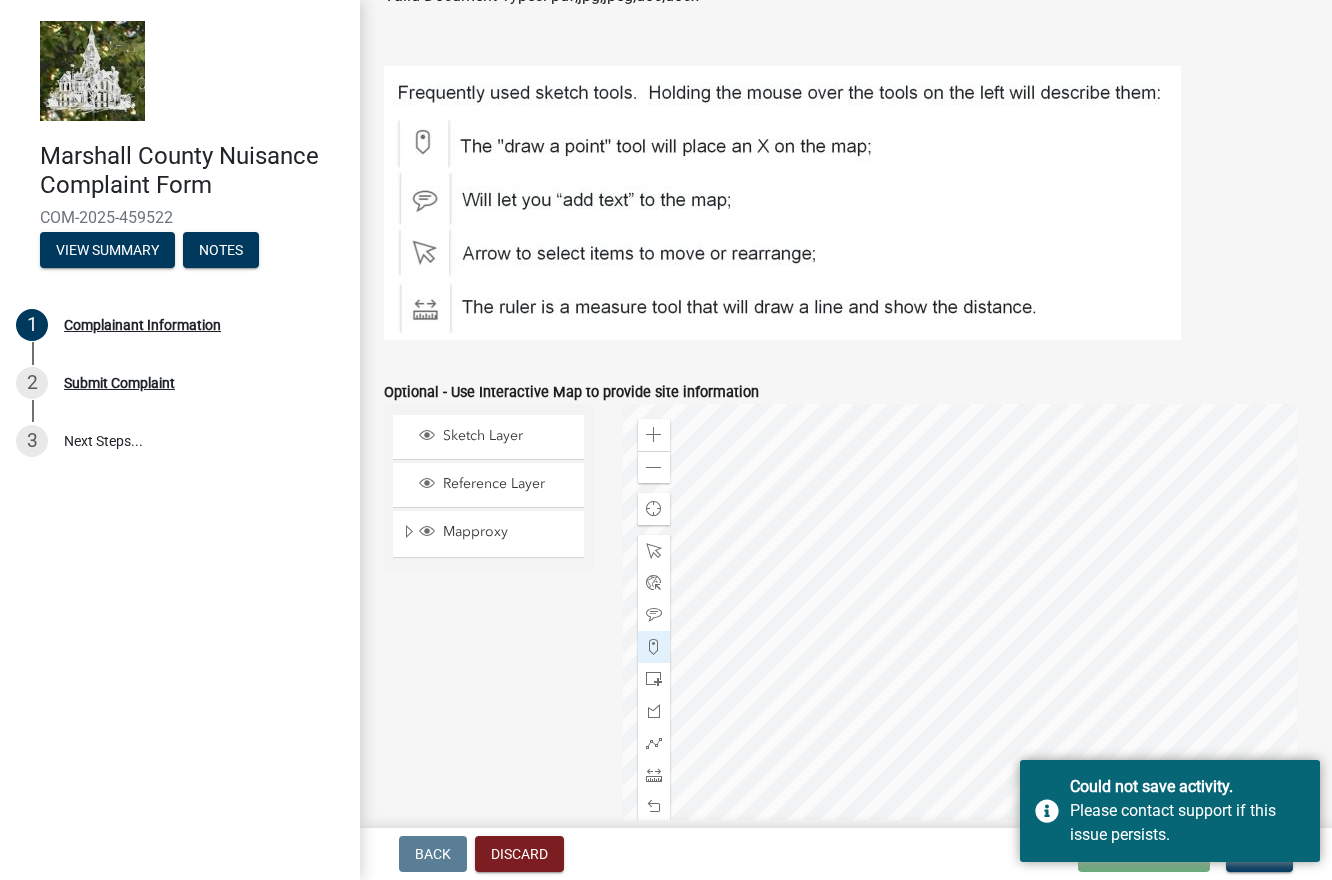 scroll, scrollTop: 1417, scrollLeft: 0, axis: vertical 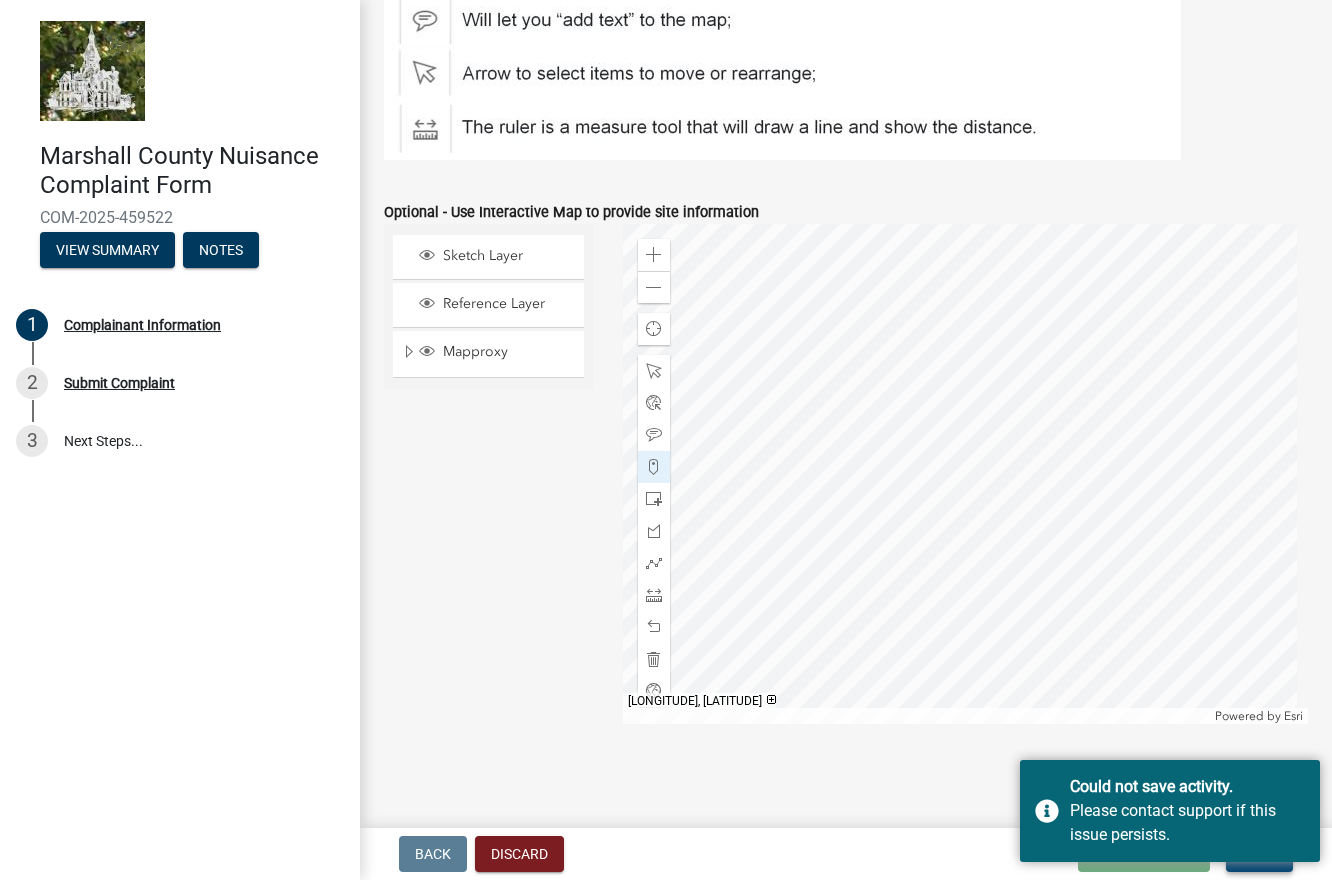 type on "Water running across road instead of draining properly. The sewer drain on north side of [STREET] and [NUMBER] [STREET] in [CITY] has water running out of it. The sewer drain on the south side of [STREET] and [NUMBER] [STREET] is cover with asphalt." 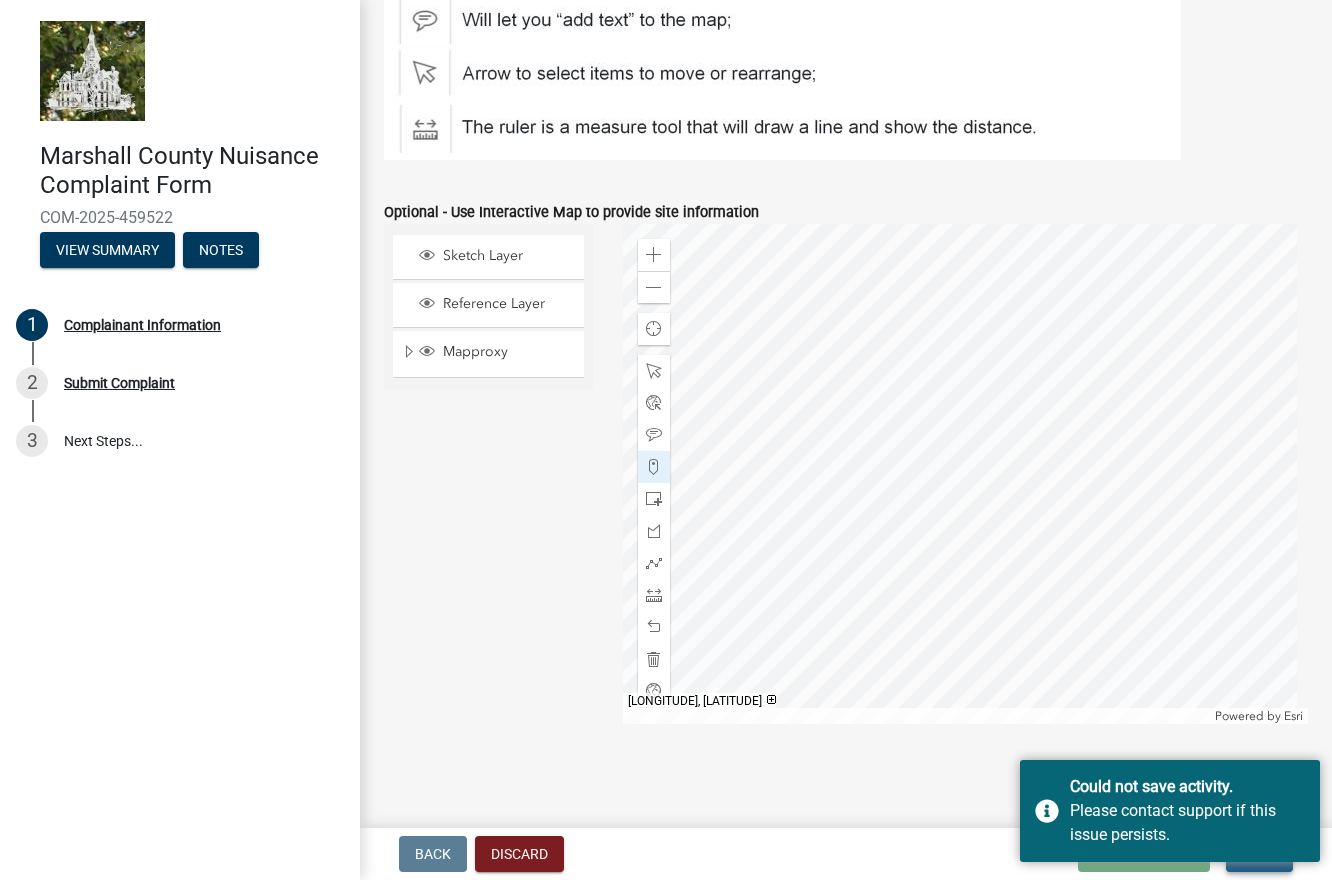 click on "Next" at bounding box center [1259, 854] 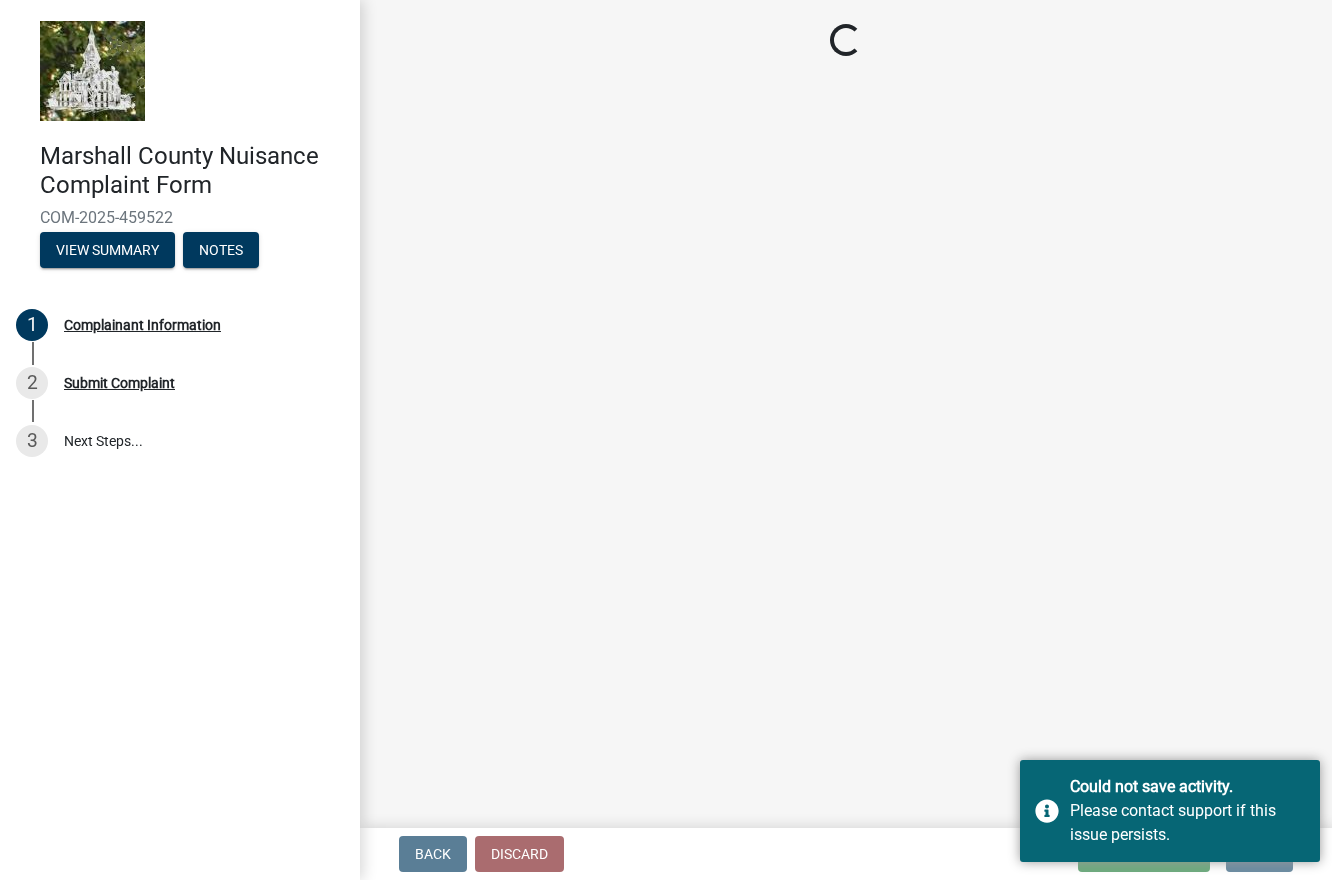 scroll, scrollTop: 0, scrollLeft: 0, axis: both 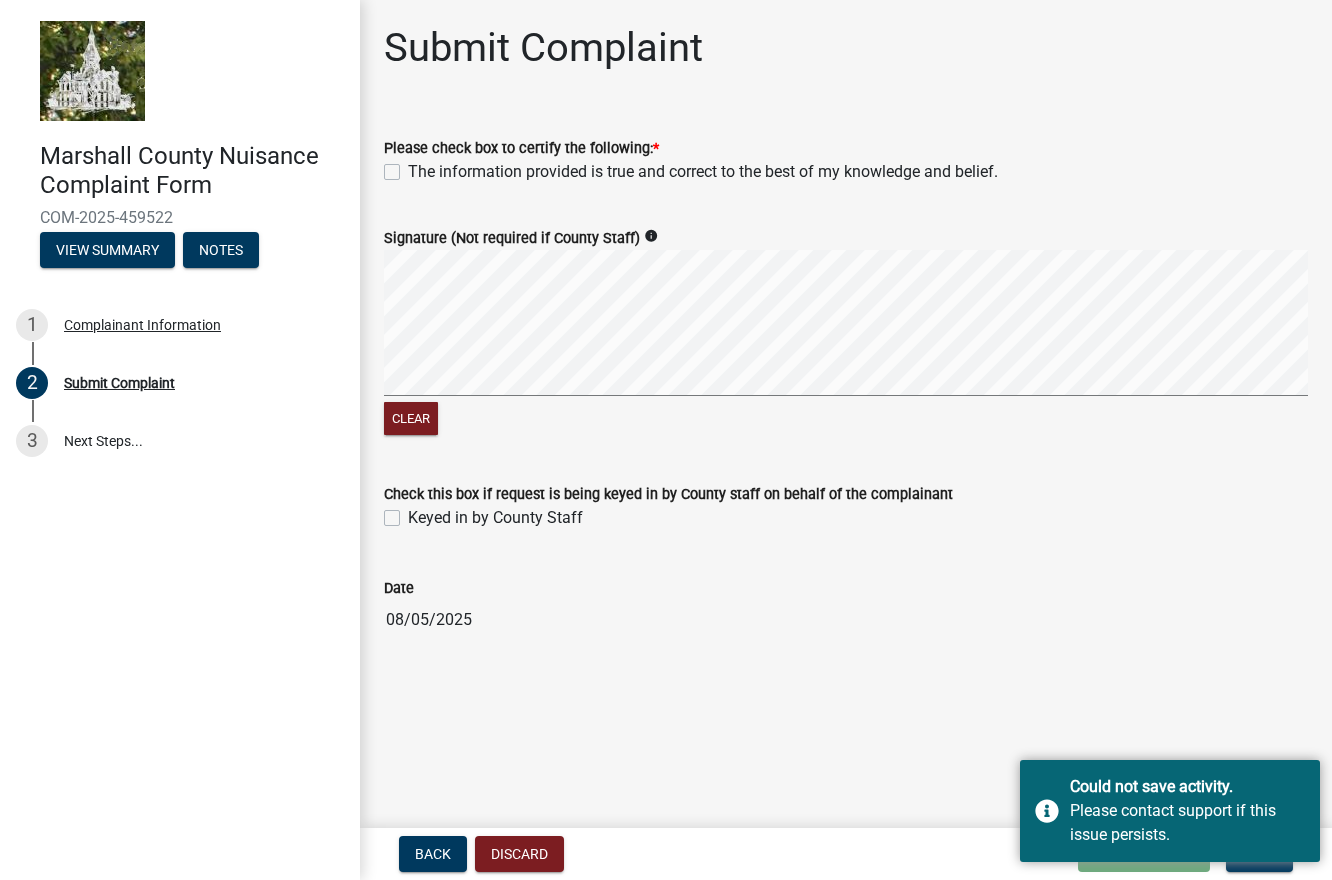 click on "The information provided is true and correct to the best of my knowledge and belief." 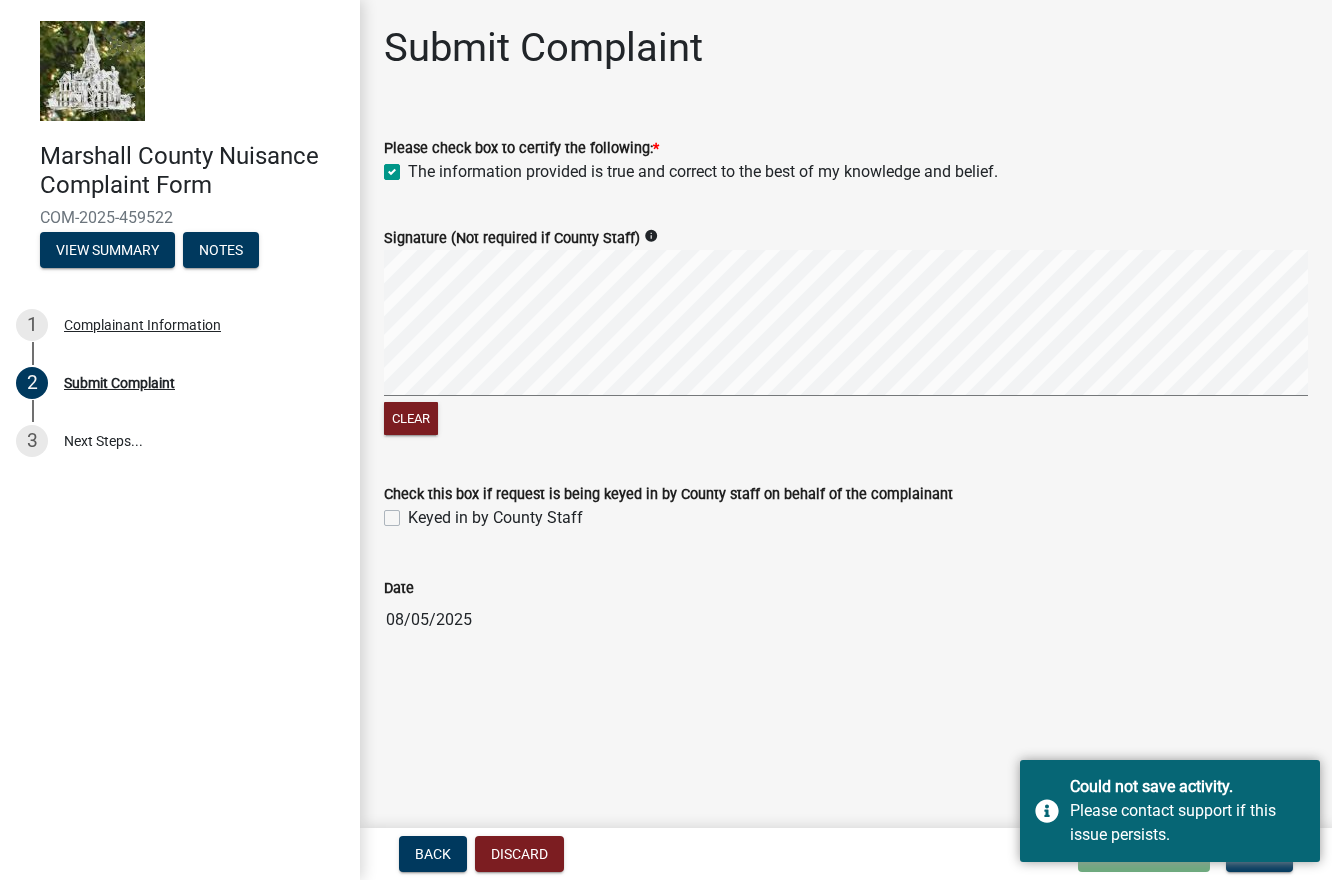 checkbox on "true" 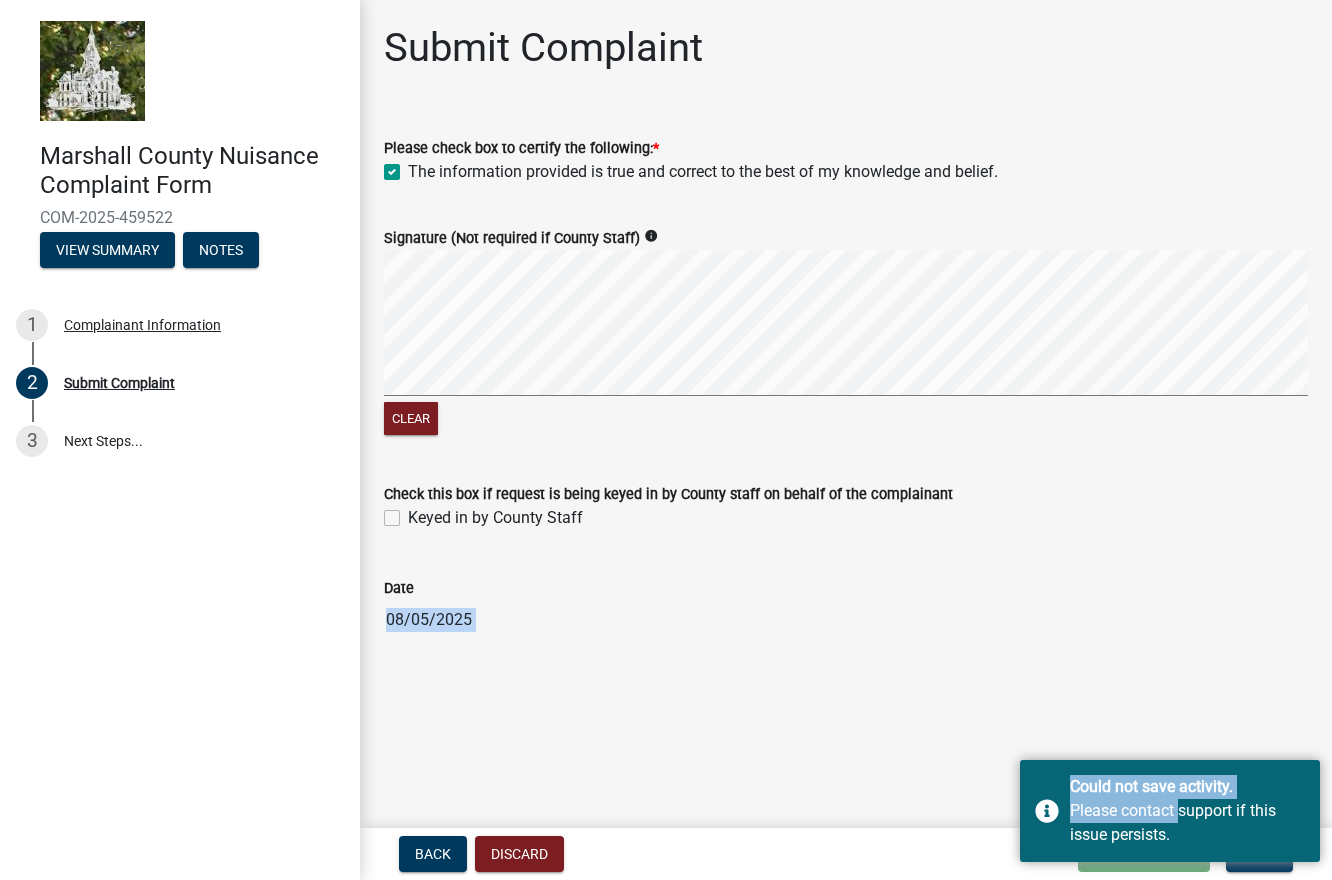 drag, startPoint x: 1178, startPoint y: 782, endPoint x: 1184, endPoint y: 657, distance: 125.14392 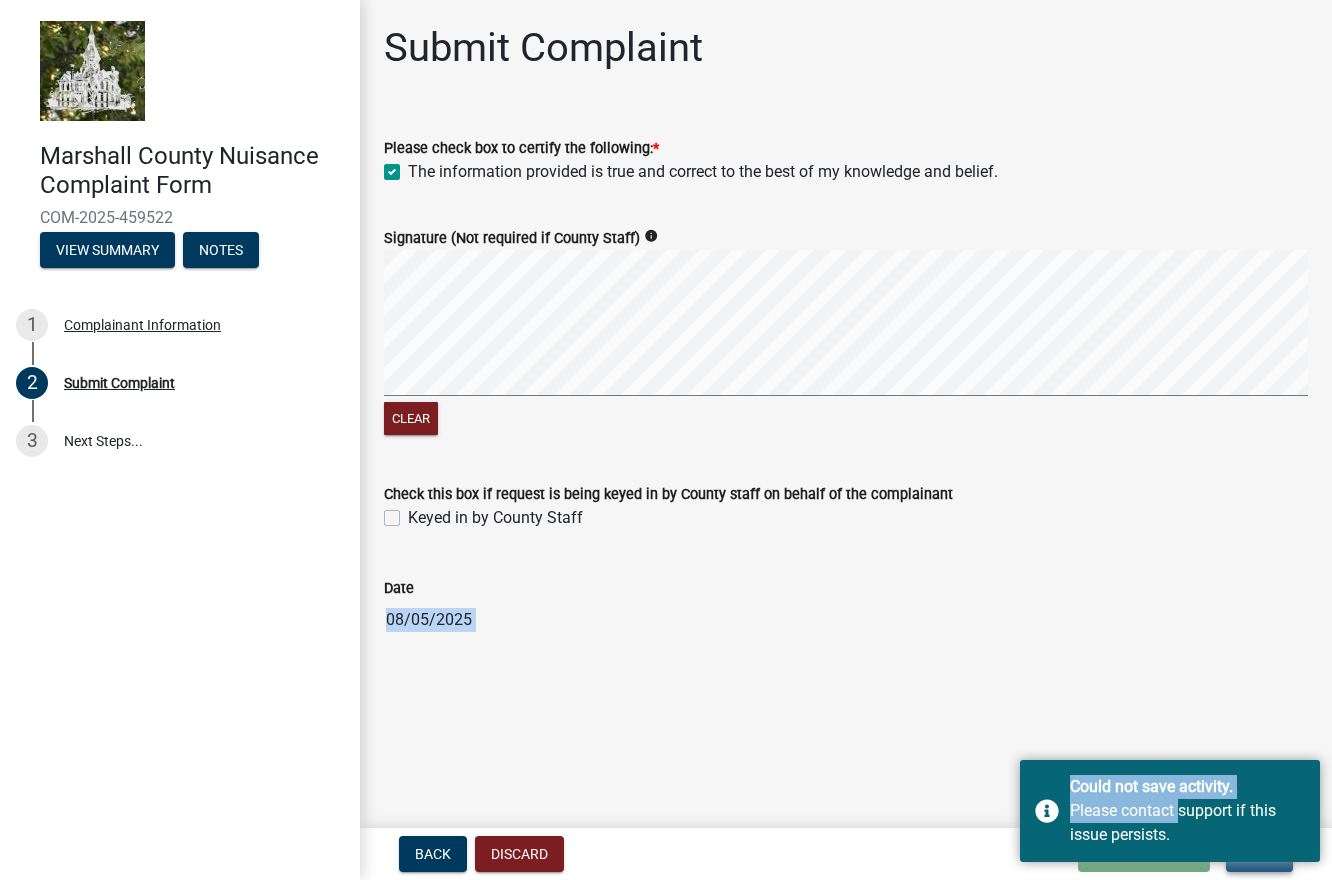 click on "Next" at bounding box center (1259, 854) 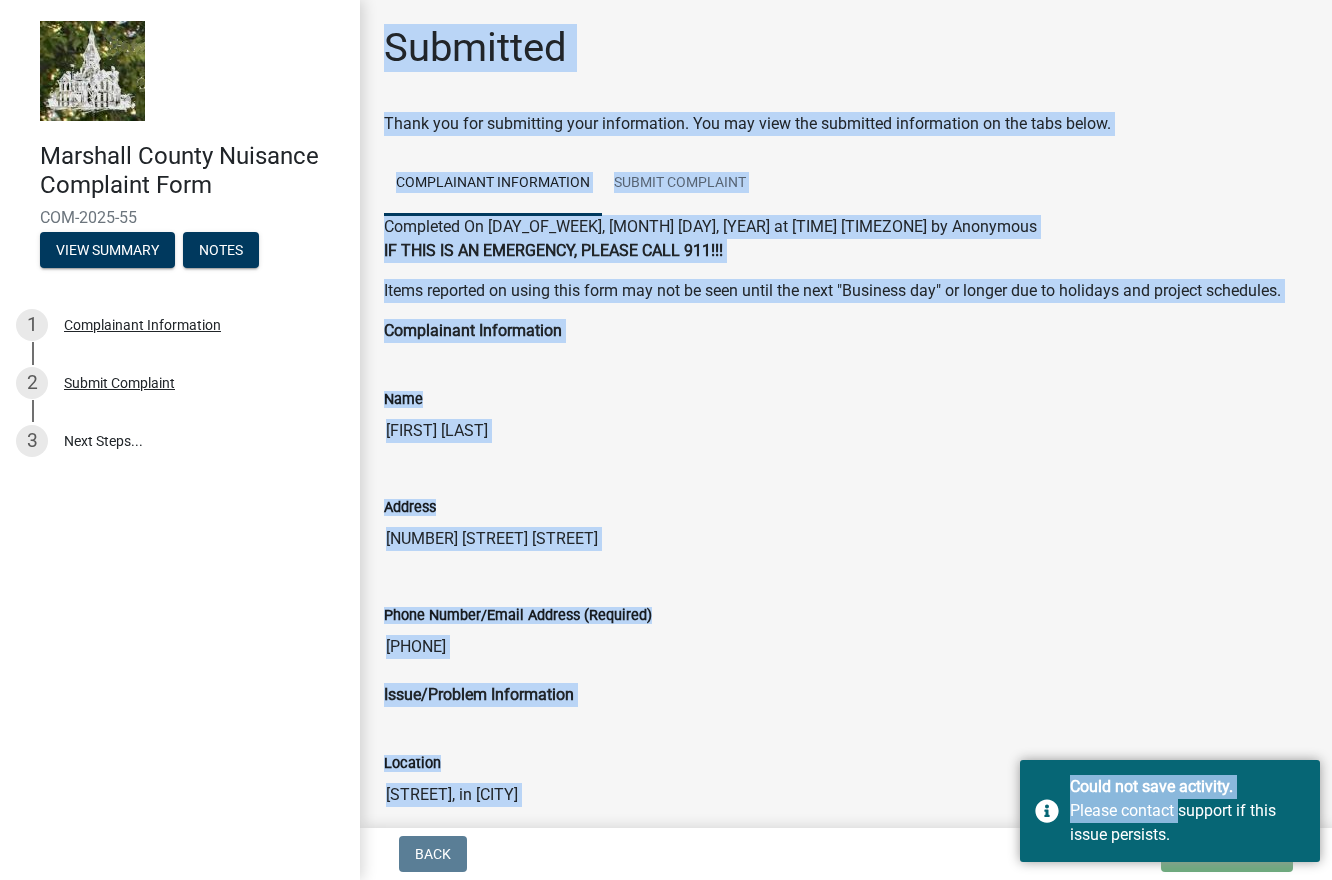 click on "Thank you for submitting your information. You may view the submitted information on the tabs below." 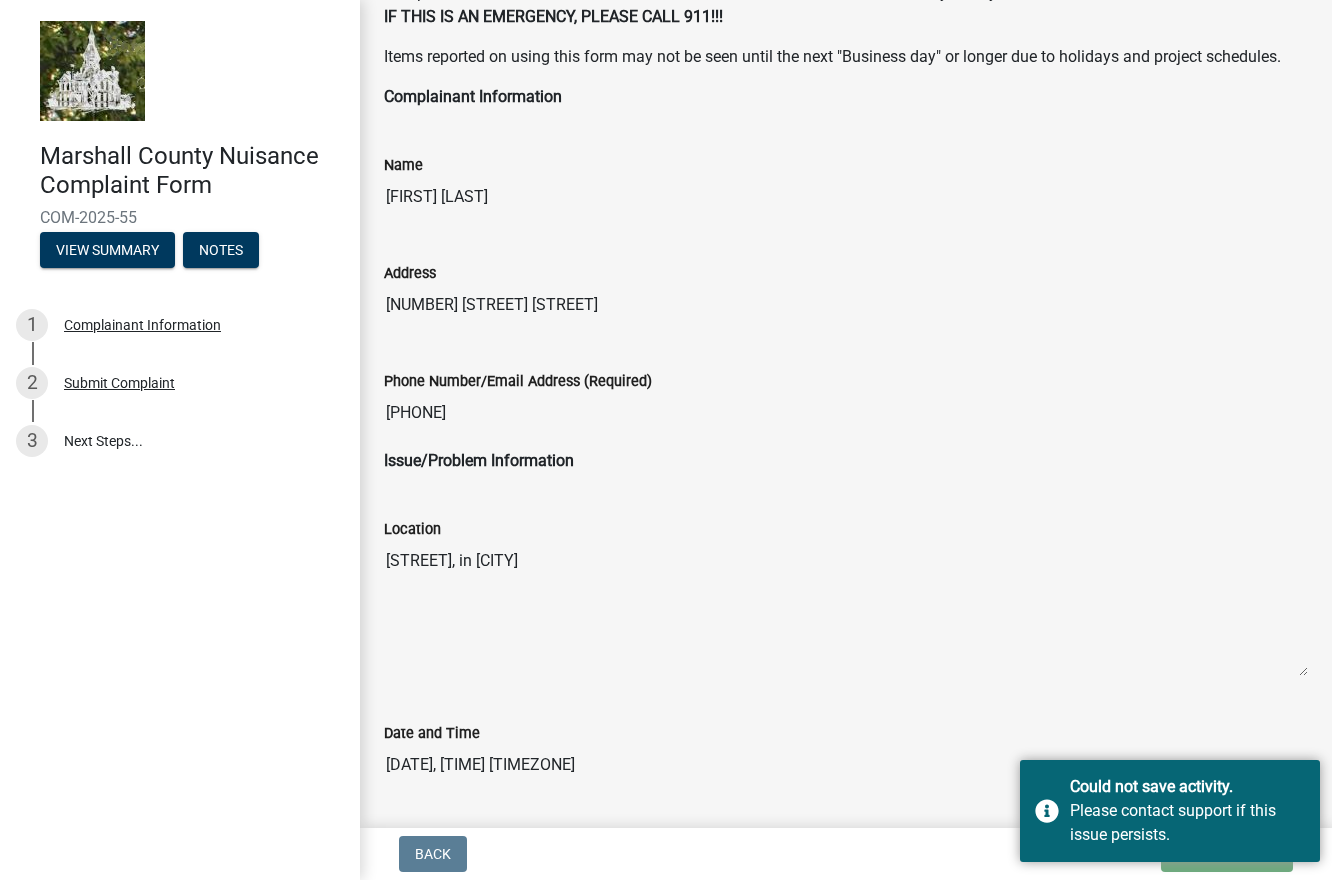 scroll, scrollTop: 0, scrollLeft: 0, axis: both 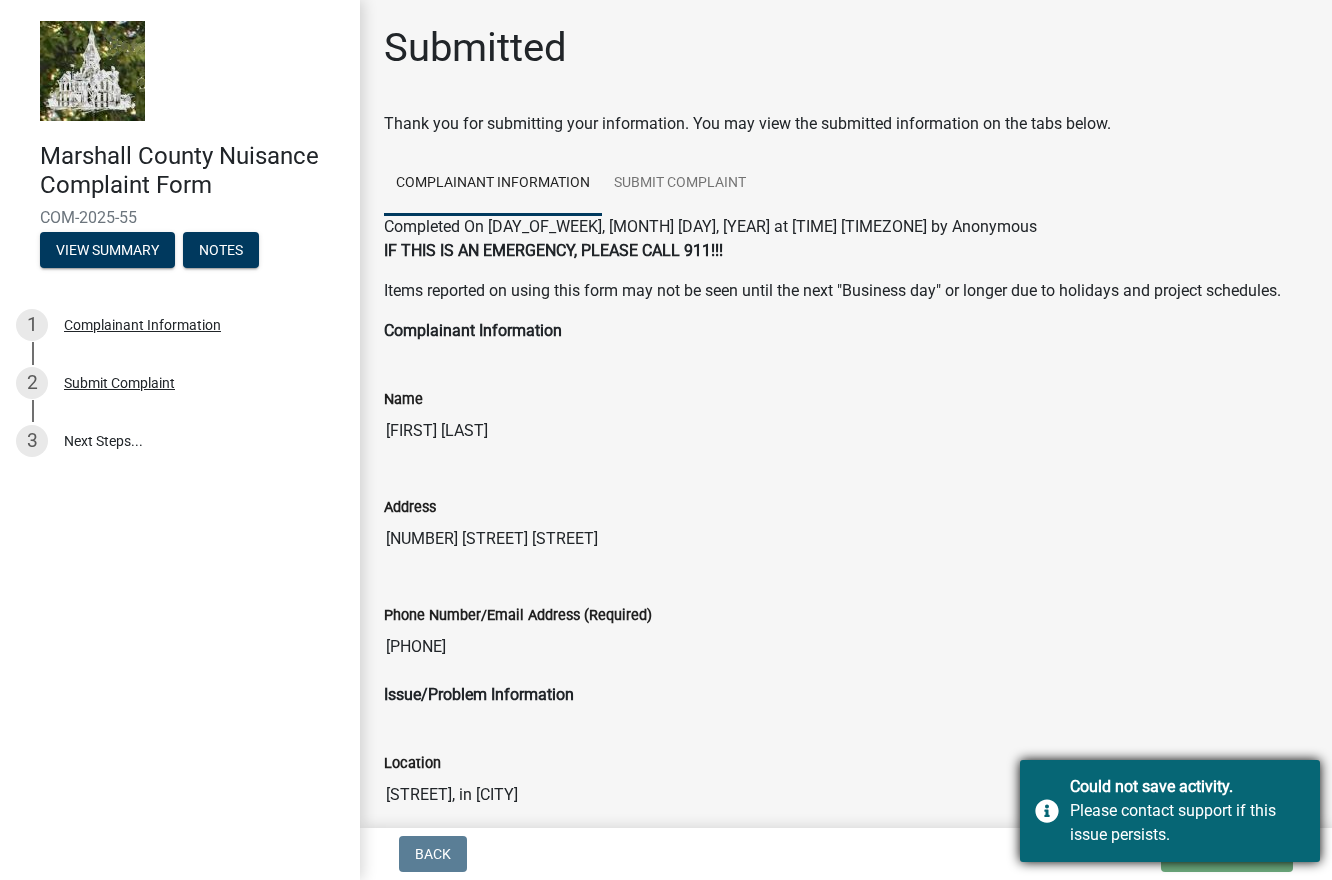 click on "Could not save activity.   Please contact support if this issue persists." at bounding box center (1170, 811) 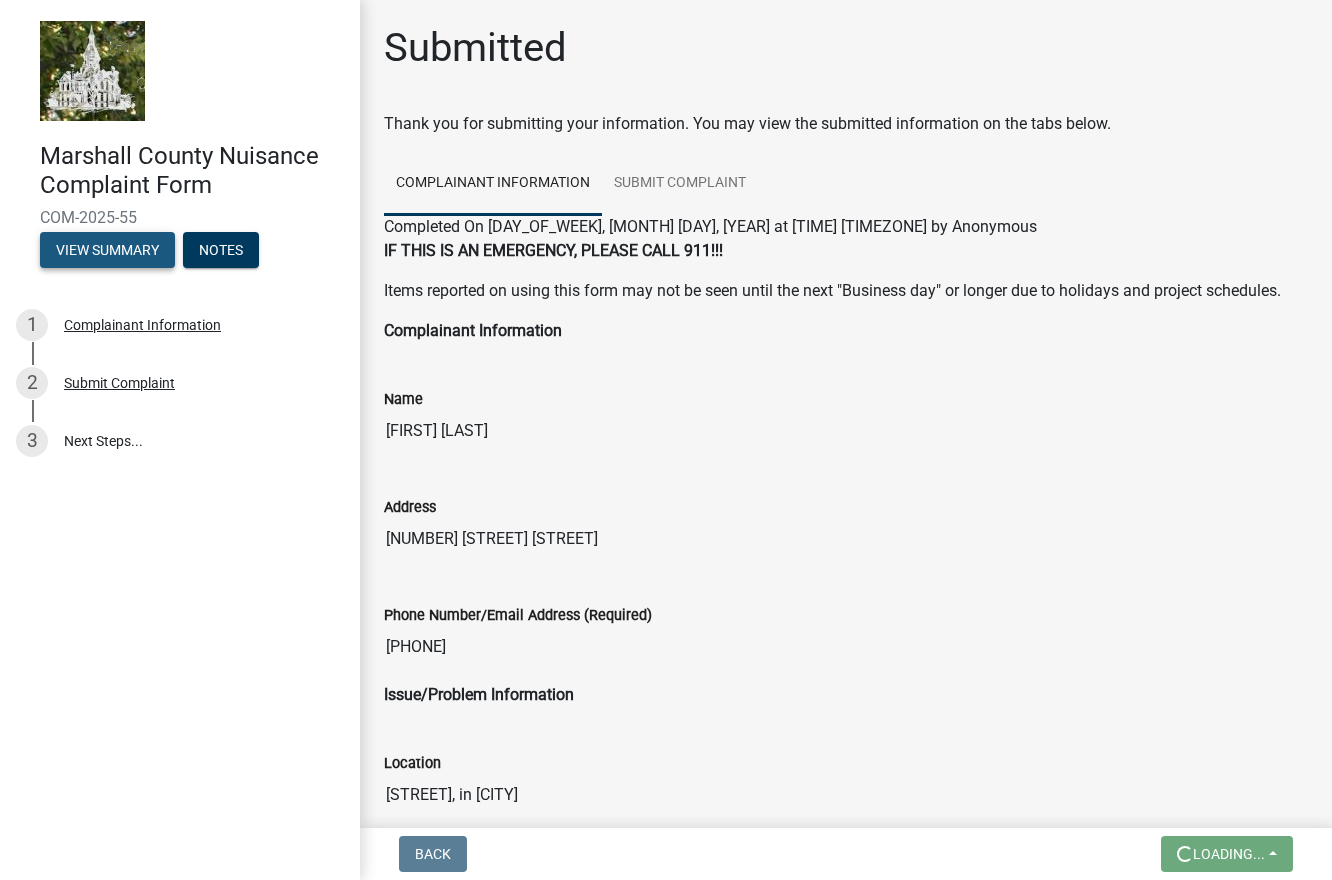 click on "View Summary" at bounding box center (107, 250) 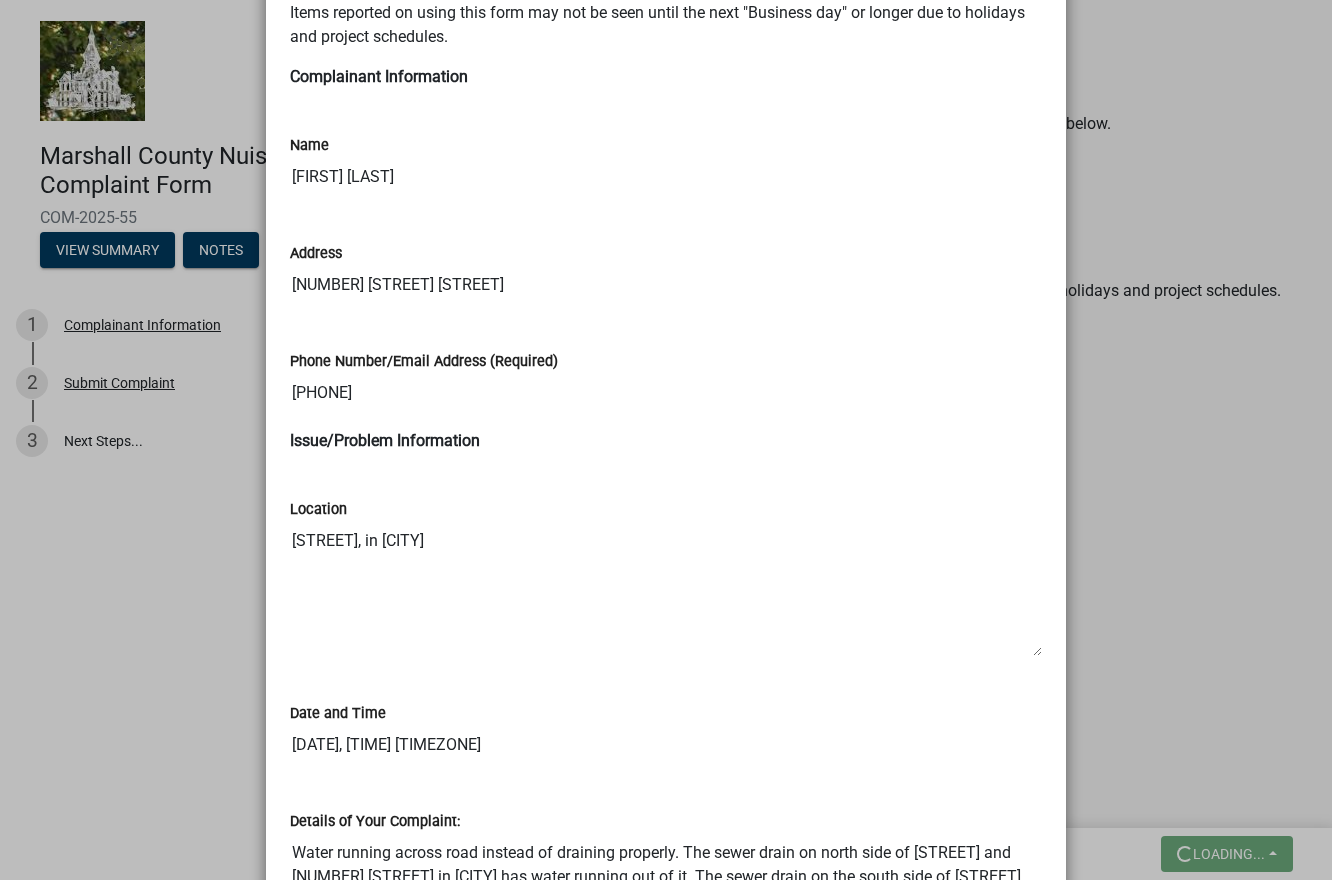 scroll, scrollTop: 0, scrollLeft: 0, axis: both 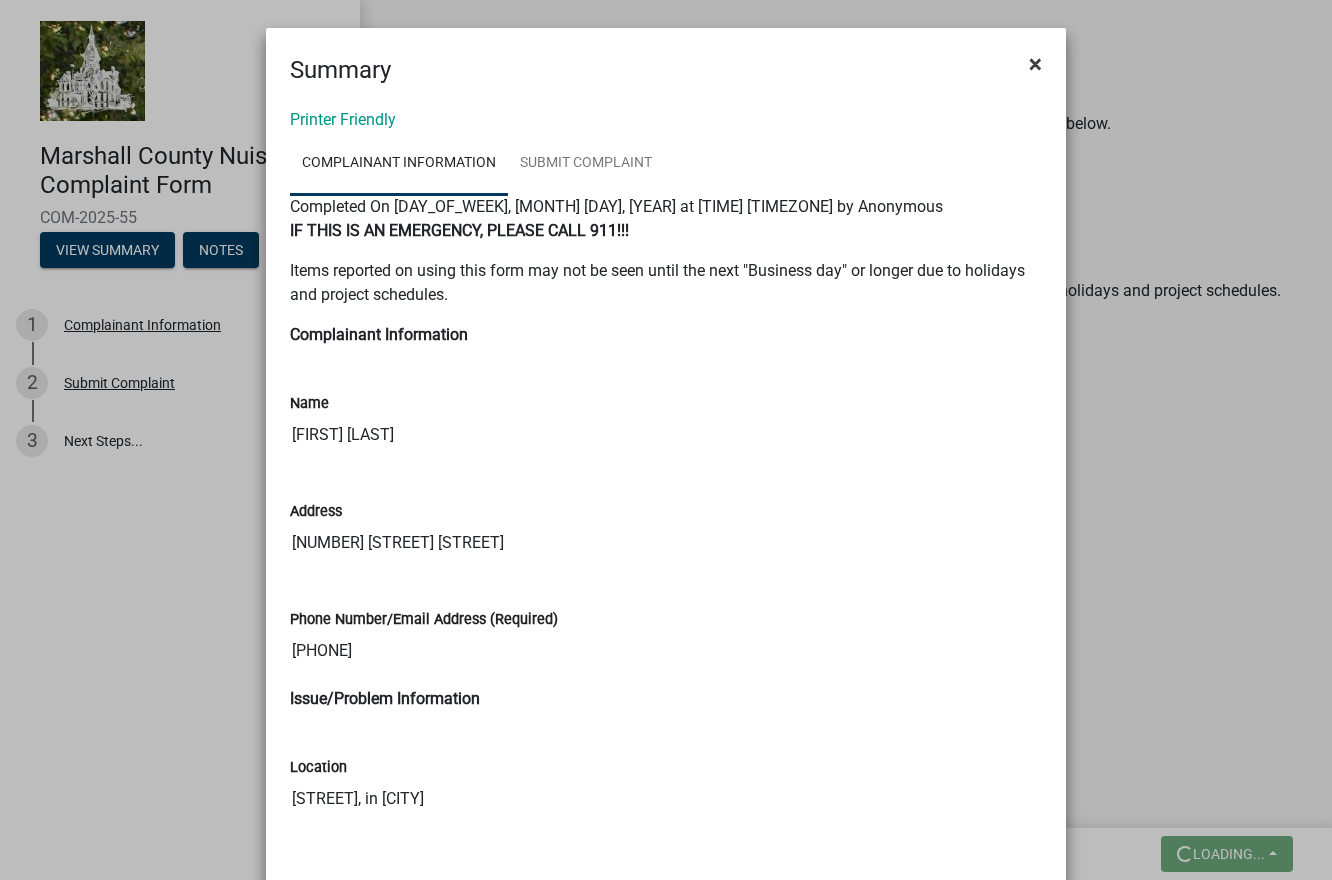 click on "×" 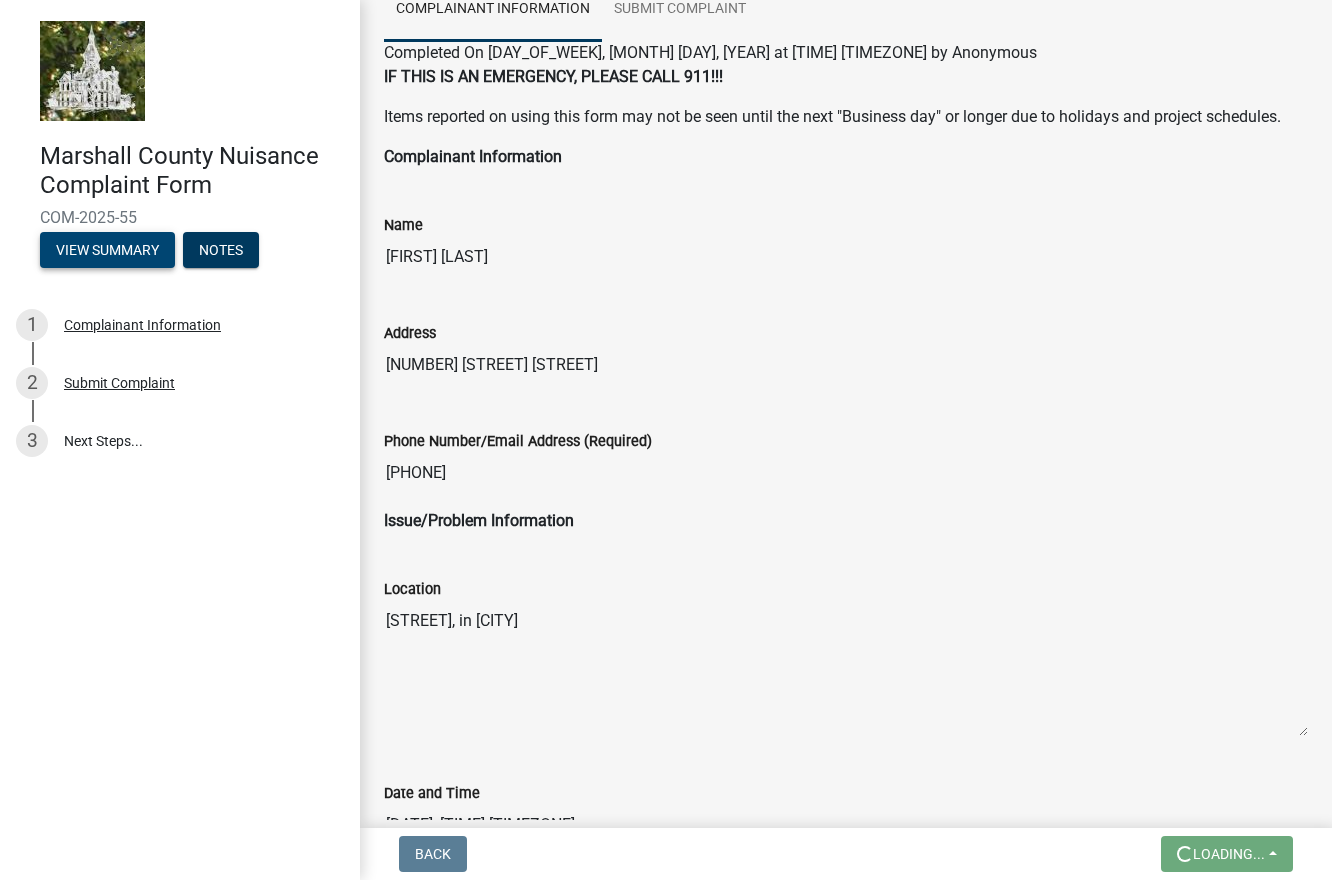 scroll, scrollTop: 500, scrollLeft: 0, axis: vertical 